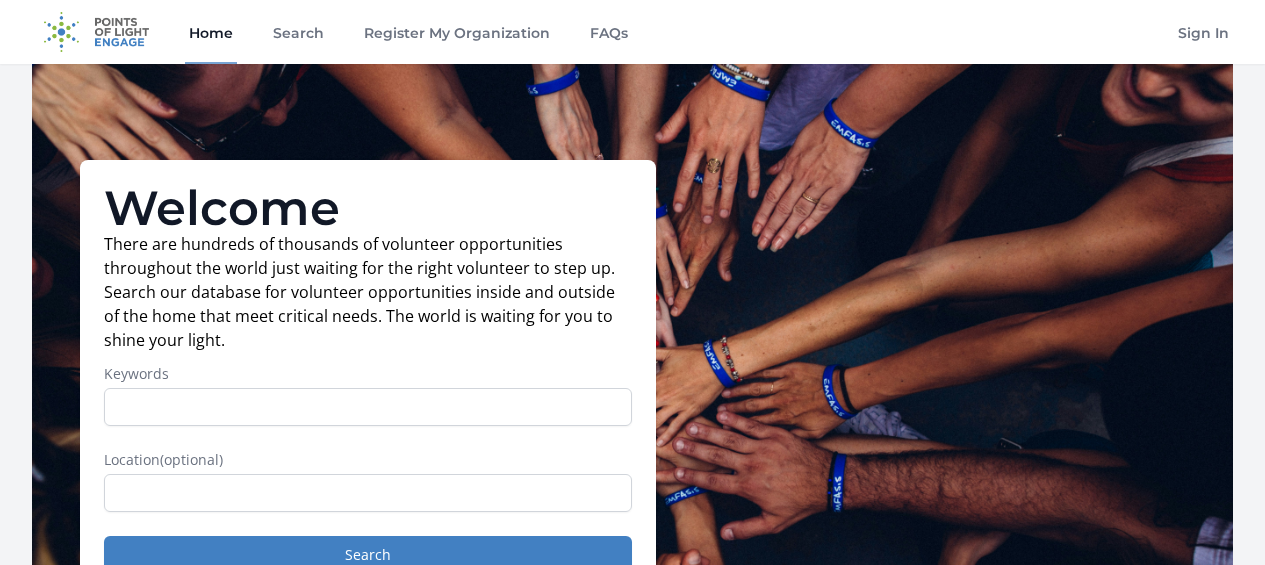 scroll, scrollTop: 174, scrollLeft: 0, axis: vertical 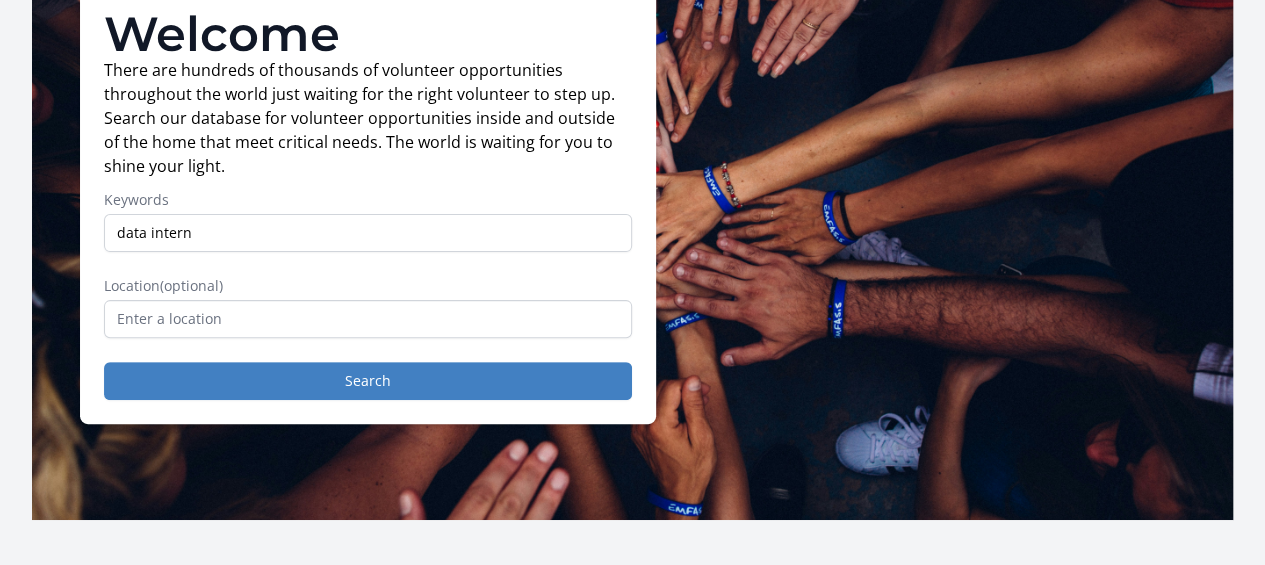 type on "data intern" 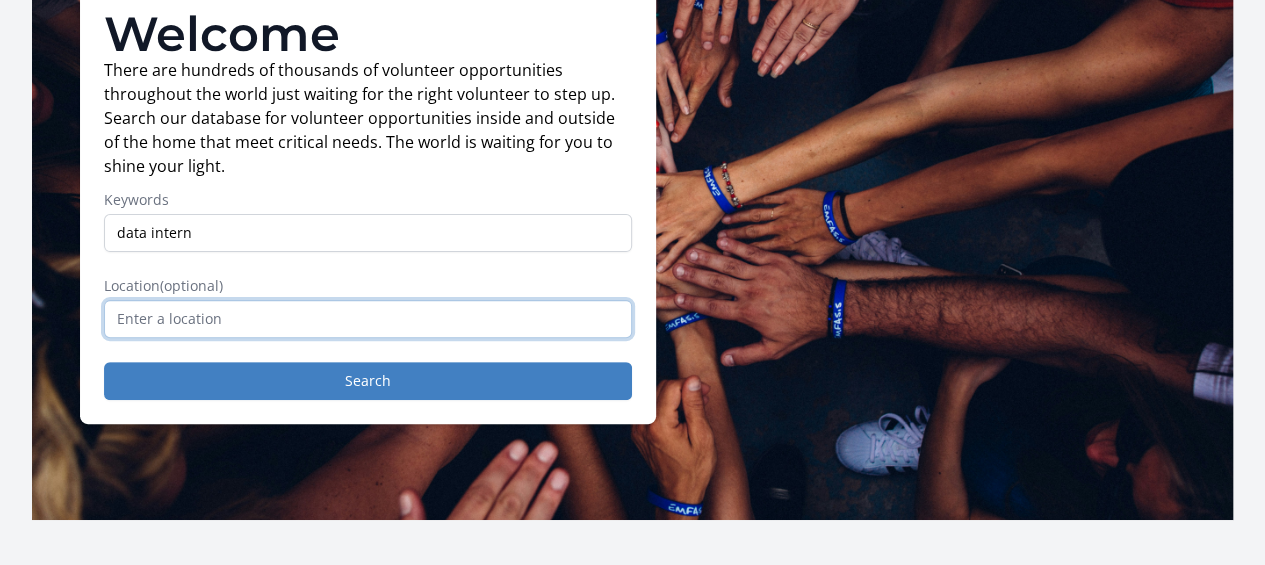 click at bounding box center (368, 319) 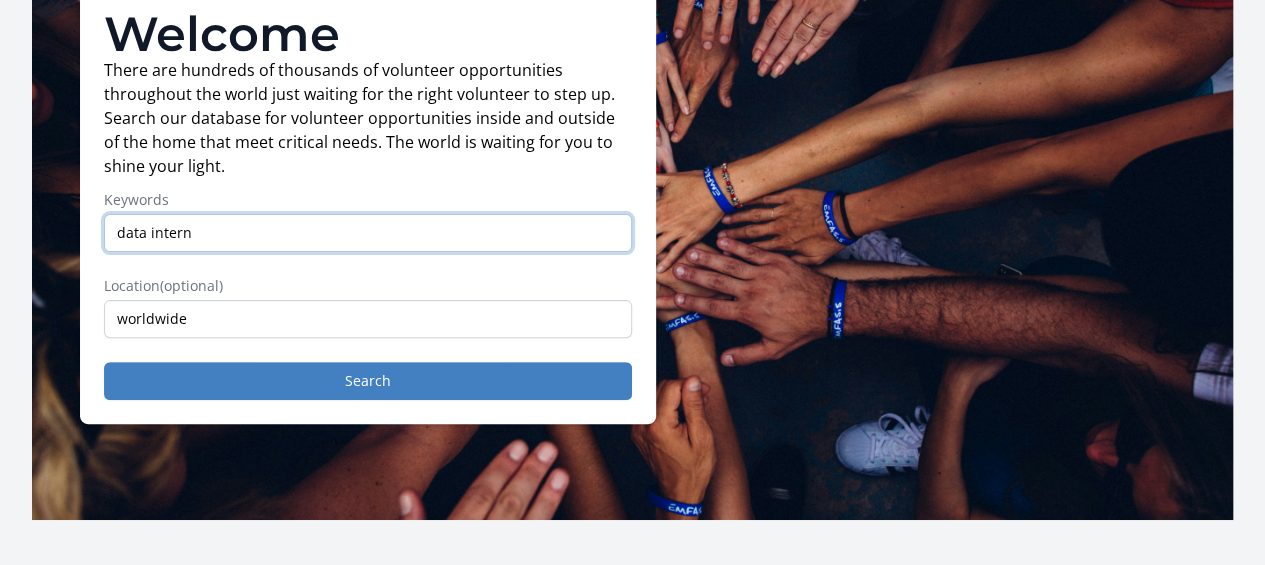 click on "data intern" at bounding box center (368, 233) 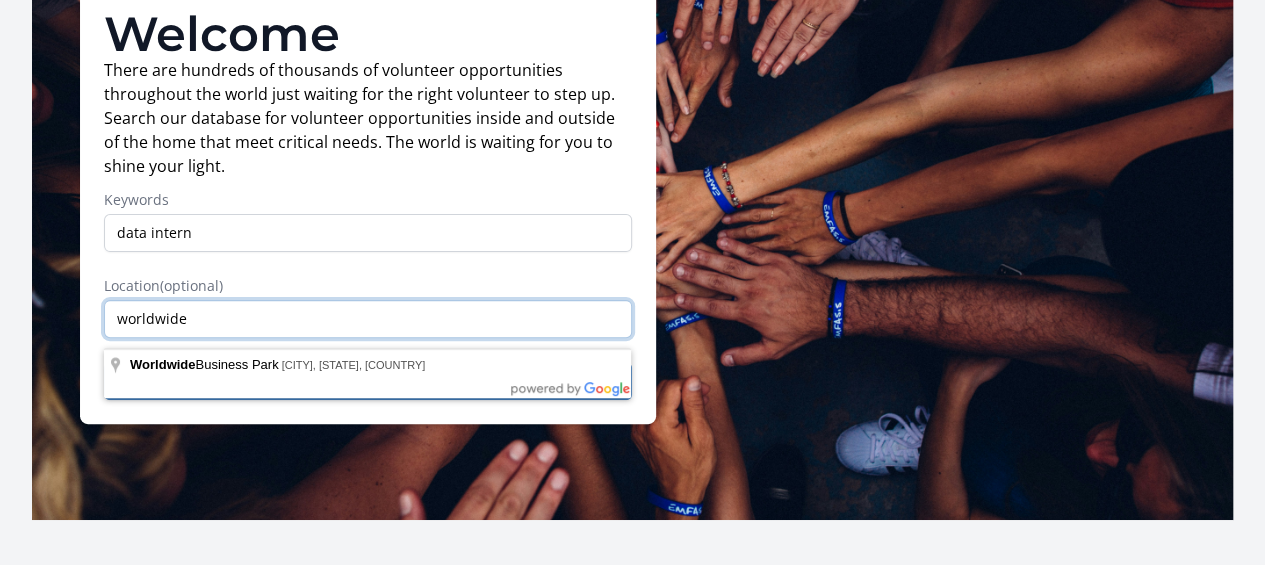 click on "worldwide" at bounding box center (368, 319) 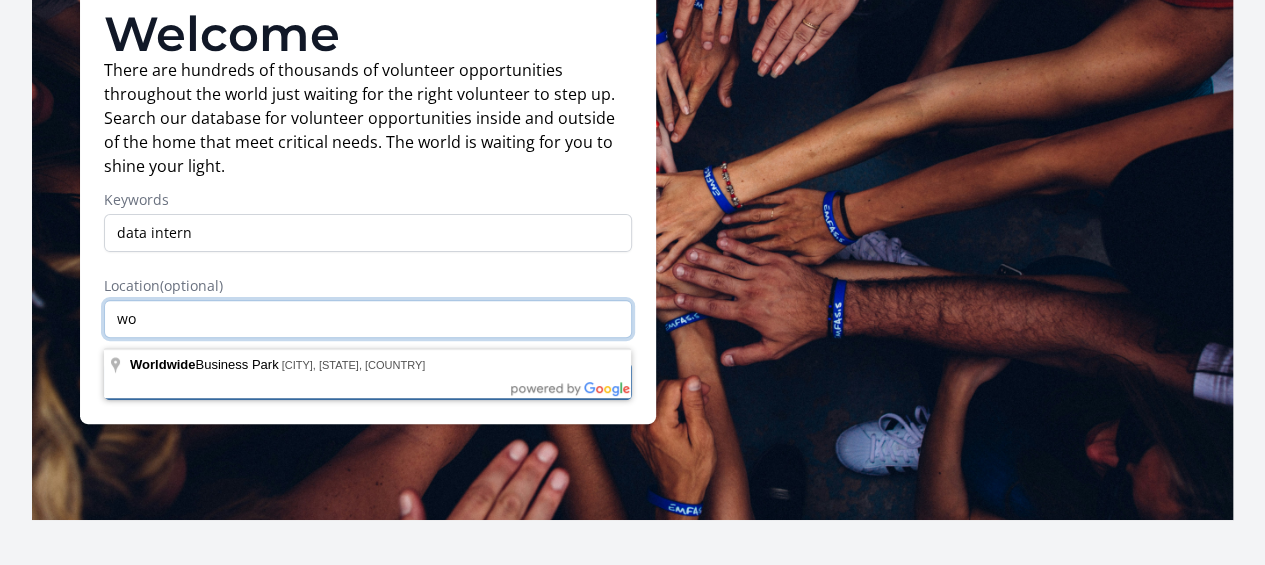 type on "w" 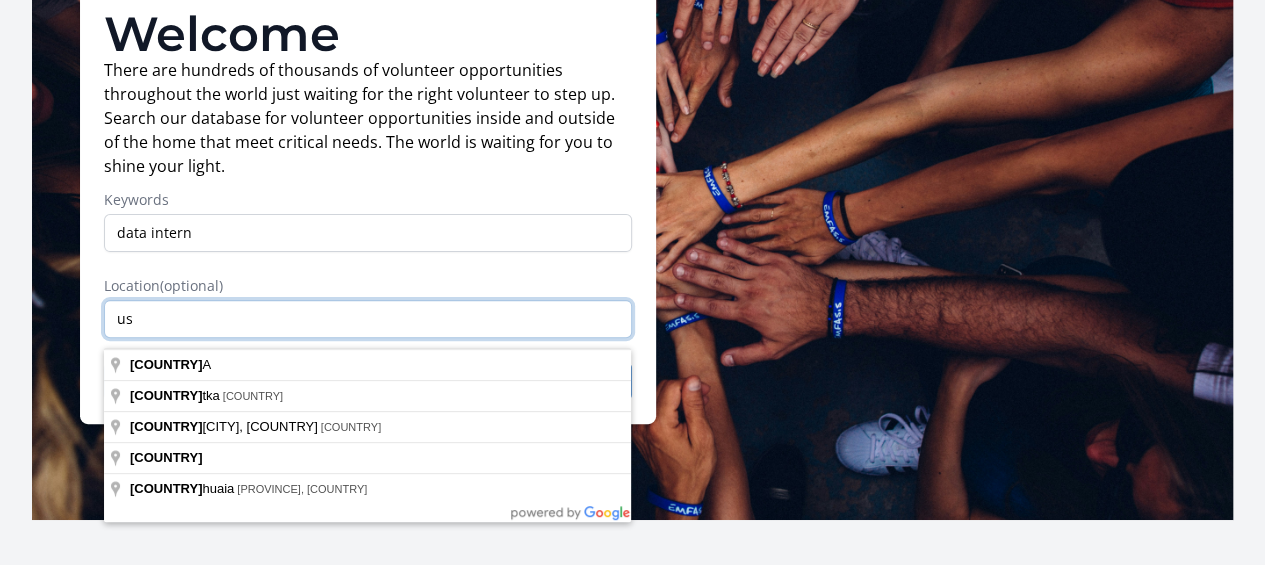 click on "us" at bounding box center (368, 319) 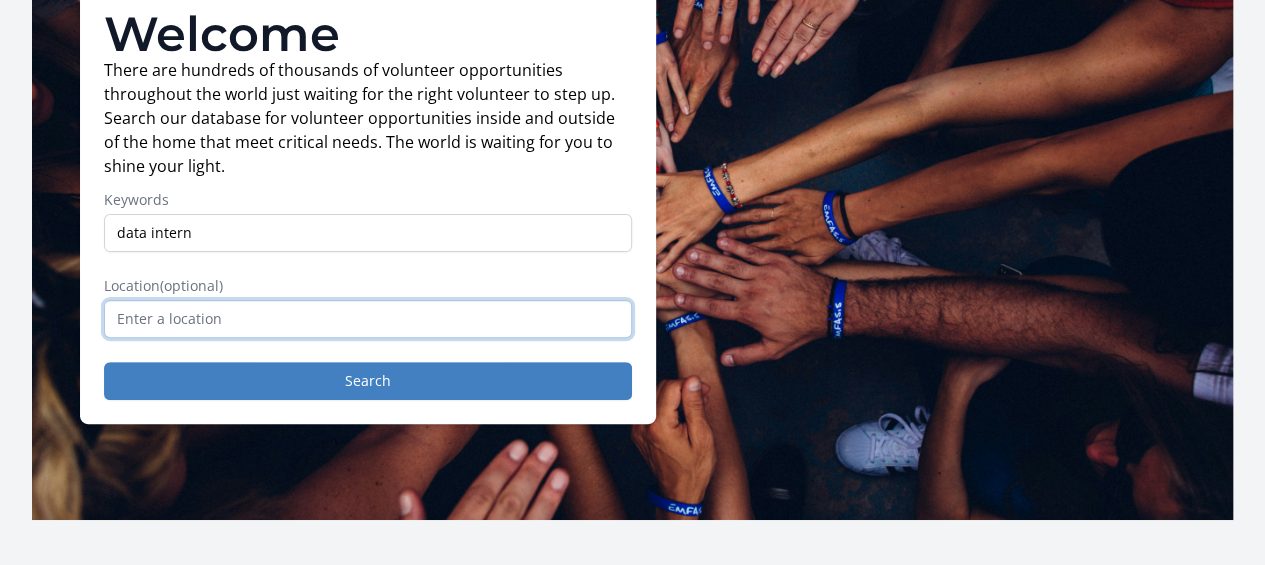 type 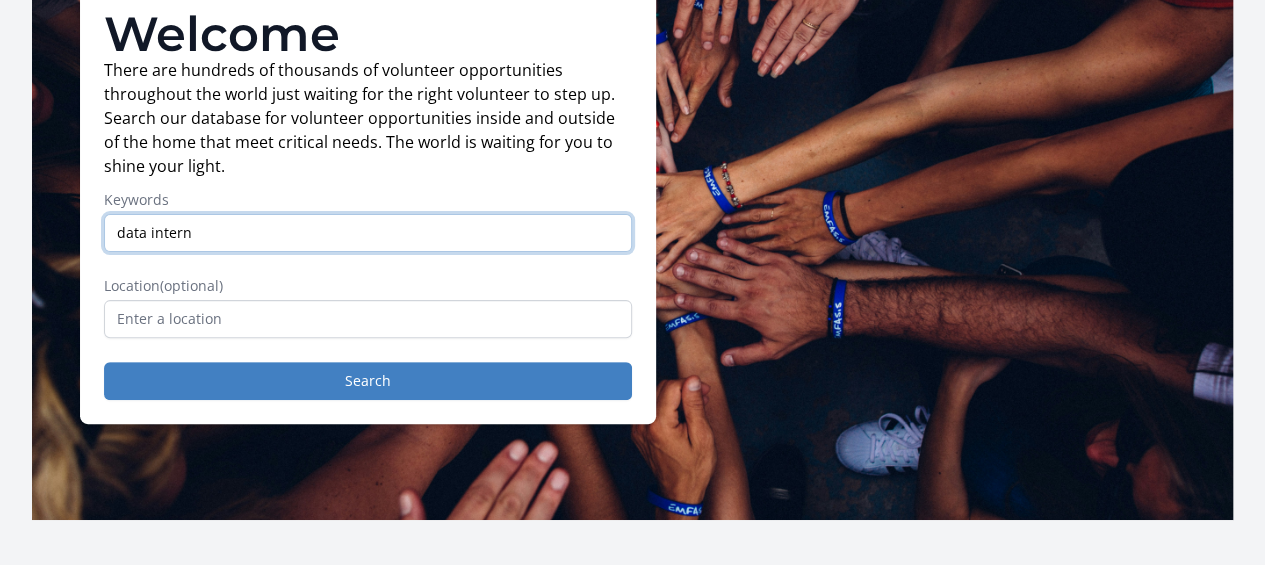 click on "data intern" at bounding box center (368, 233) 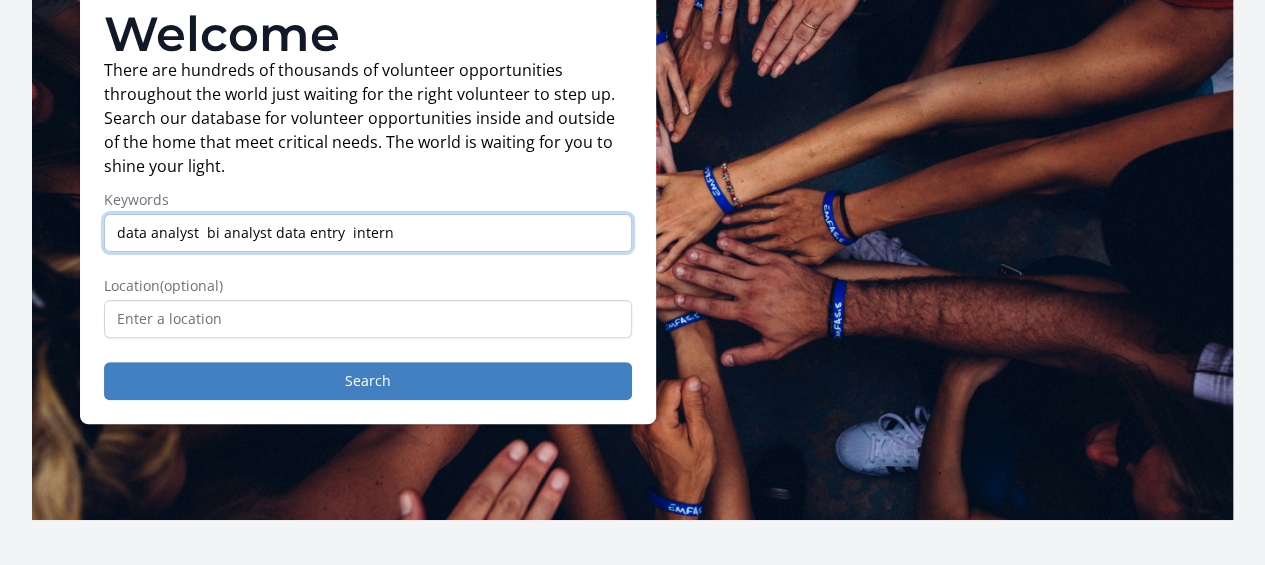 type on "data analyst  bi analyst data entry  intern" 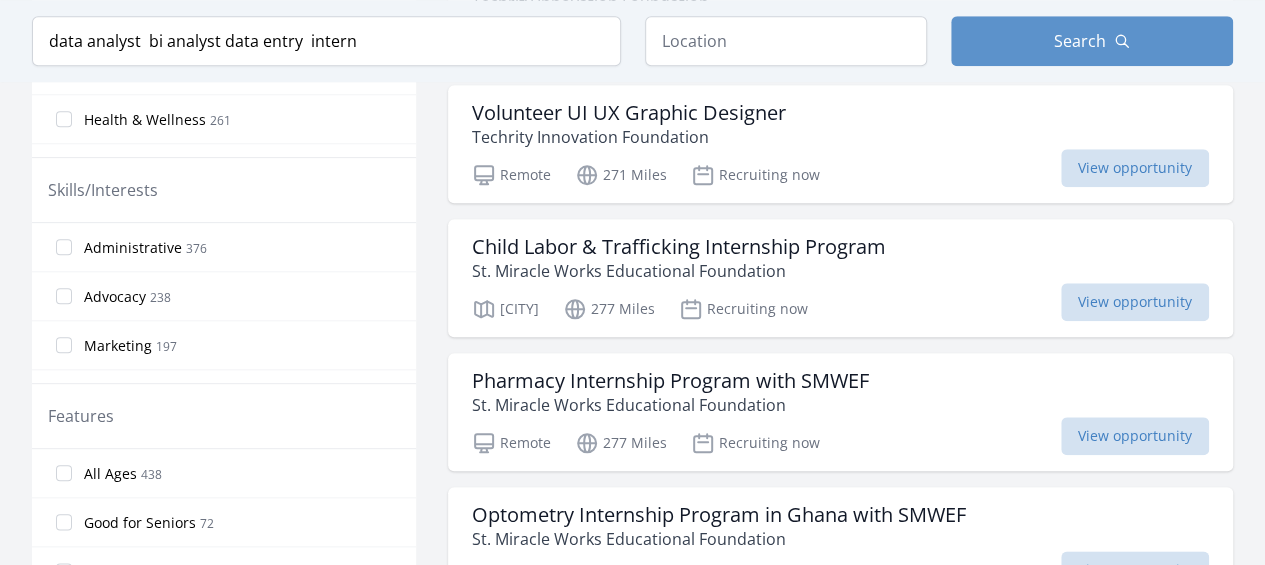 scroll, scrollTop: 903, scrollLeft: 0, axis: vertical 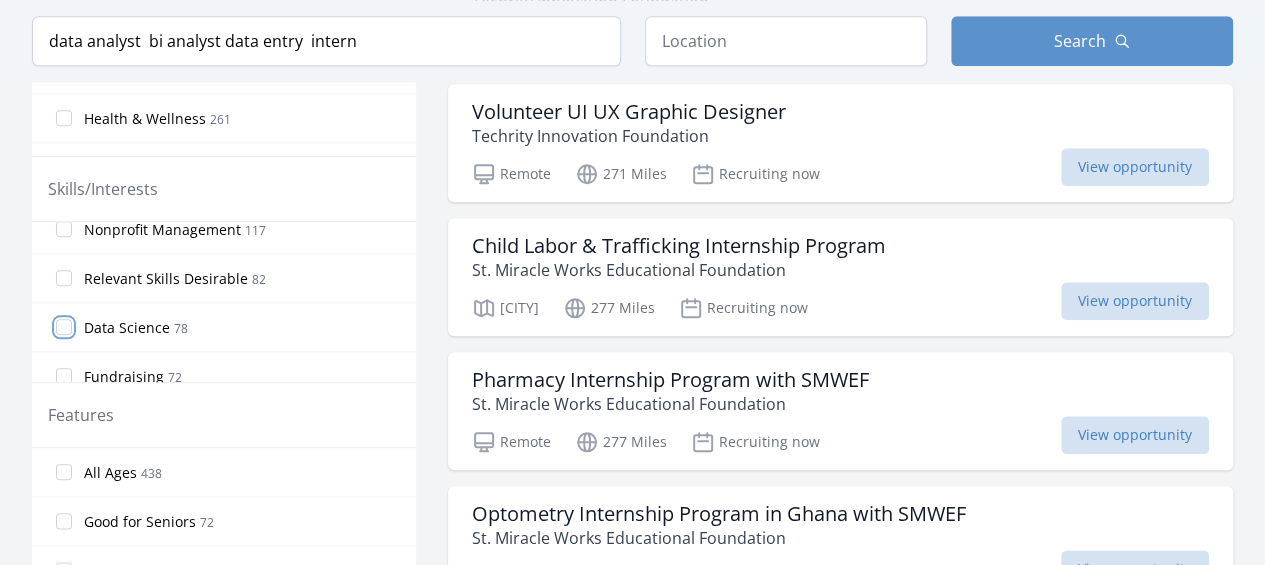 click on "Data Science   78" at bounding box center (64, 327) 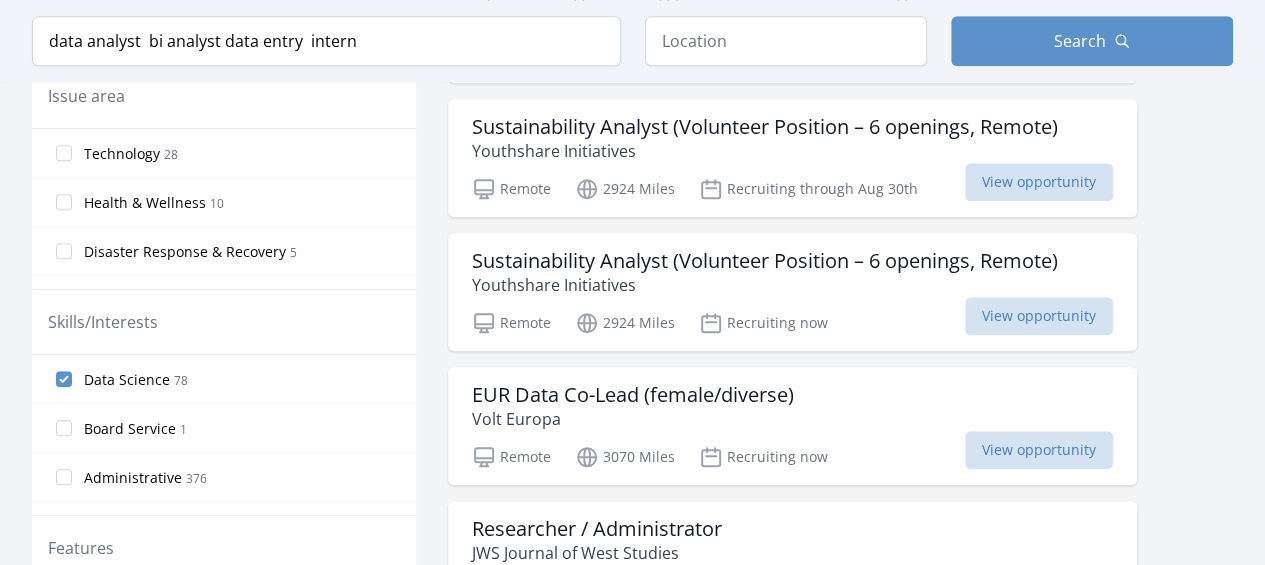 scroll, scrollTop: 708, scrollLeft: 0, axis: vertical 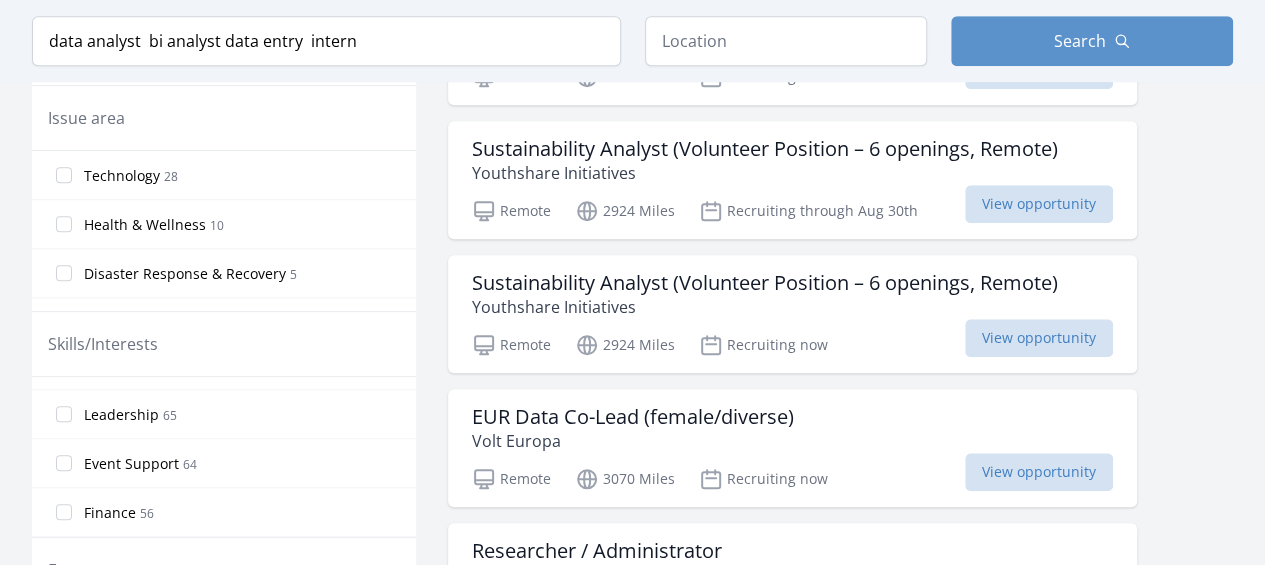 click on "Leadership   65" at bounding box center (224, 414) 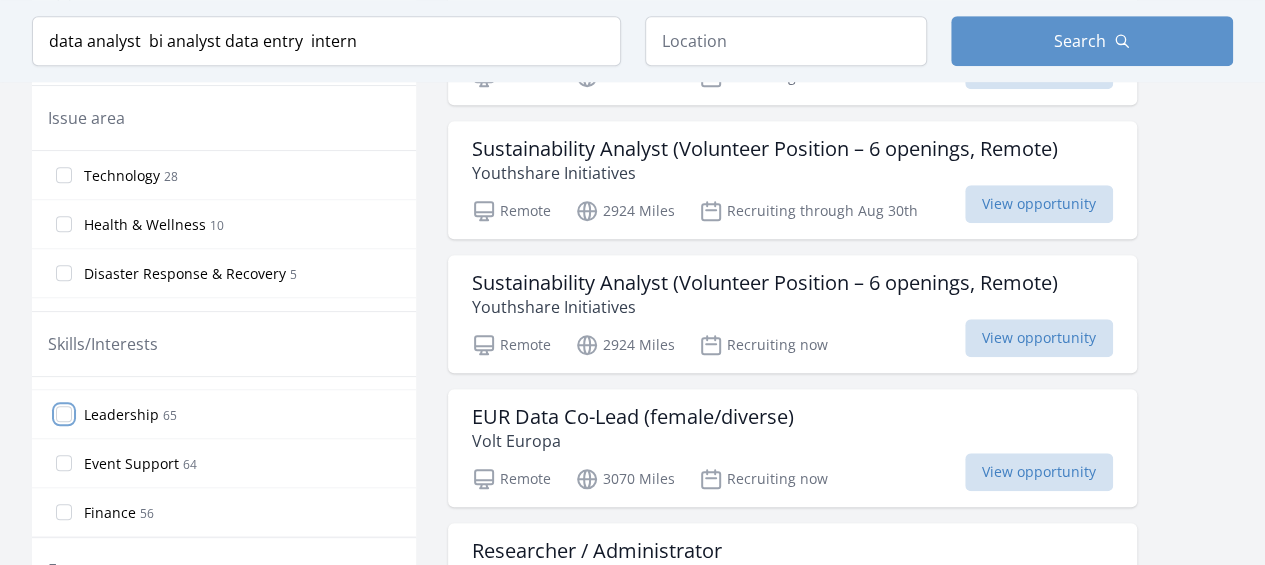 click on "Leadership   65" at bounding box center (64, 414) 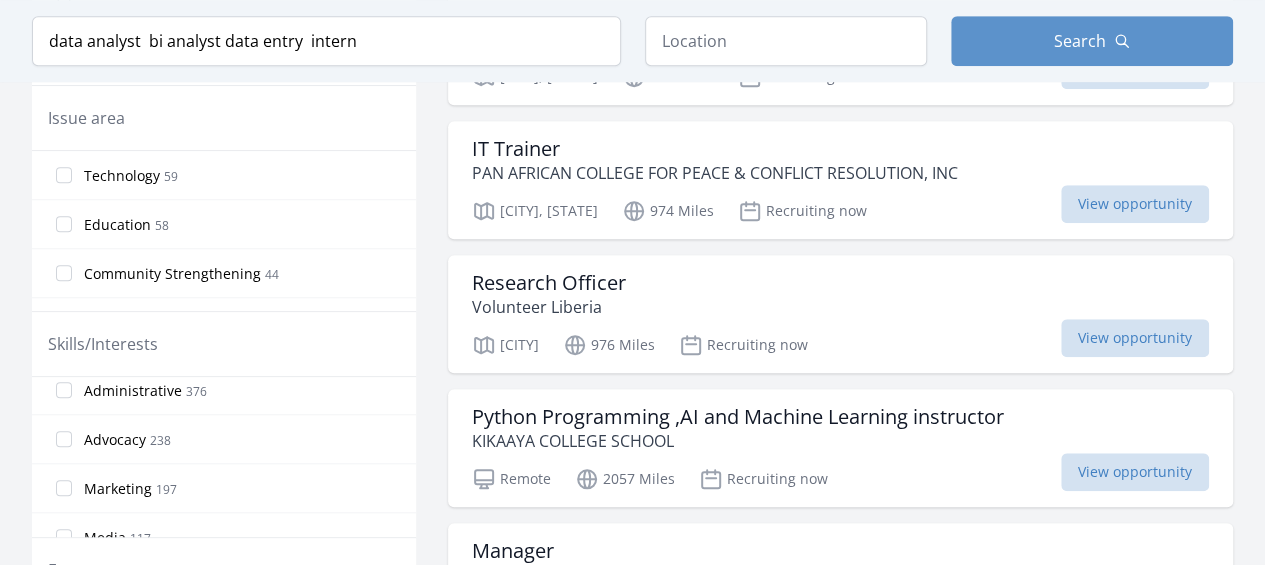 scroll, scrollTop: 167, scrollLeft: 0, axis: vertical 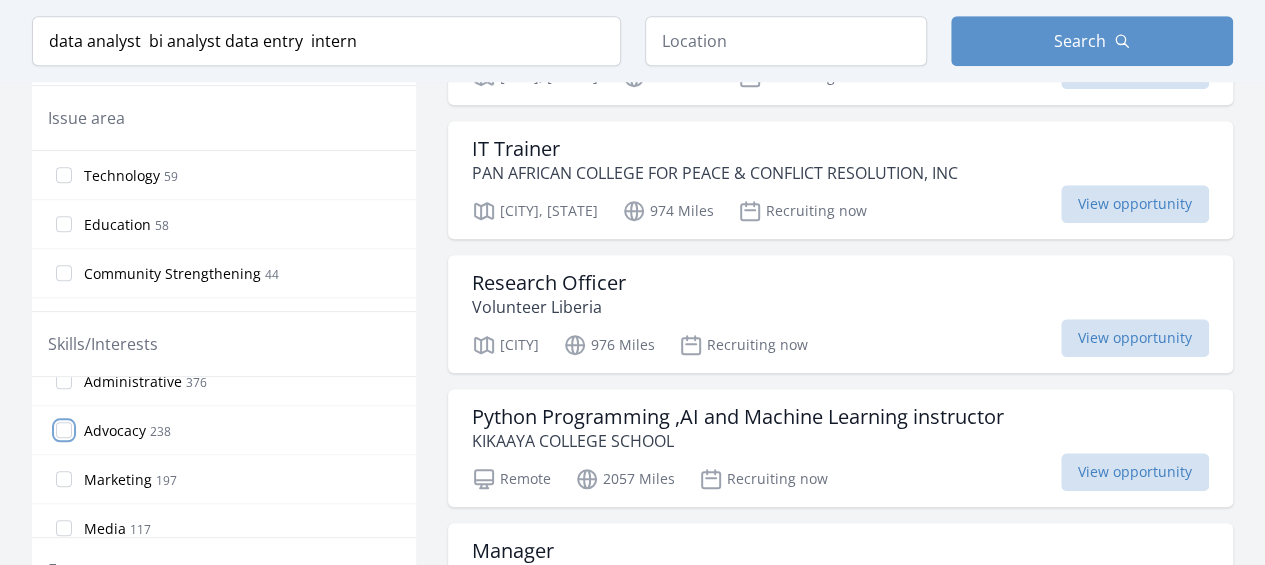 click on "Advocacy   238" at bounding box center (64, 430) 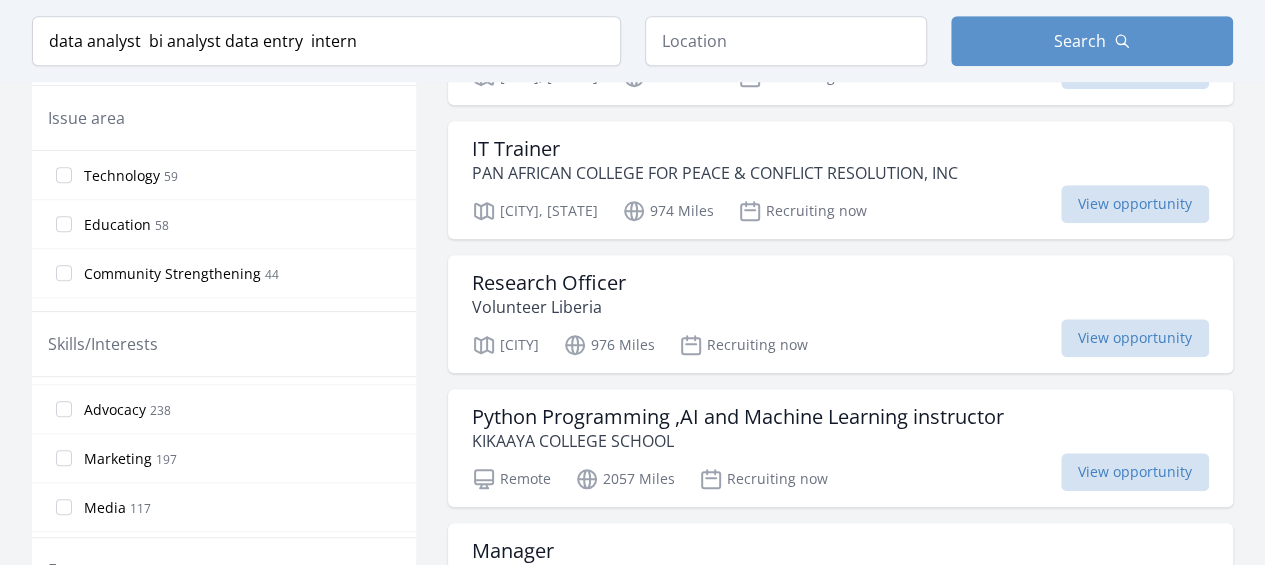 scroll, scrollTop: 0, scrollLeft: 0, axis: both 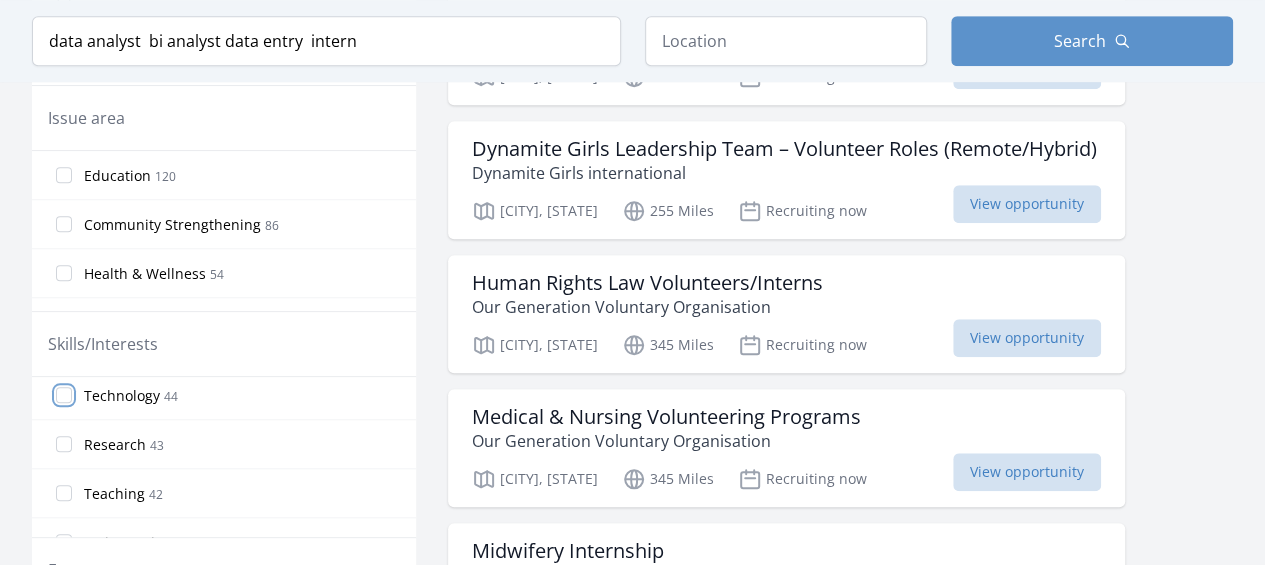 click on "Technology   44" at bounding box center (64, 395) 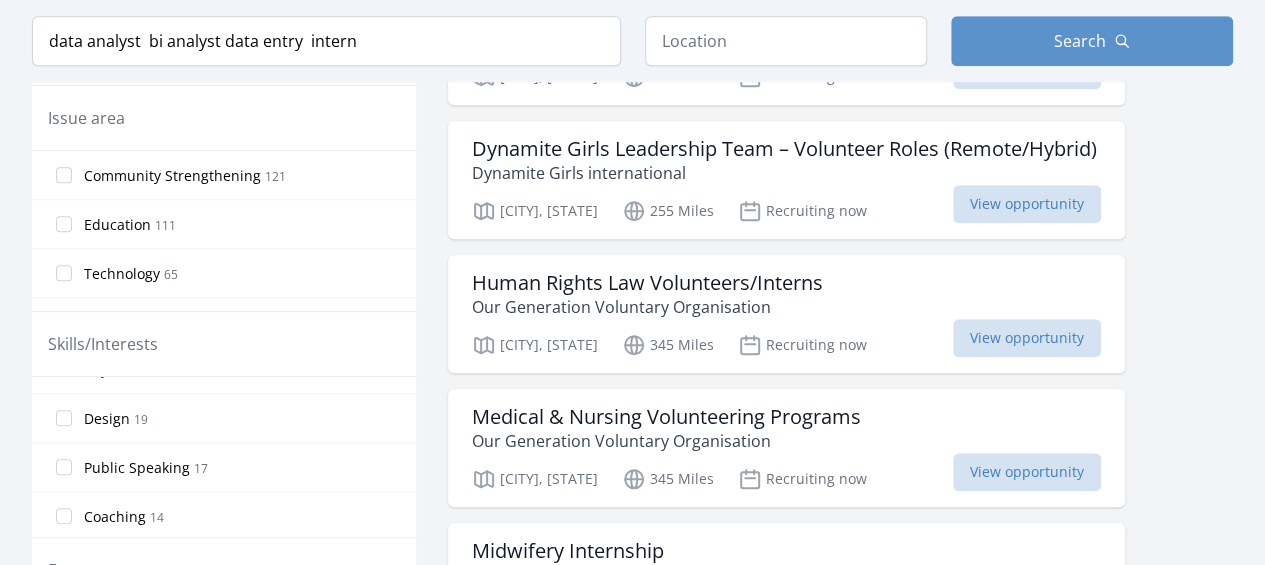 scroll, scrollTop: 1346, scrollLeft: 0, axis: vertical 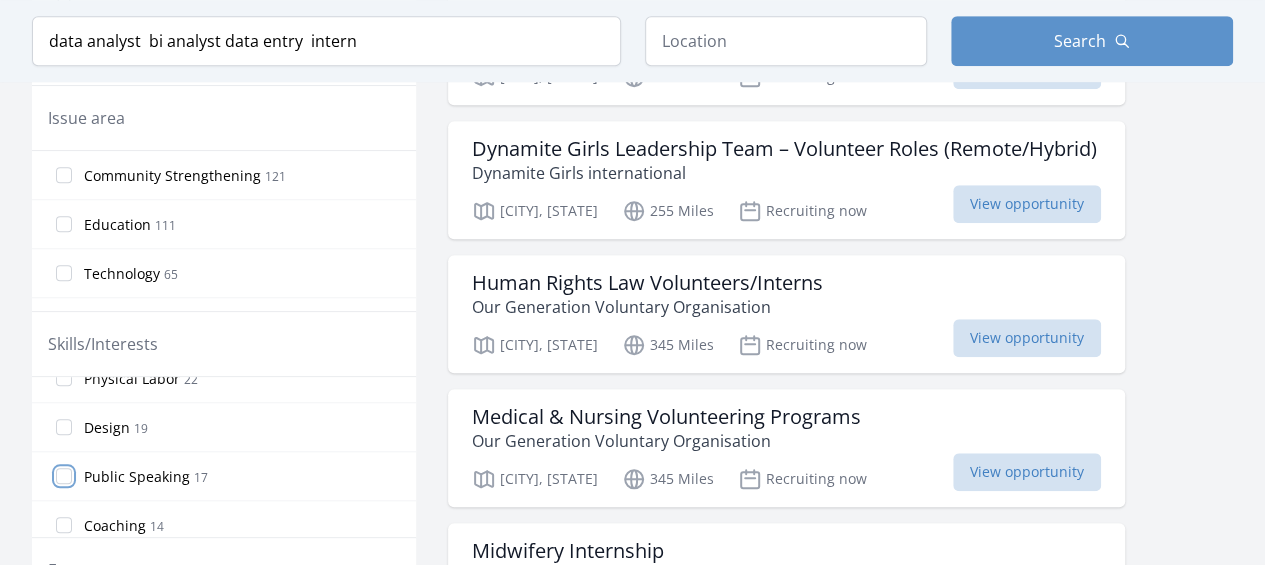 click on "Public Speaking   17" at bounding box center (64, 476) 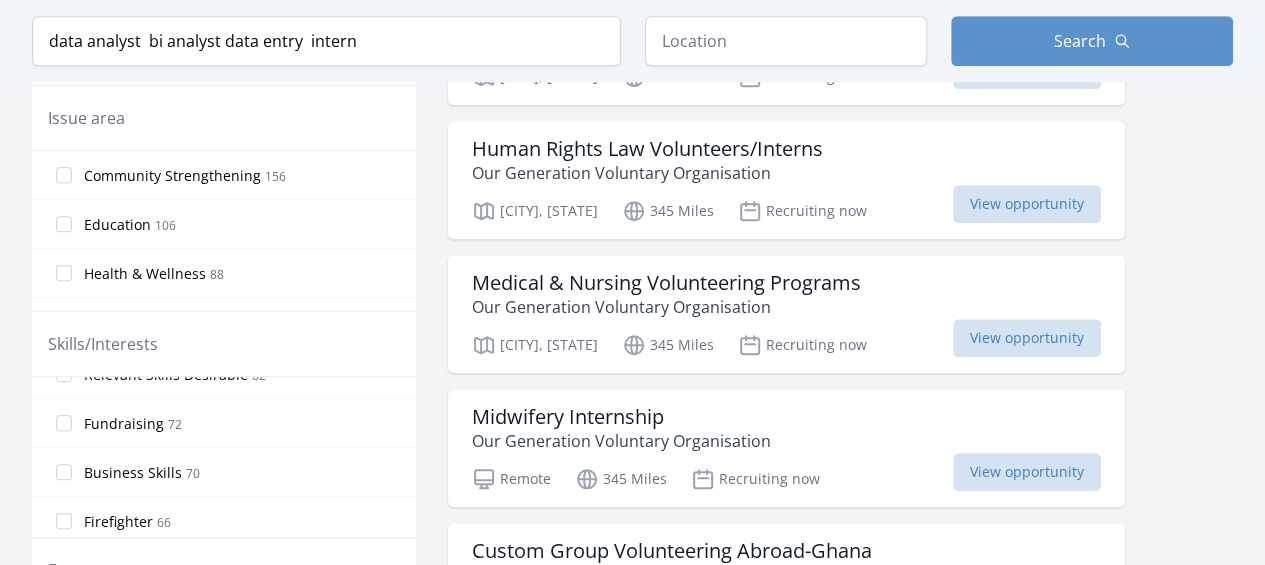 scroll, scrollTop: 474, scrollLeft: 0, axis: vertical 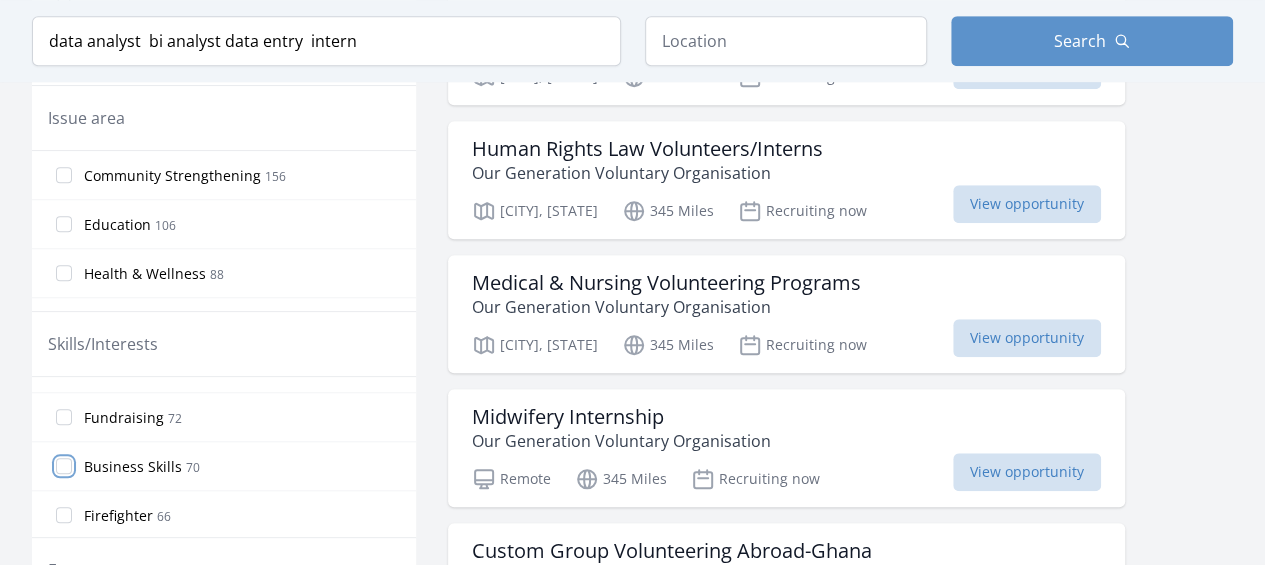click on "Business Skills   70" at bounding box center [64, 466] 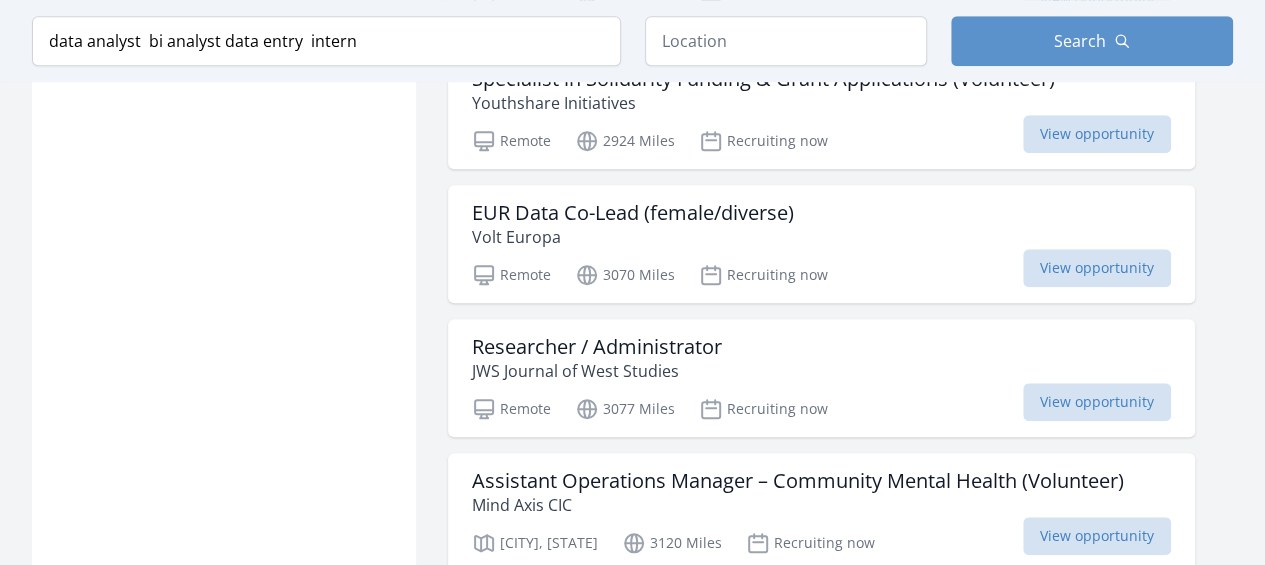 scroll, scrollTop: 4564, scrollLeft: 0, axis: vertical 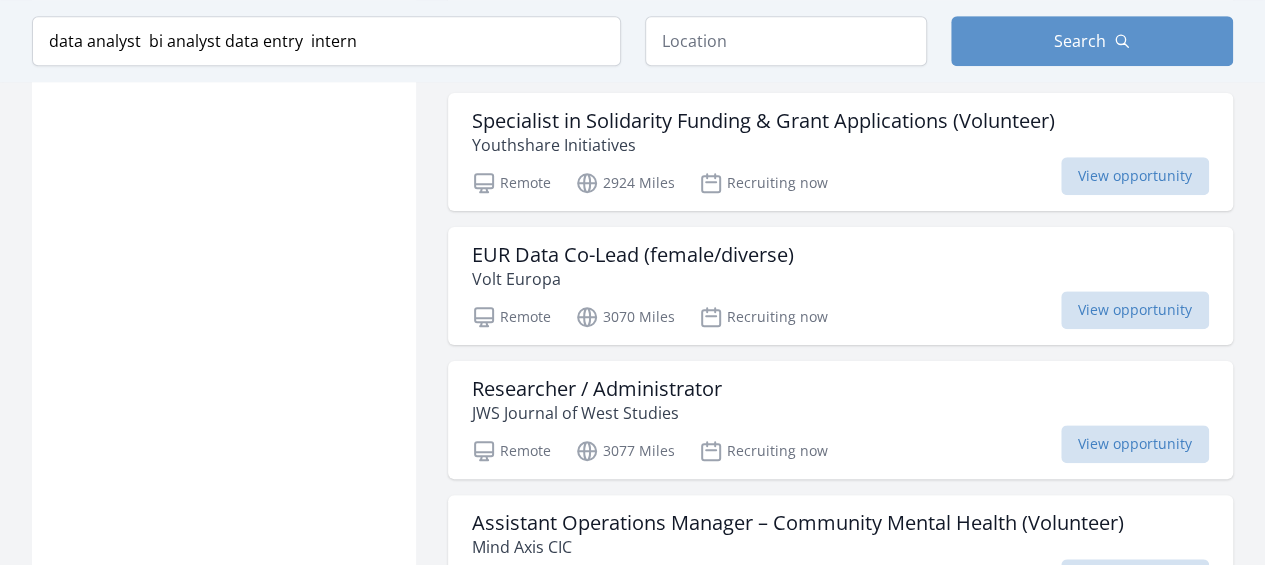 click on "EUR Data Co-Lead (female/diverse)" at bounding box center (633, 255) 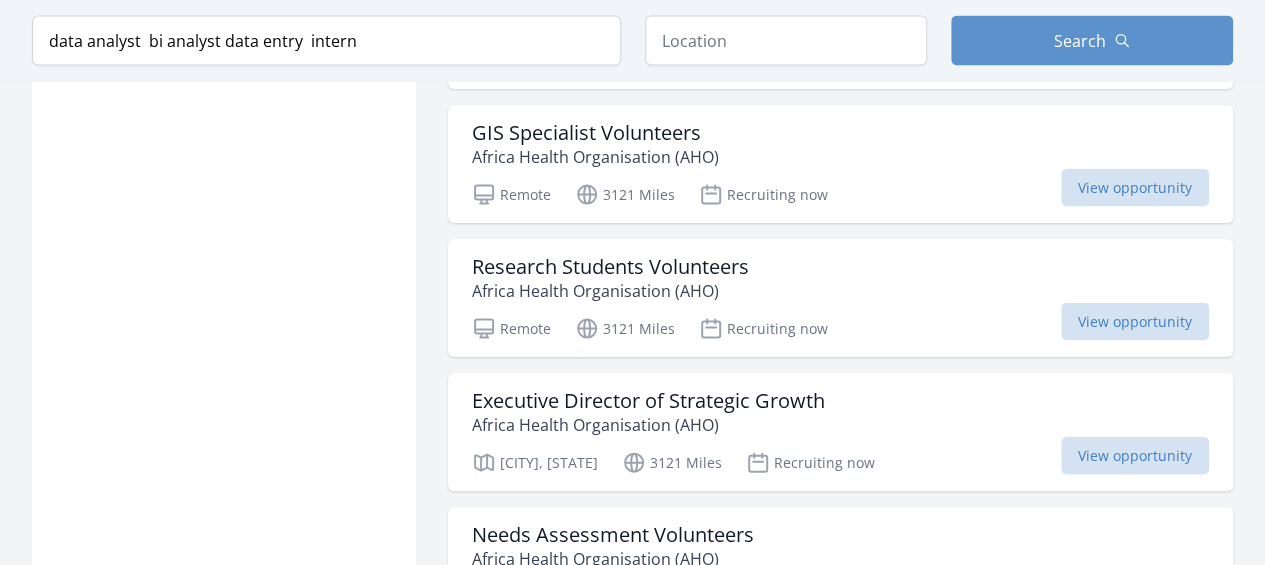 scroll, scrollTop: 5900, scrollLeft: 0, axis: vertical 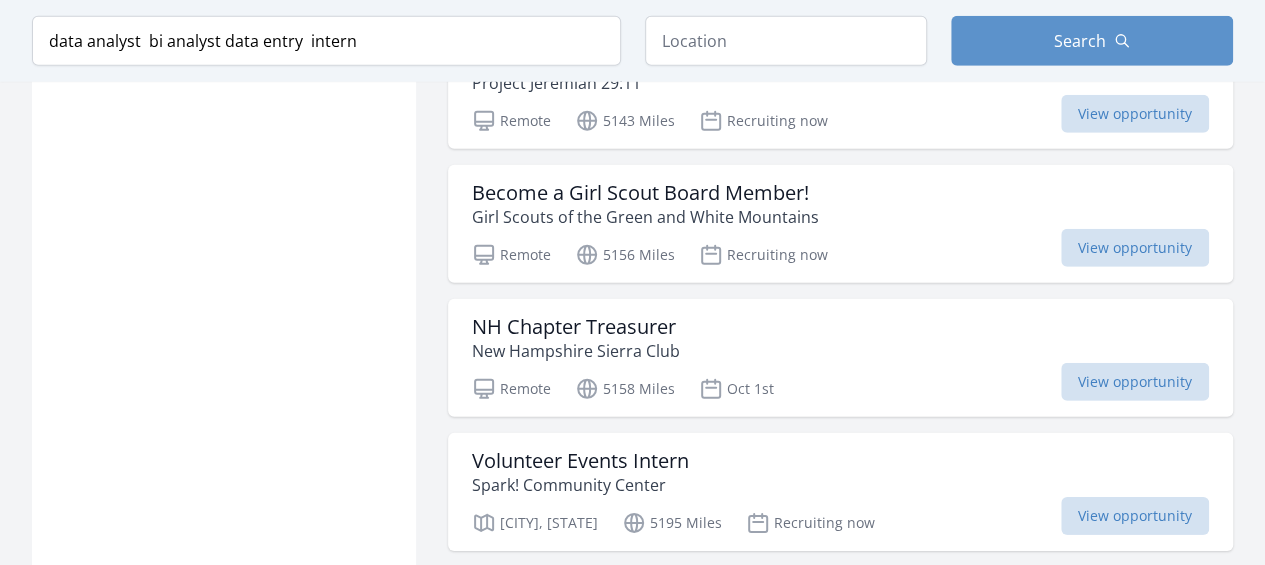 click on "Volunteer Events Intern
Spark! Community Center" at bounding box center [840, 473] 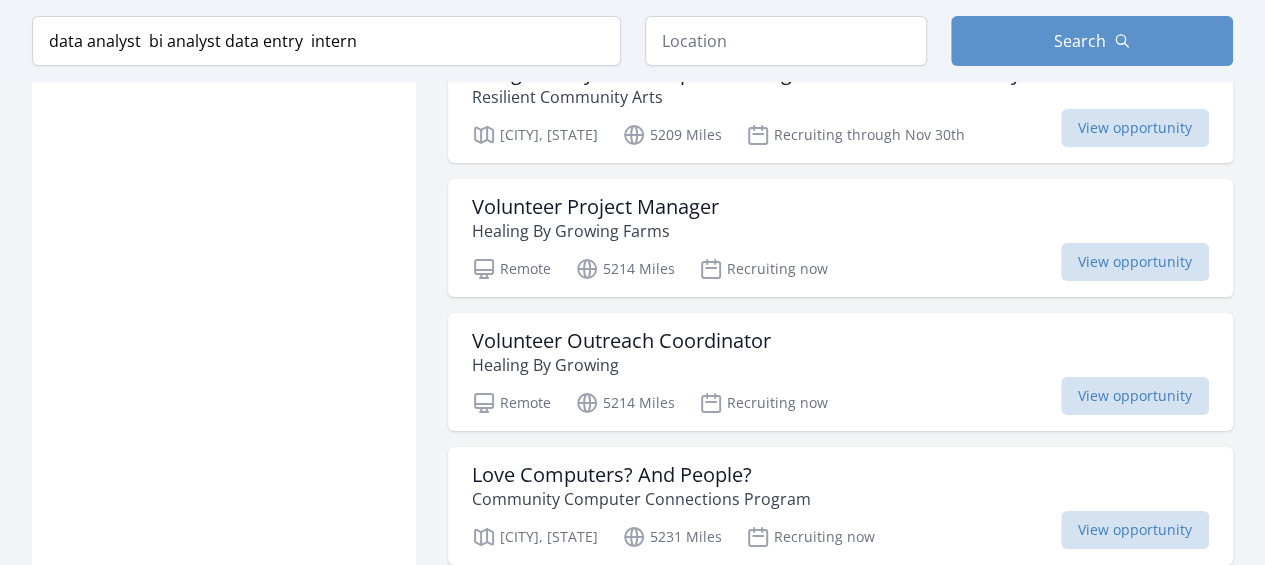 scroll, scrollTop: 11144, scrollLeft: 0, axis: vertical 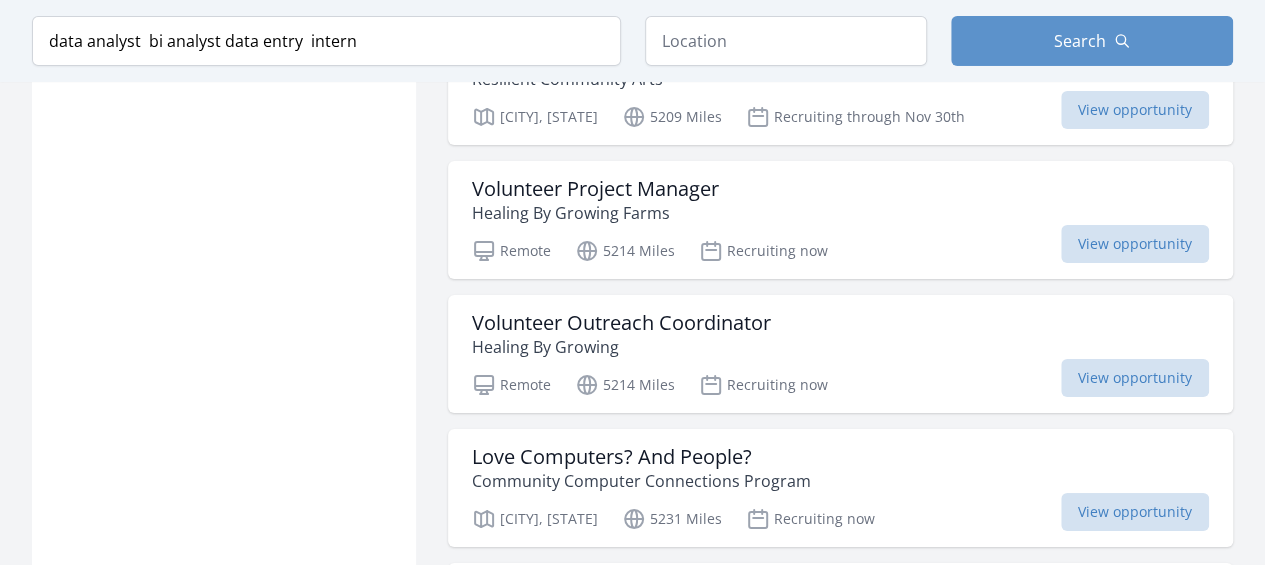 click on "Volunteer Project Manager
Healing By Growing Farms" at bounding box center (840, 201) 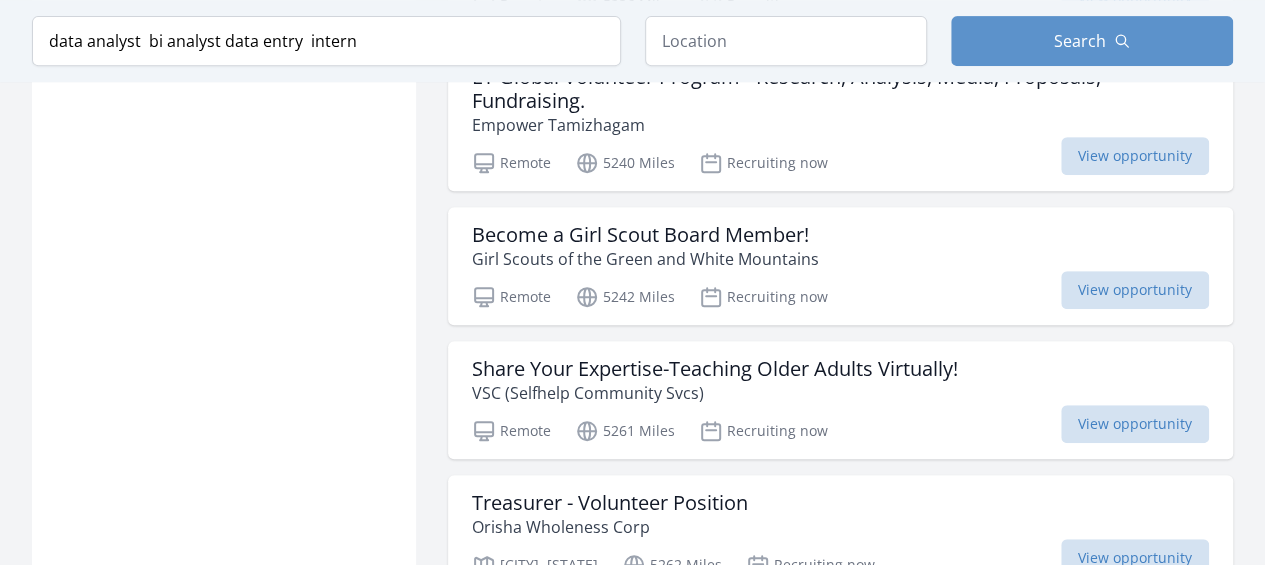 scroll, scrollTop: 11814, scrollLeft: 0, axis: vertical 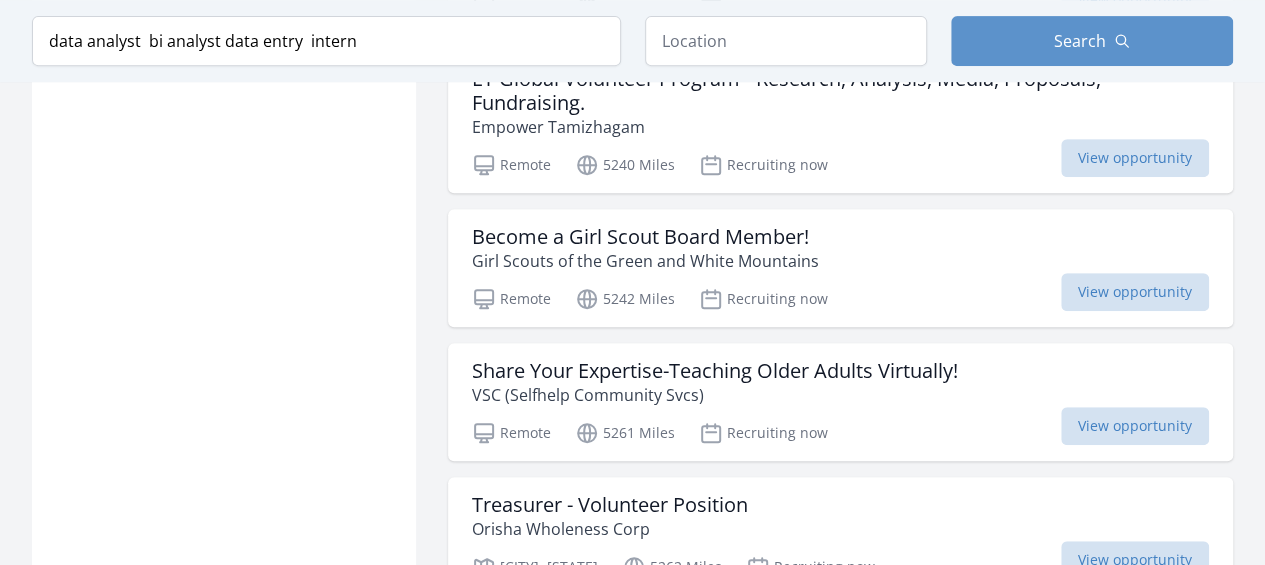 click on "Remote
5242 Miles
Recruiting now
View opportunity" at bounding box center [840, 296] 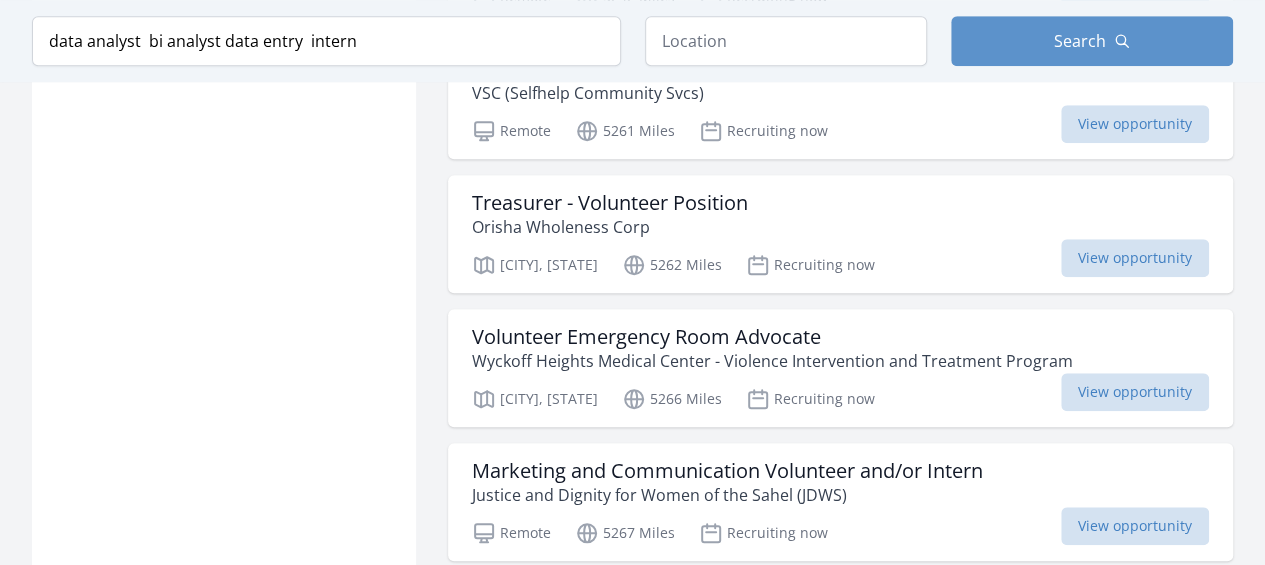 scroll, scrollTop: 12118, scrollLeft: 0, axis: vertical 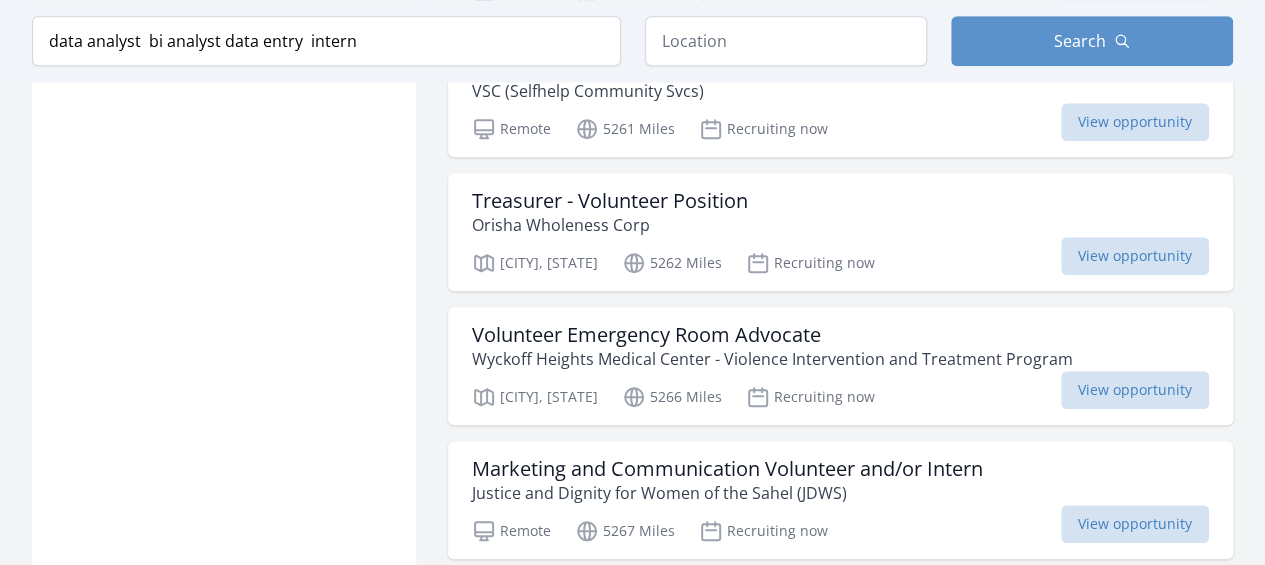 click on "Treasurer - Volunteer Position
Orisha Wholeness Corp" at bounding box center (840, 213) 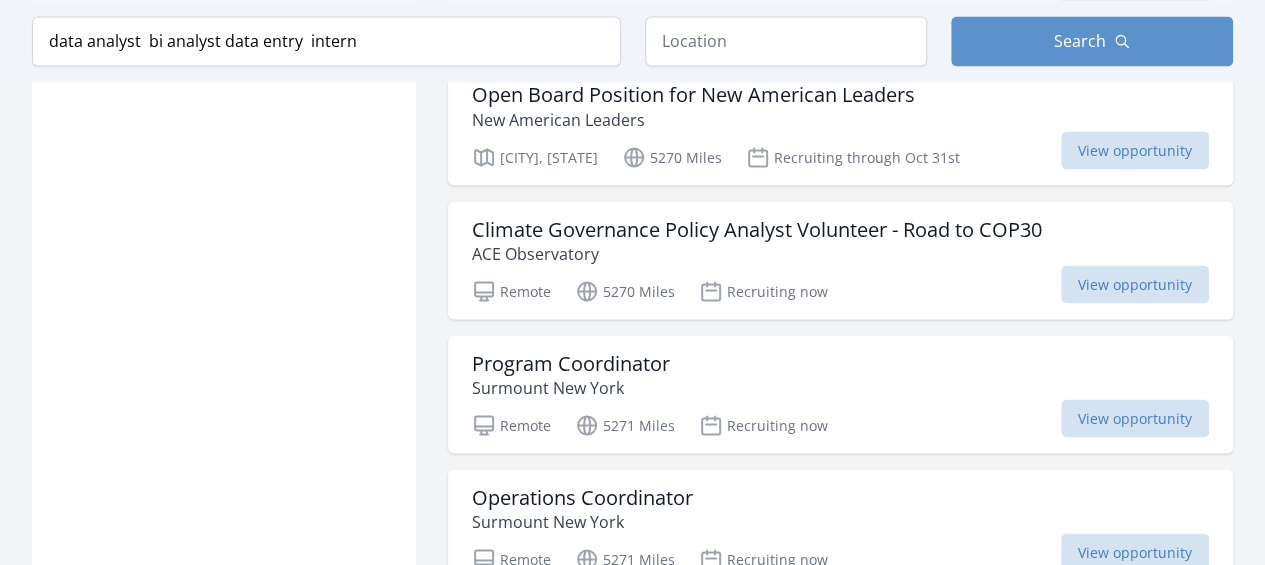 scroll, scrollTop: 13172, scrollLeft: 0, axis: vertical 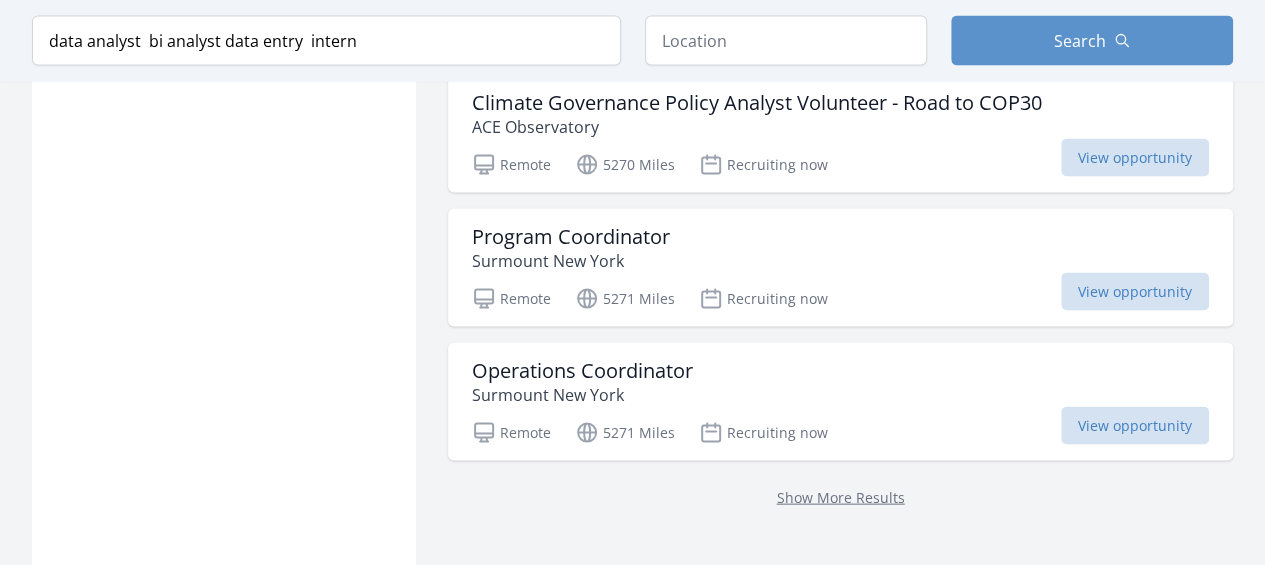 click on "Program Coordinator
Surmount New York
Remote
5271 Miles
Recruiting now
View opportunity" at bounding box center [840, 268] 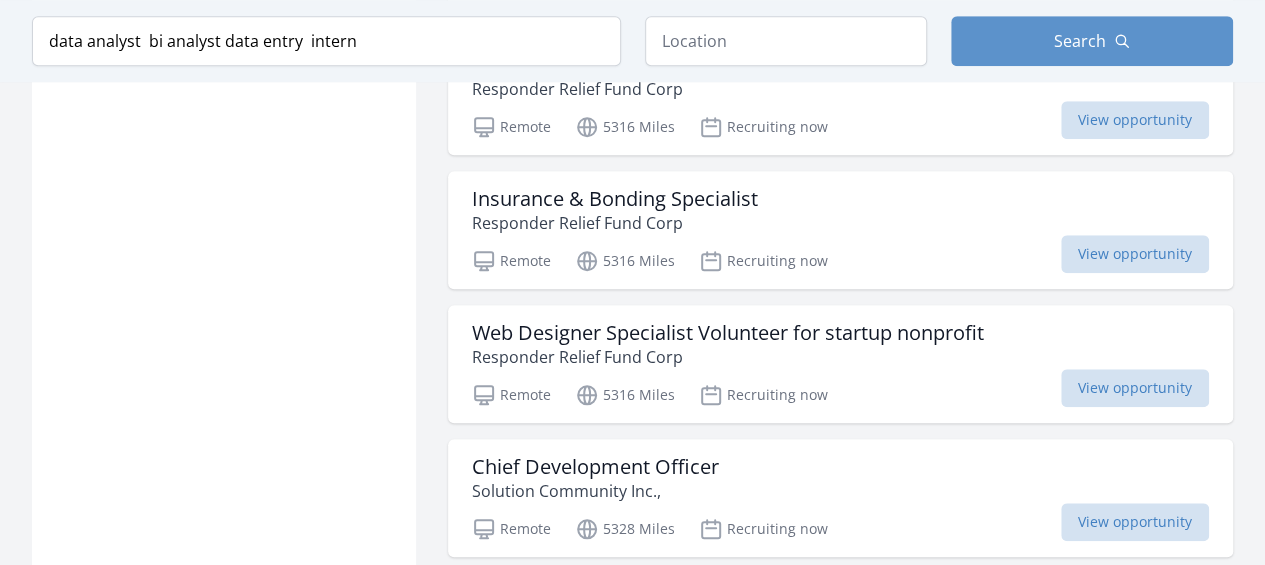 scroll, scrollTop: 15982, scrollLeft: 0, axis: vertical 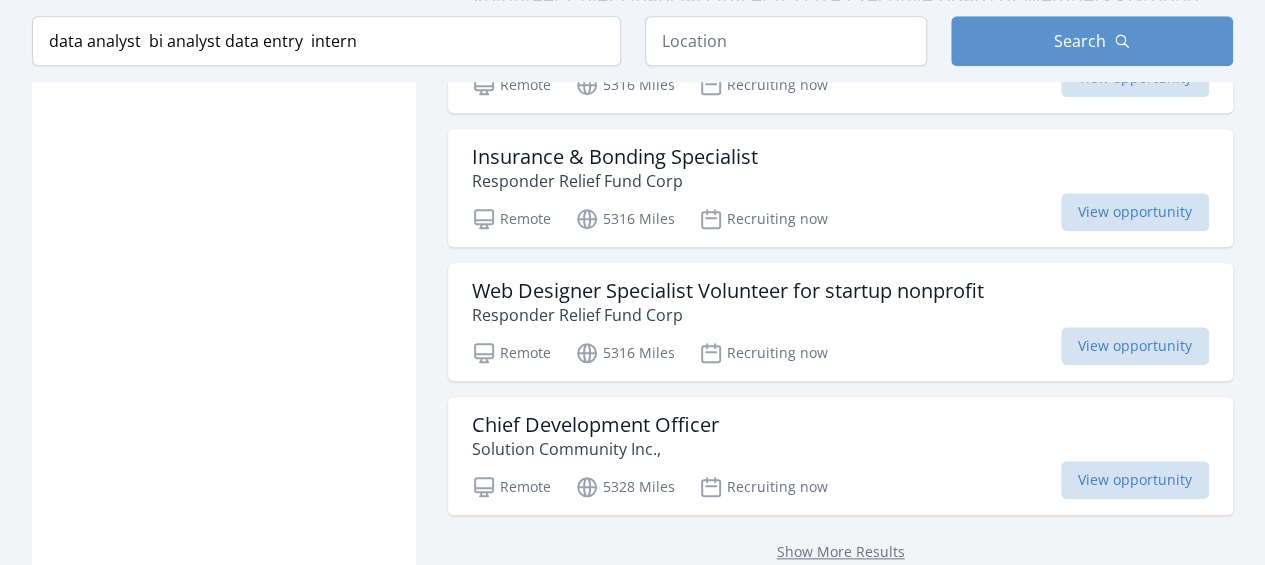 click on "Show More Results" at bounding box center (841, 551) 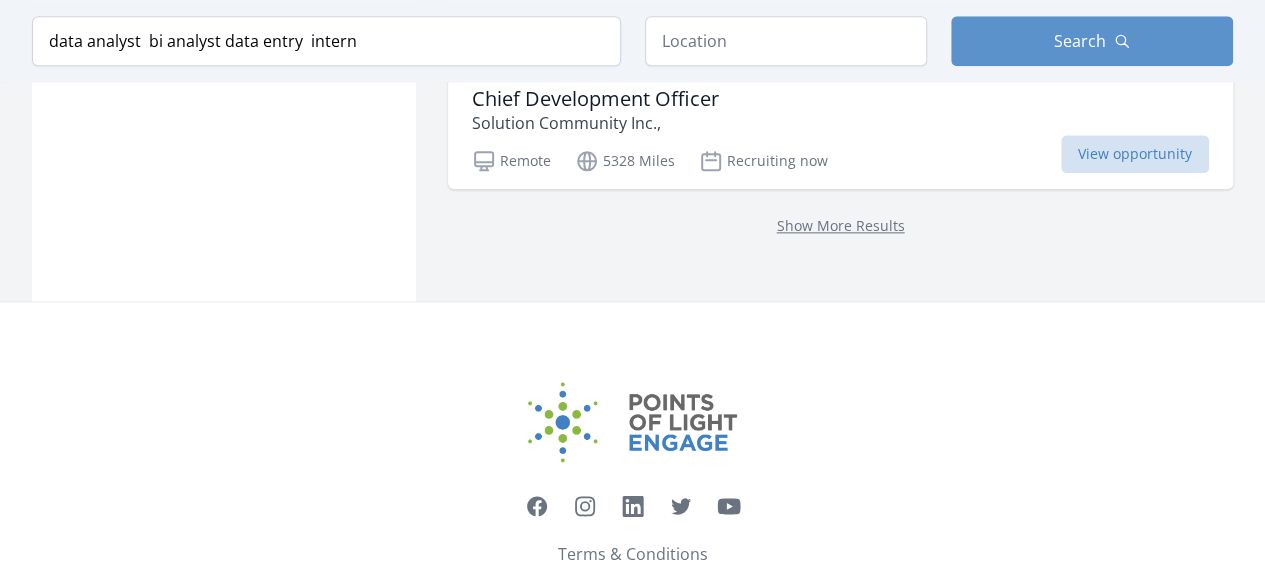 scroll, scrollTop: 16223, scrollLeft: 0, axis: vertical 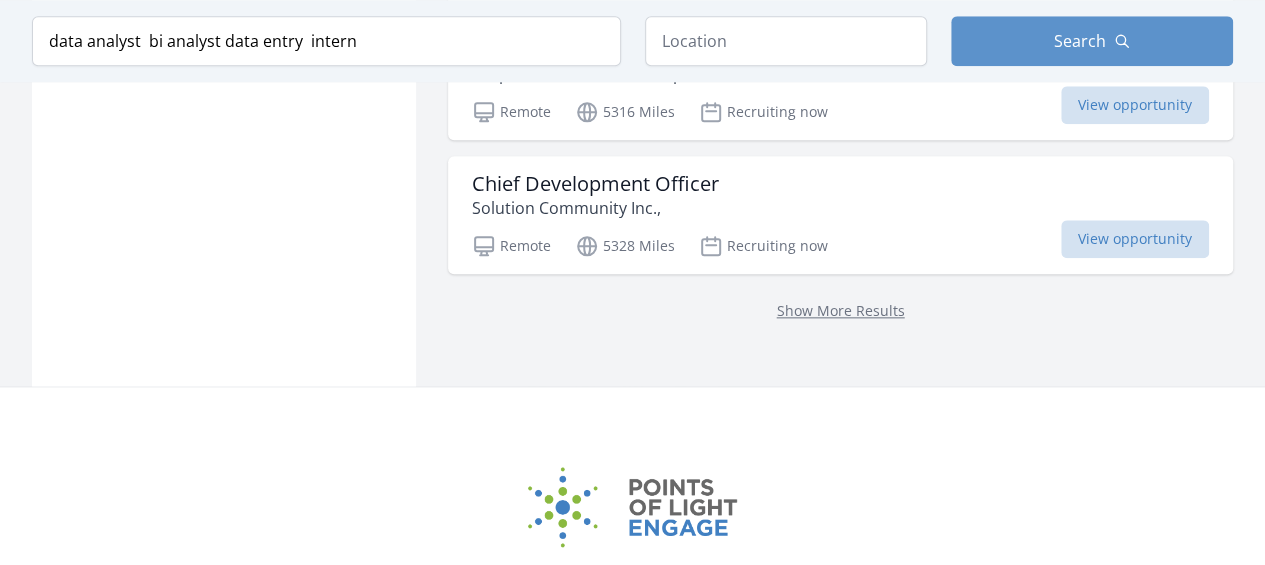 click on "Volunteer Opportunities
748 results
Dynamite Girls Leadership Team – Volunteer Roles (Remote/Hybrid)
Dynamite Girls international
Accra, Greater Accra Region
255 Miles" at bounding box center [840, -7846] 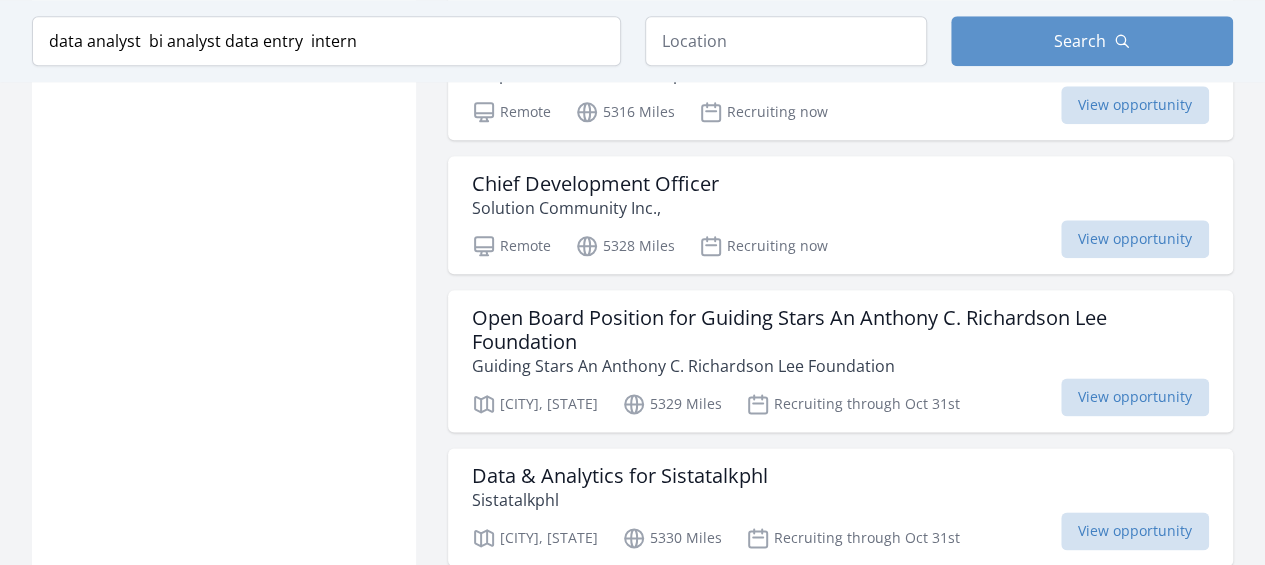 scroll, scrollTop: 16439, scrollLeft: 0, axis: vertical 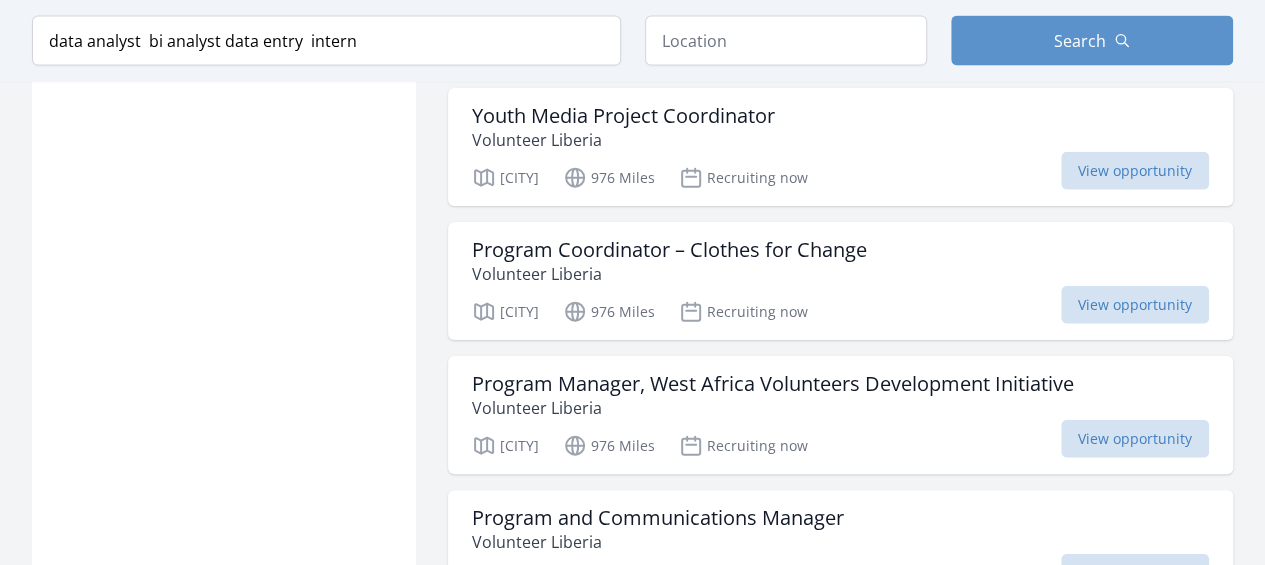 click on "Active filters
Clear filters
Query : data analyst  bi analyst data entry  intern  ✕
Within Any distance , 5 Miles , 20 Miles , 50 Miles , 100 Miles
In-Person or Remote:   Remote   In-Person   All
Commitment:   Ongoing   Event   All
Issue area   Community Strengthening   157   Education   105   Health & Wellness   95   Technology   70   Children & Youth   63   Arts & Culture   56   Hunger   49   Seniors   45   Environment   40   Literacy   37   Disaster Response & Recovery   27   Animals   25   Veterans & Military Families   23   Disabilities   21   Poverty   19   Women's Issues   19   Civil Rights   17   Job Training & Employment   17" at bounding box center [224, 10306] 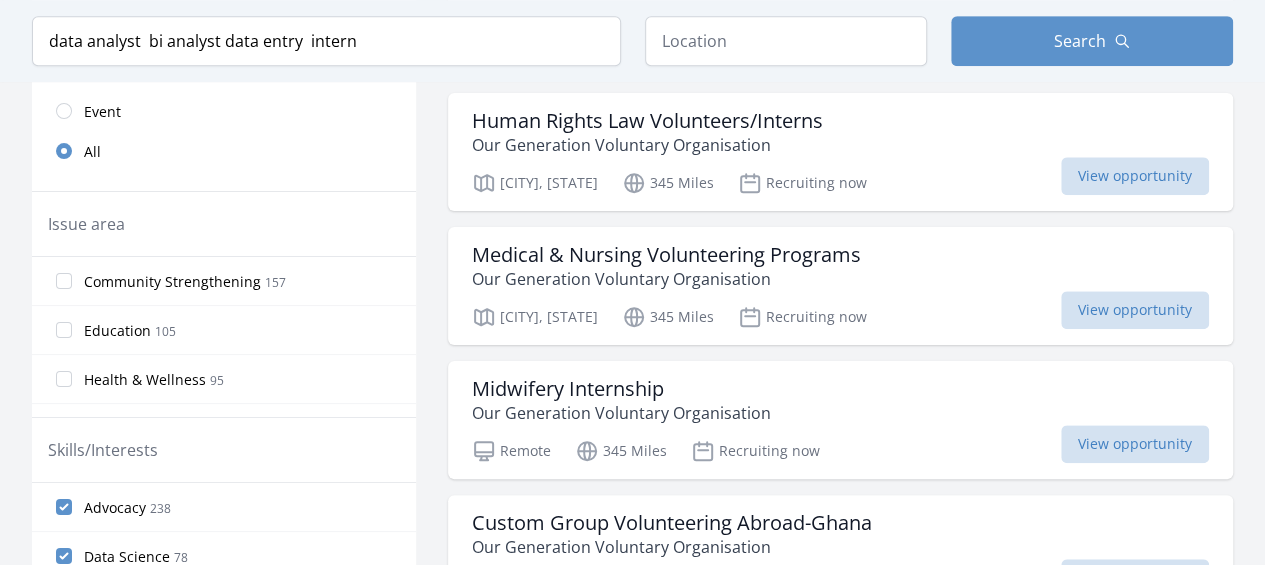 scroll, scrollTop: 604, scrollLeft: 0, axis: vertical 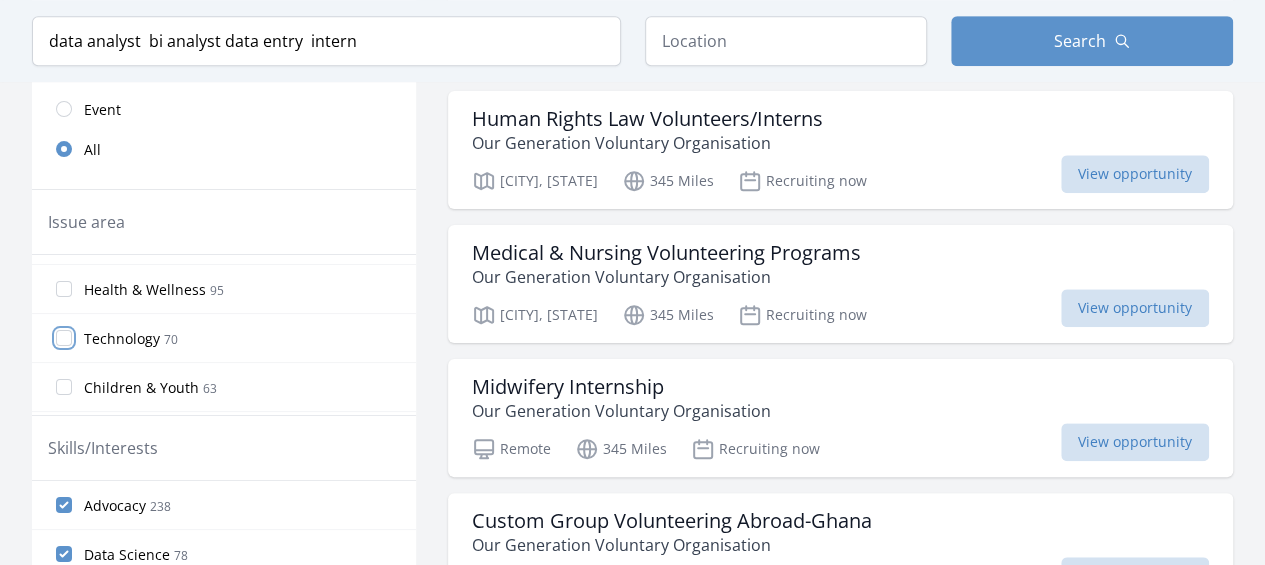 click on "Technology   70" at bounding box center [64, 338] 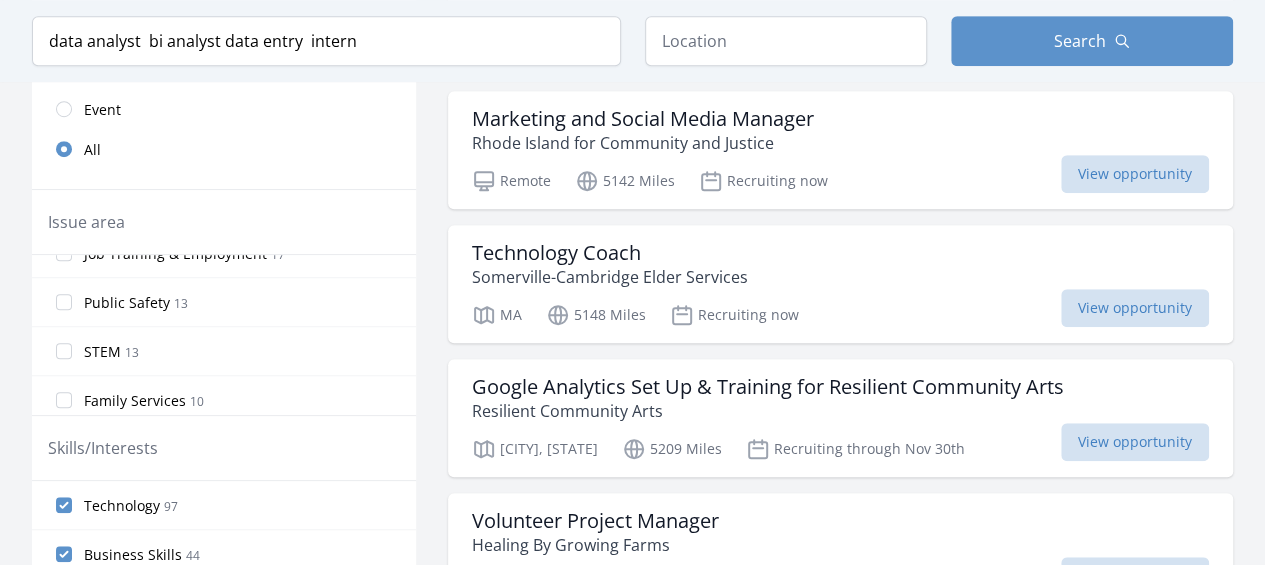 scroll, scrollTop: 934, scrollLeft: 0, axis: vertical 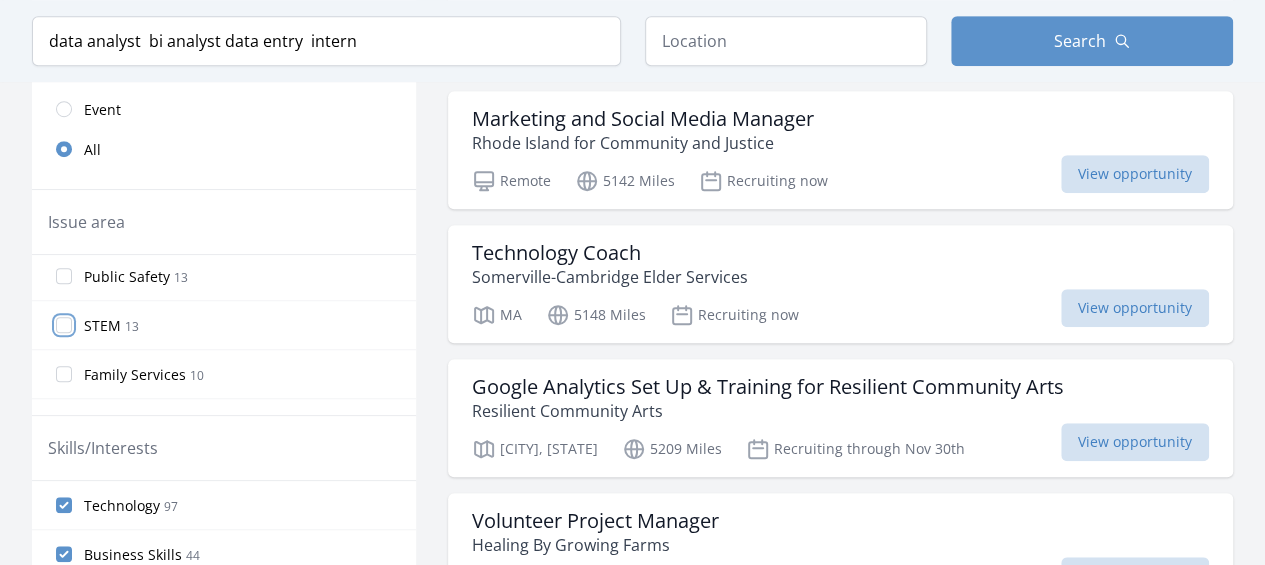 click on "STEM   13" at bounding box center (64, 325) 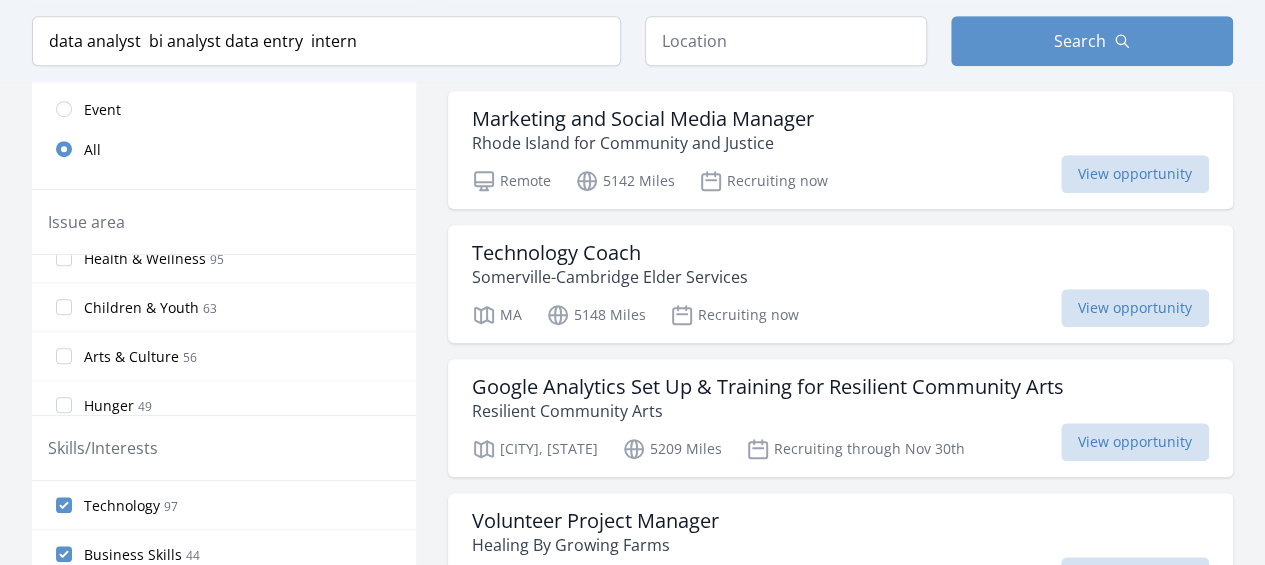 scroll, scrollTop: 0, scrollLeft: 0, axis: both 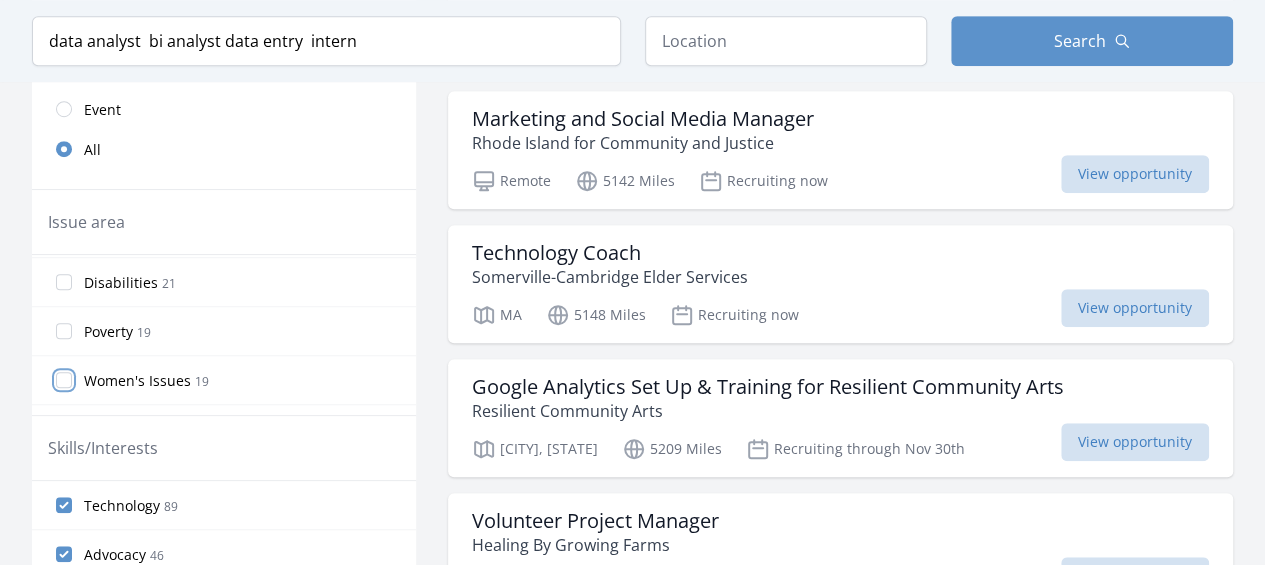 click on "Women's Issues   19" at bounding box center [64, 380] 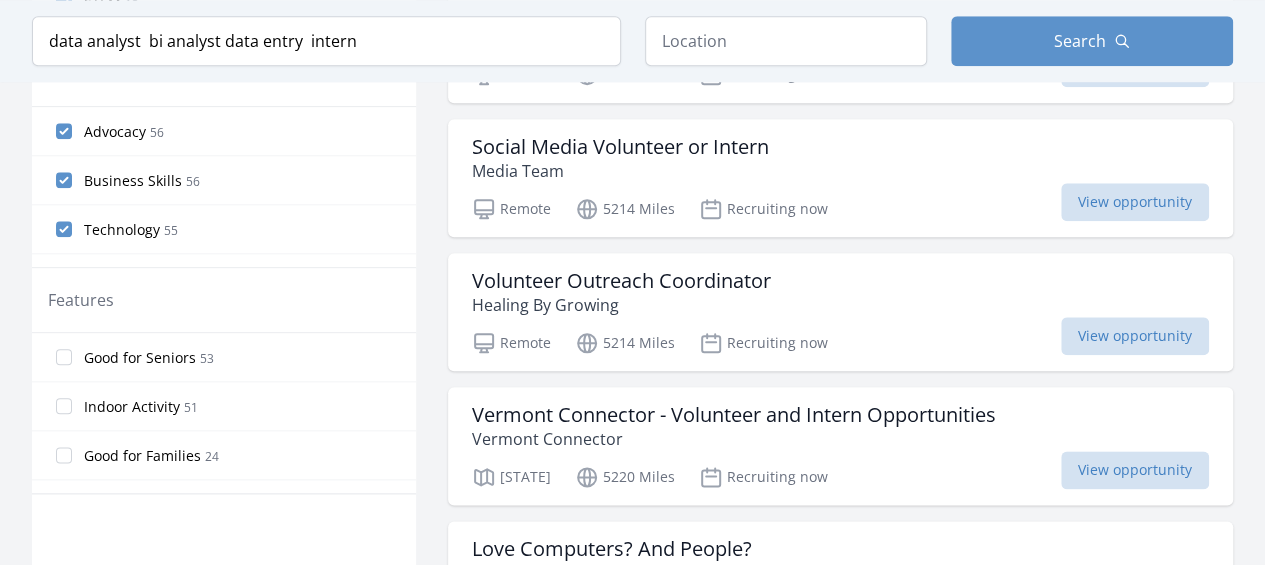 scroll, scrollTop: 979, scrollLeft: 0, axis: vertical 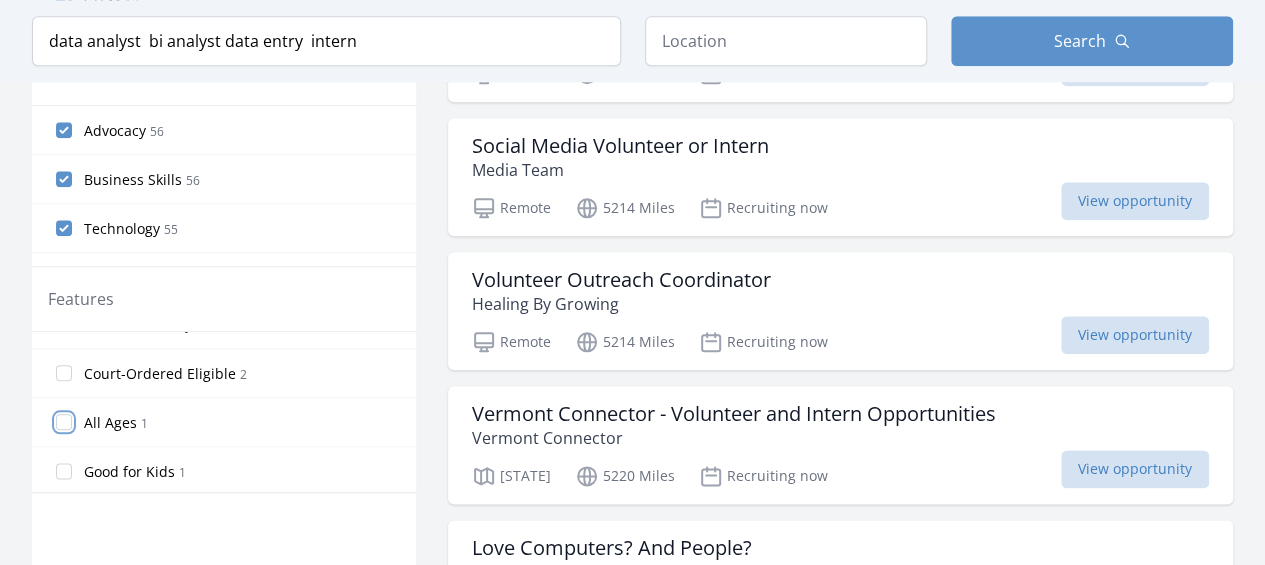 click on "All Ages   1" at bounding box center [64, 422] 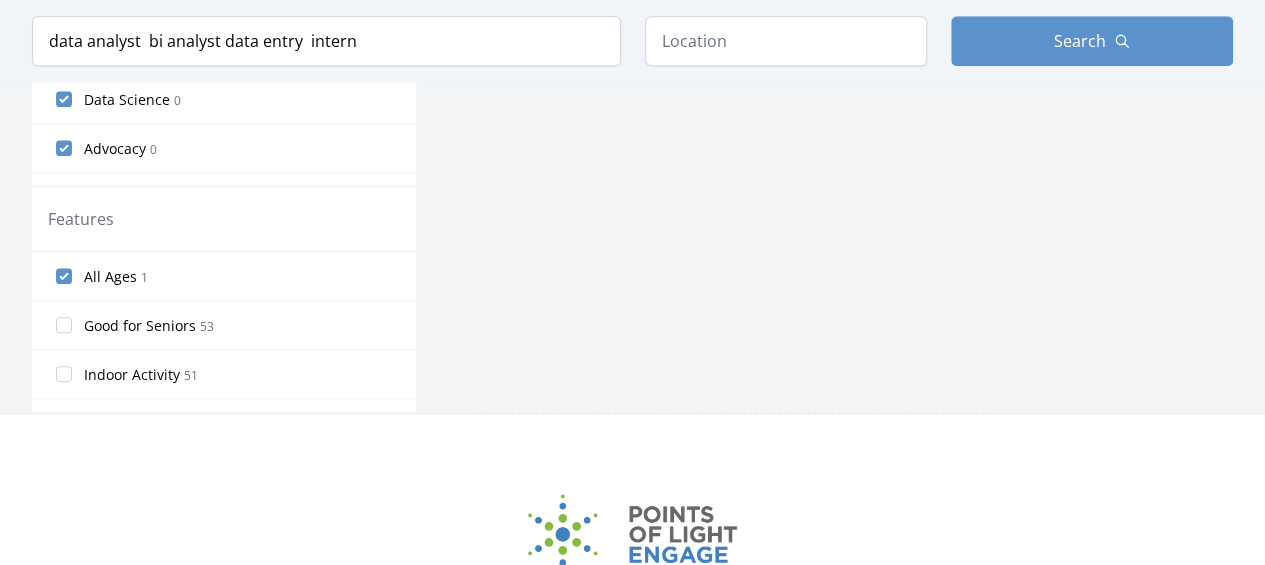 scroll, scrollTop: 899, scrollLeft: 0, axis: vertical 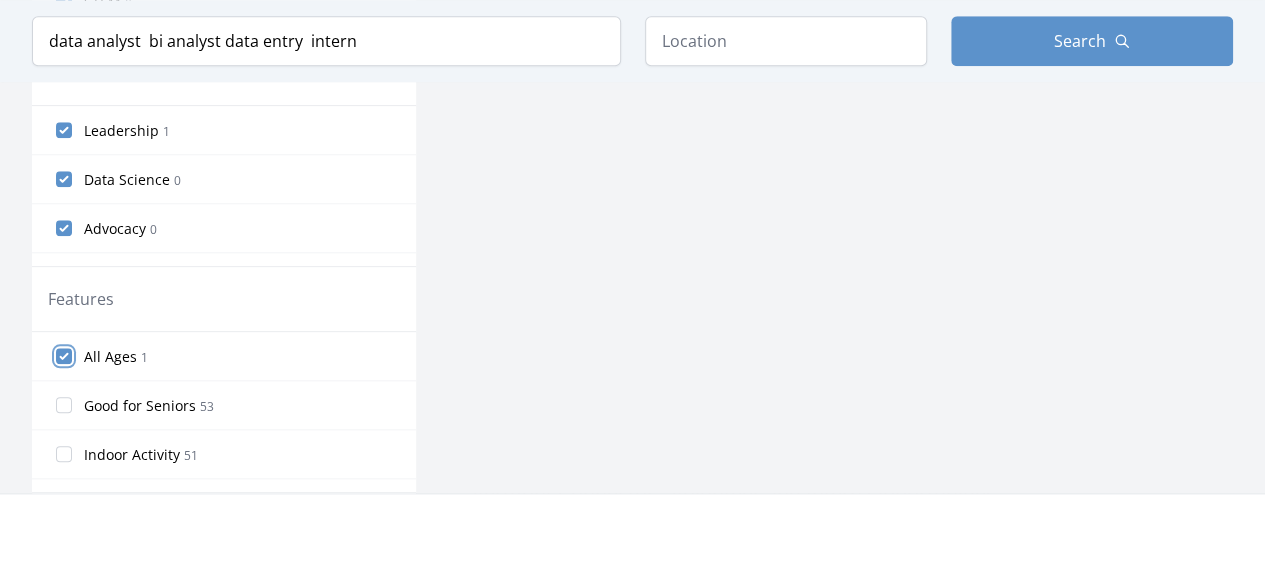 click on "All Ages   1" at bounding box center [64, 356] 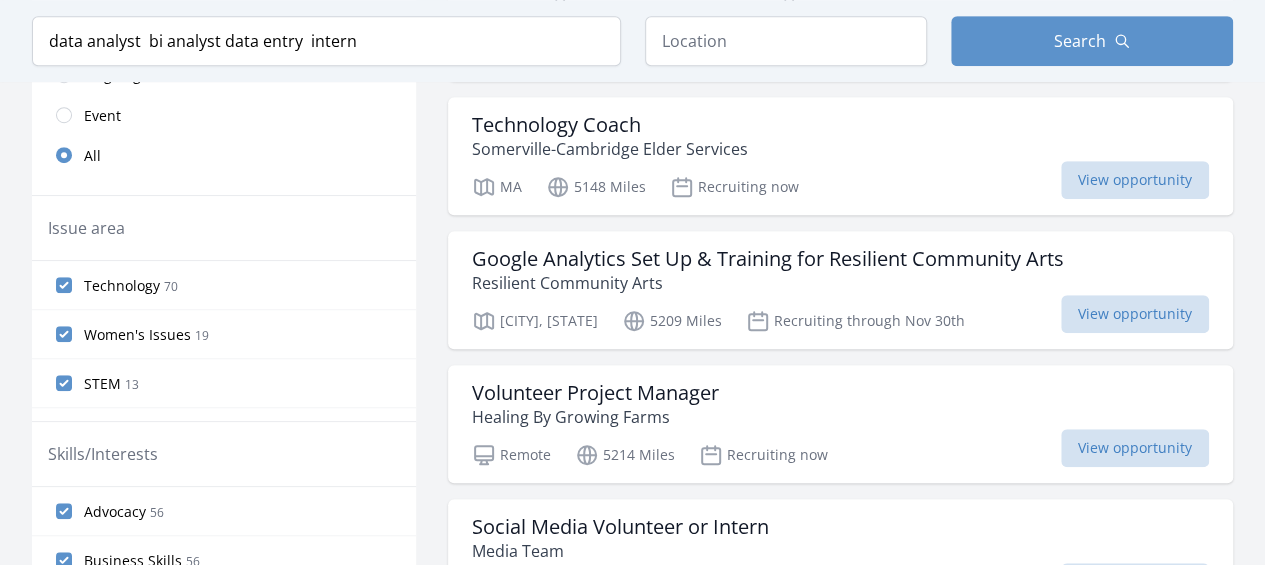 scroll, scrollTop: 637, scrollLeft: 0, axis: vertical 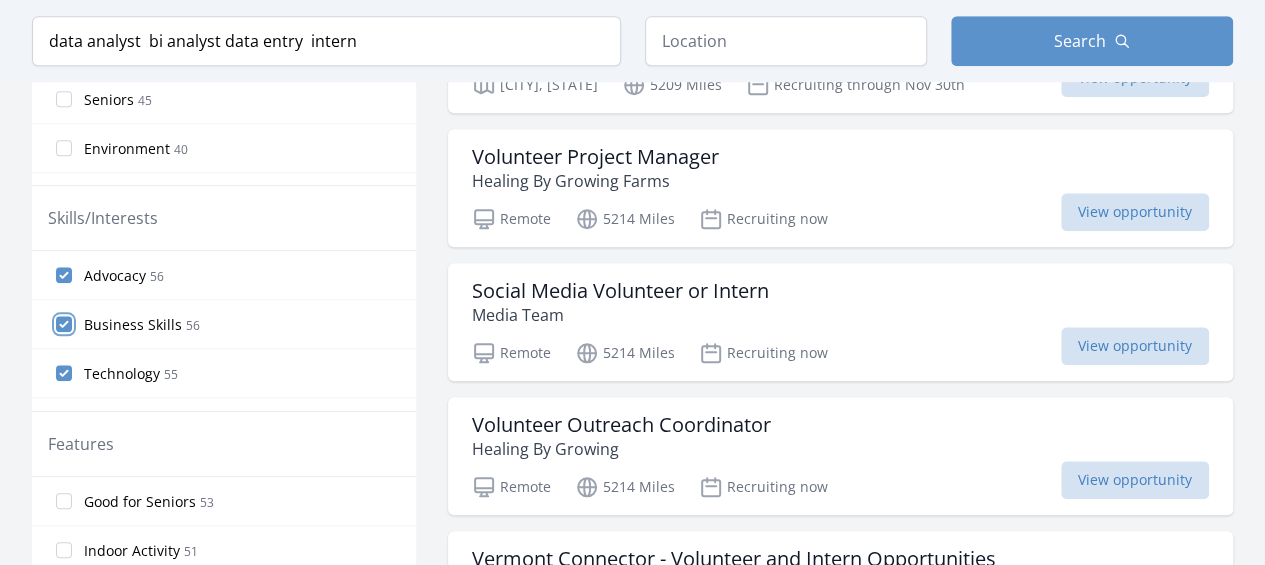 click on "Business Skills   56" at bounding box center (64, 324) 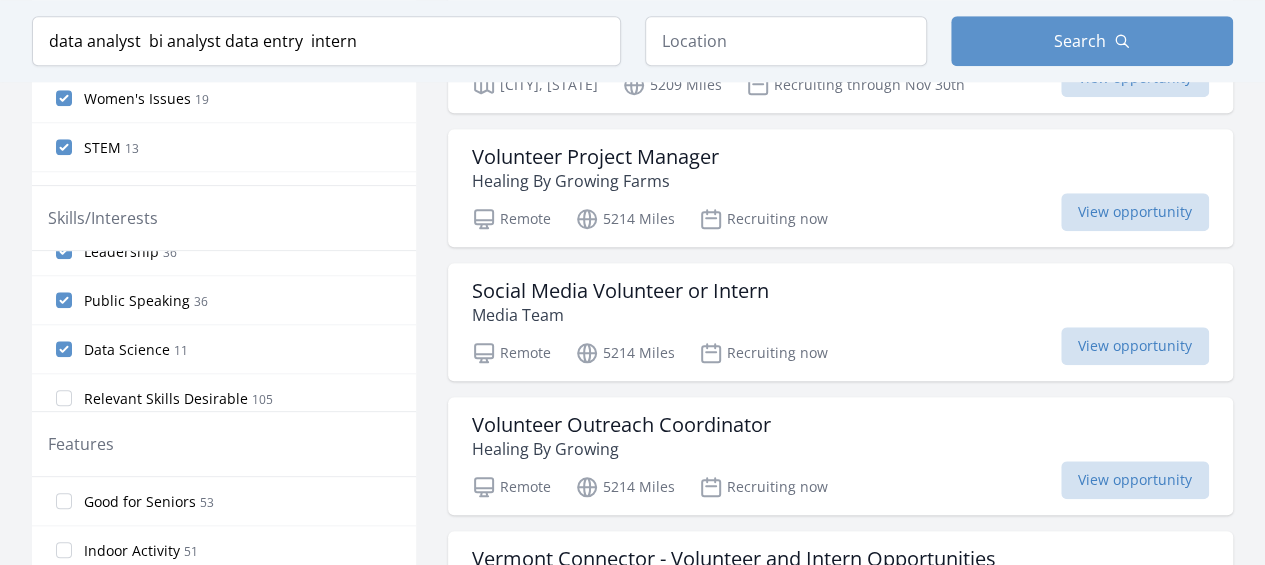 scroll, scrollTop: 172, scrollLeft: 0, axis: vertical 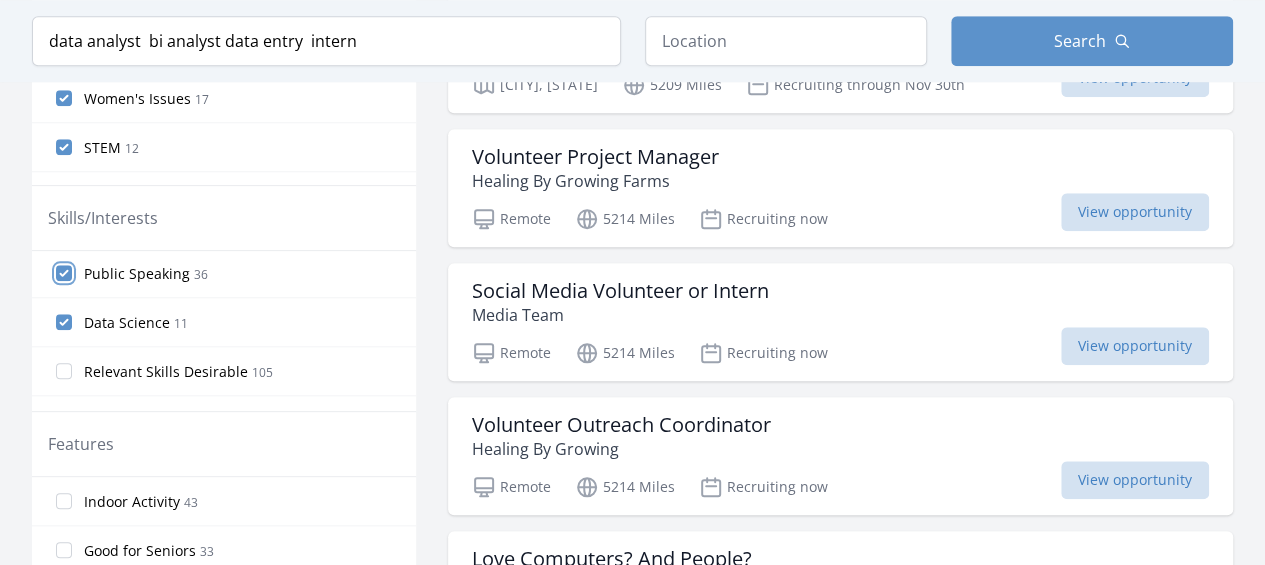 click on "Public Speaking   36" at bounding box center (64, 273) 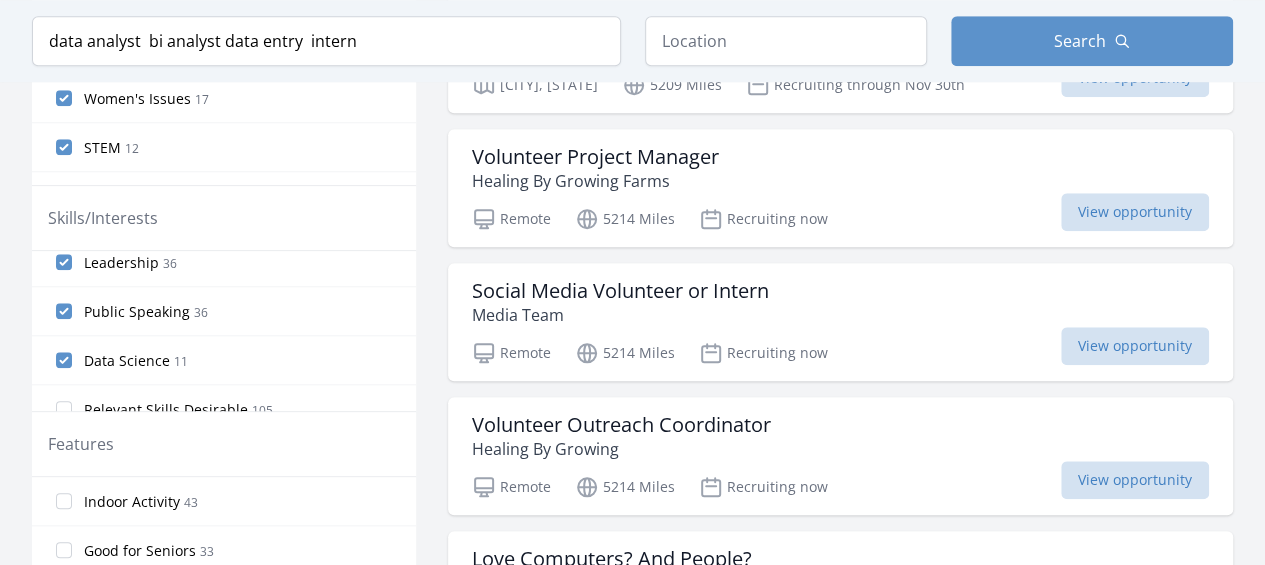scroll, scrollTop: 122, scrollLeft: 0, axis: vertical 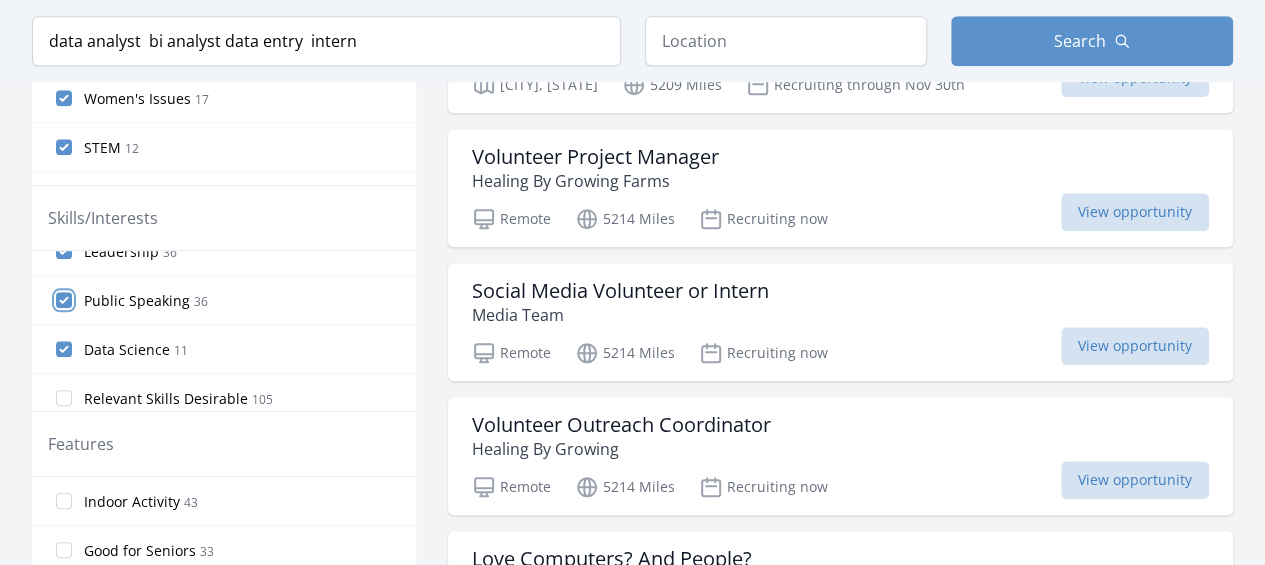 click on "Public Speaking   36" at bounding box center (64, 300) 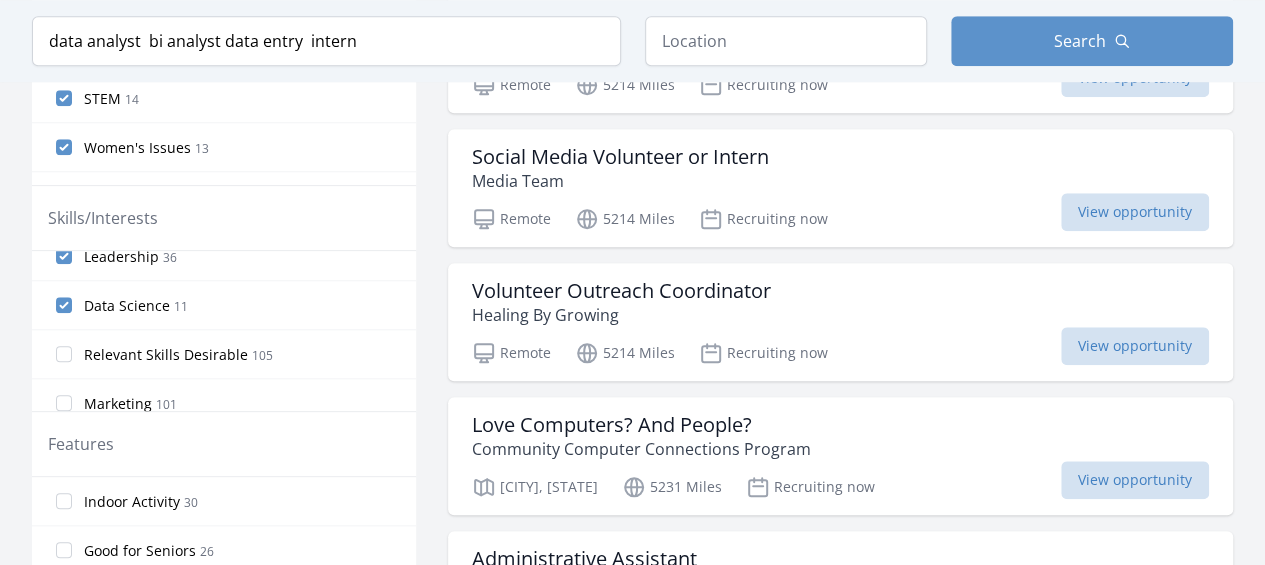 scroll, scrollTop: 42, scrollLeft: 0, axis: vertical 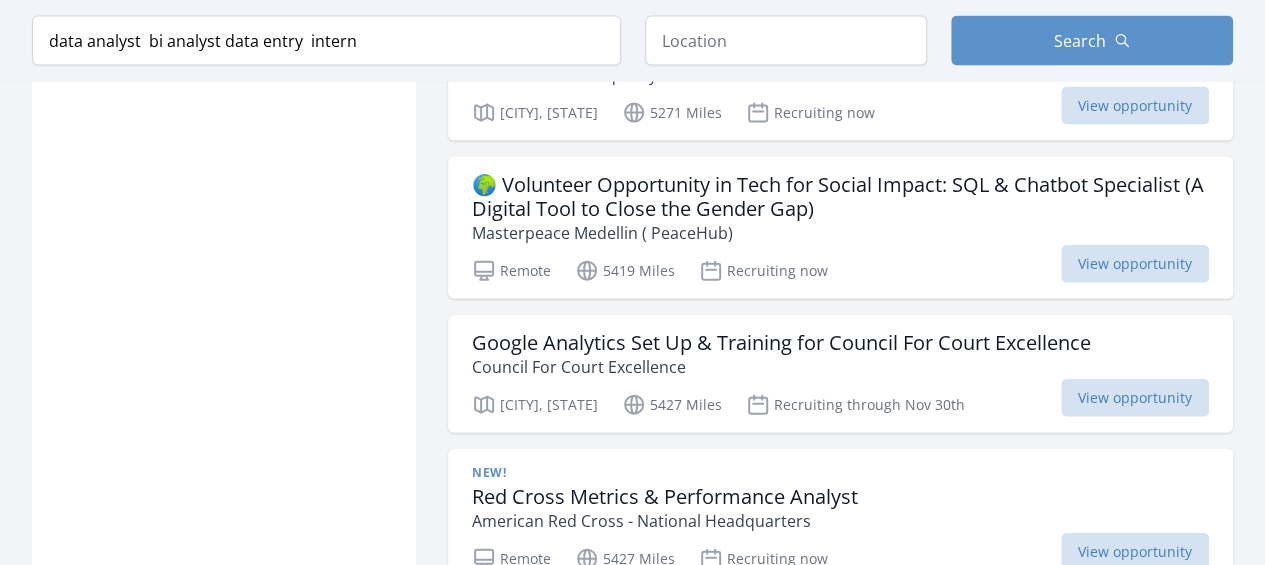 click on "Masterpeace Medellin ( PeaceHub)" at bounding box center [840, 233] 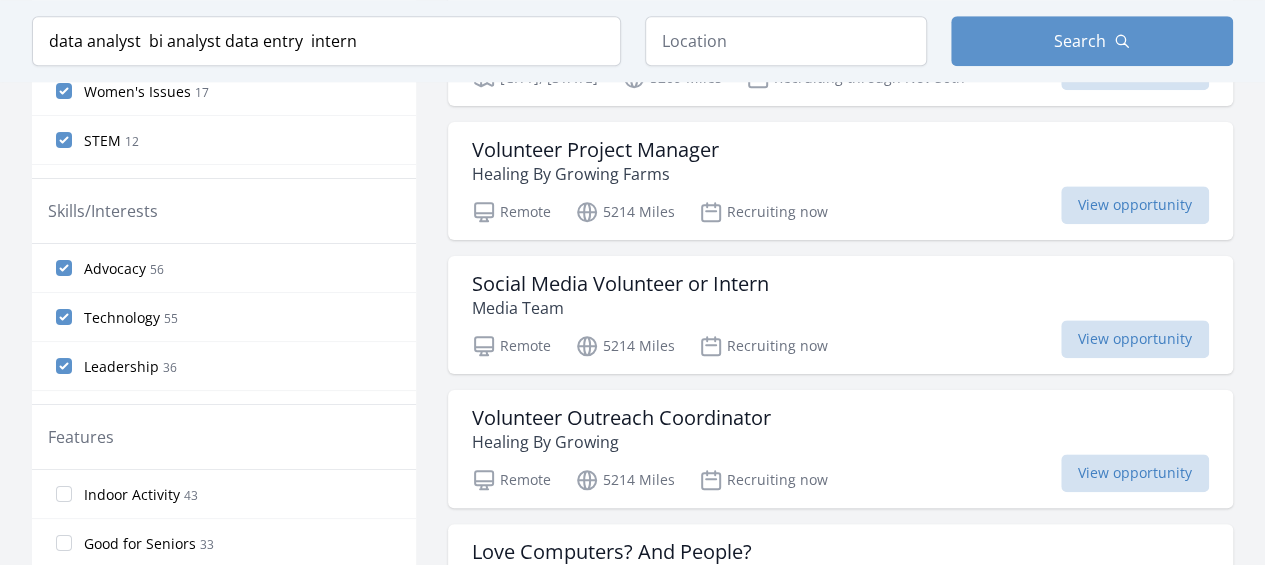 scroll, scrollTop: 842, scrollLeft: 0, axis: vertical 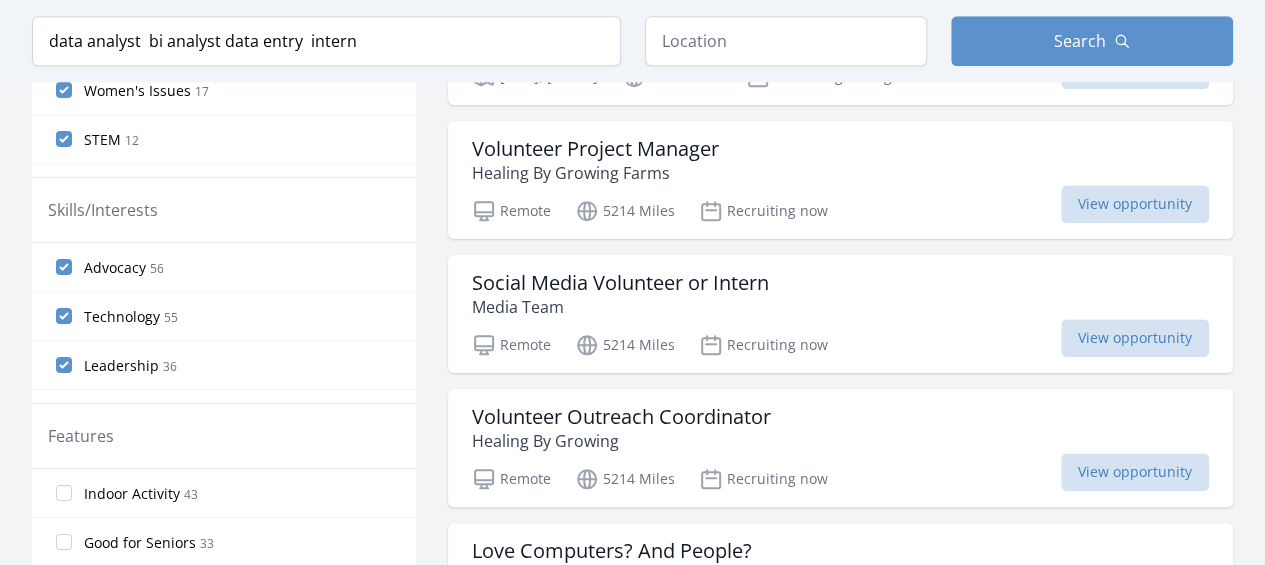 click on "Volunteer Project Manager
Healing By Growing Farms" at bounding box center (840, 161) 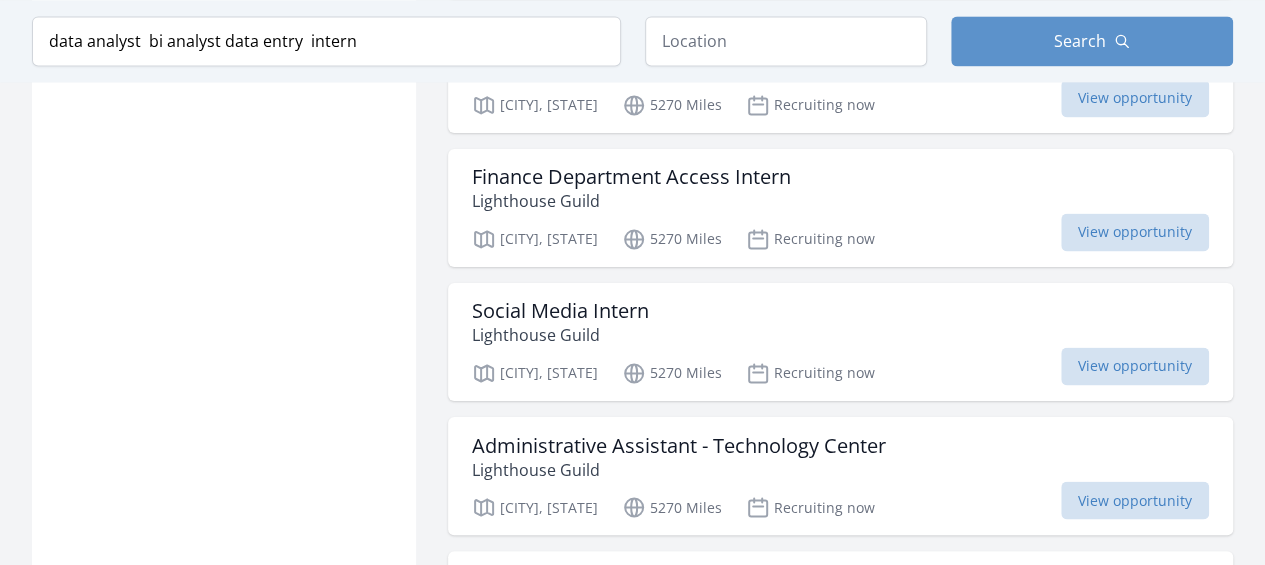 scroll, scrollTop: 1483, scrollLeft: 0, axis: vertical 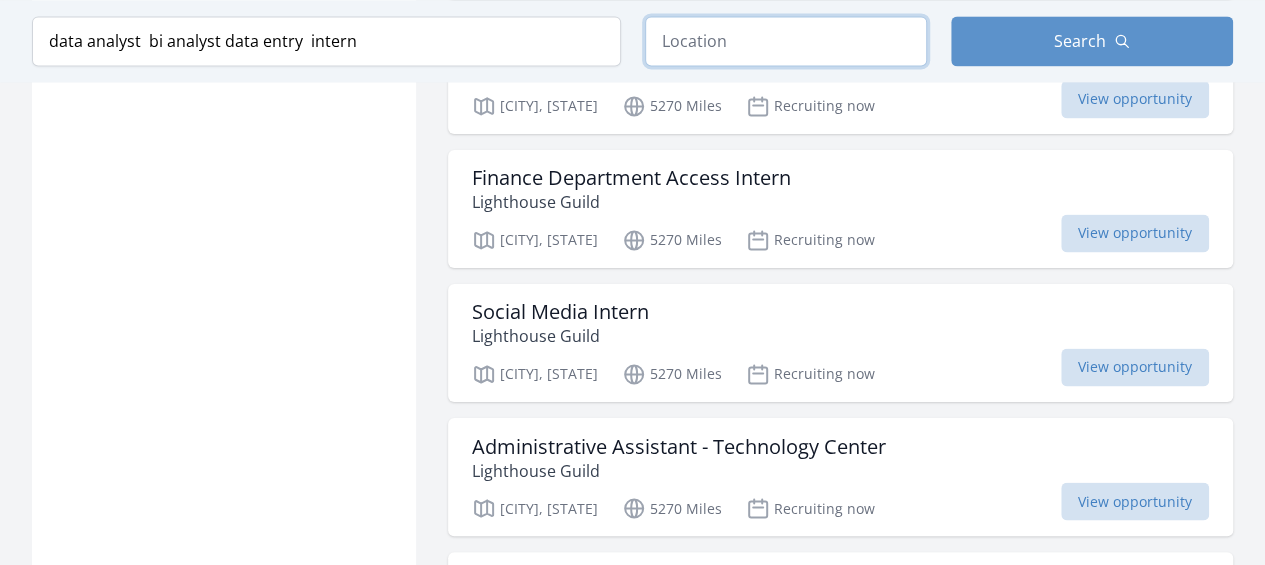 click at bounding box center [786, 41] 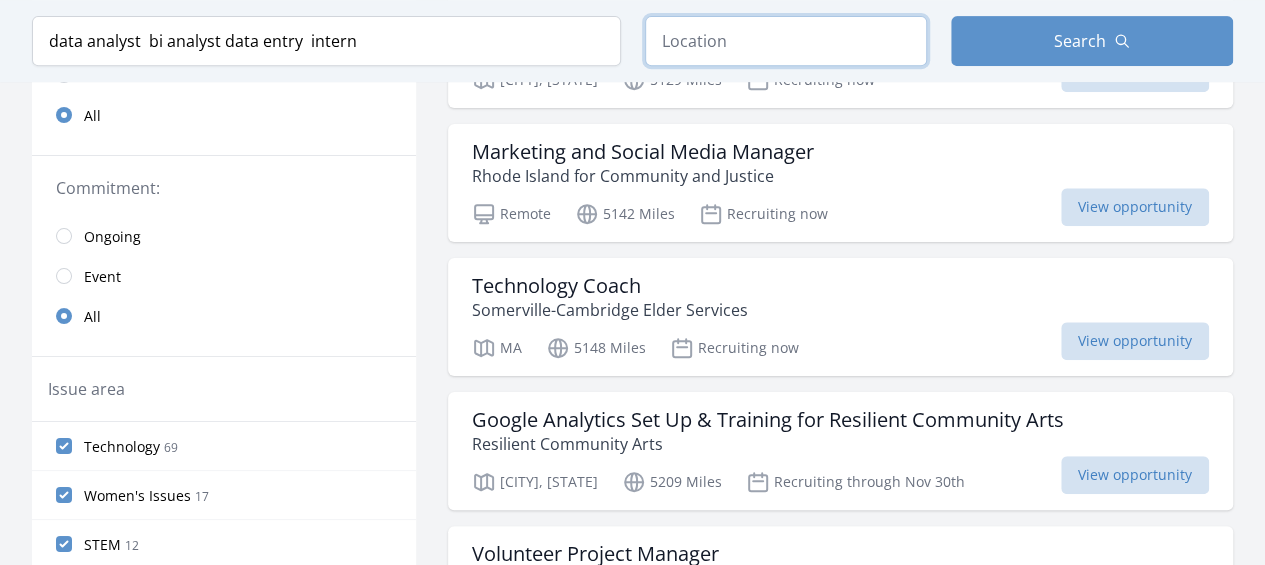scroll, scrollTop: 0, scrollLeft: 0, axis: both 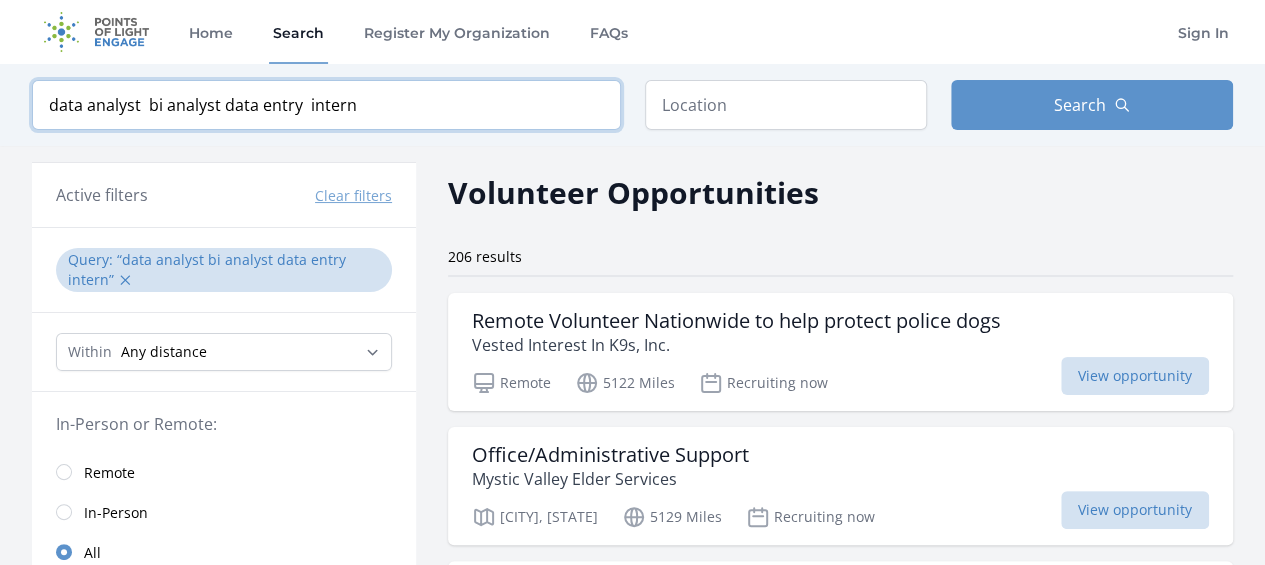 click on "data analyst  bi analyst data entry  intern" at bounding box center (326, 105) 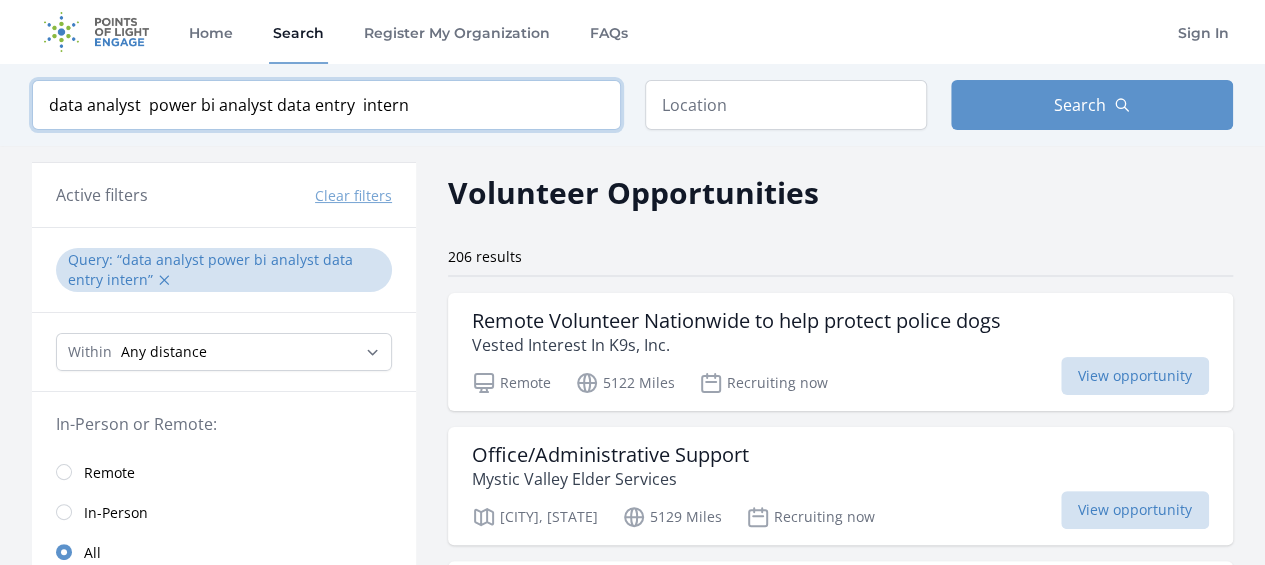 click on "data analyst  power bi analyst data entry  intern" at bounding box center (326, 105) 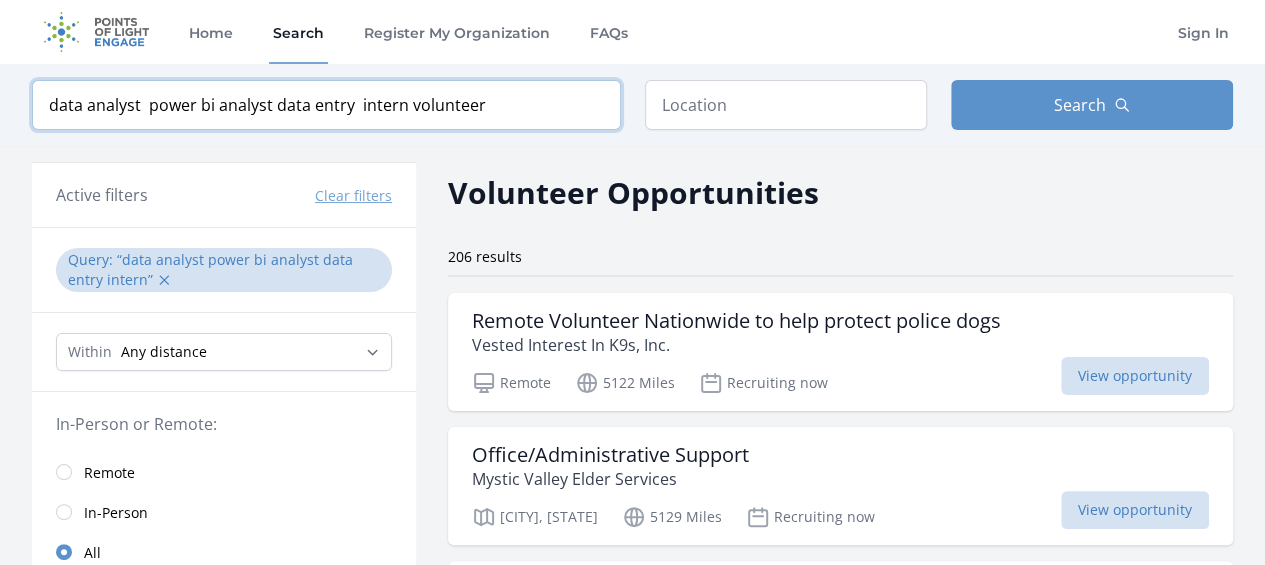 click at bounding box center (0, 0) 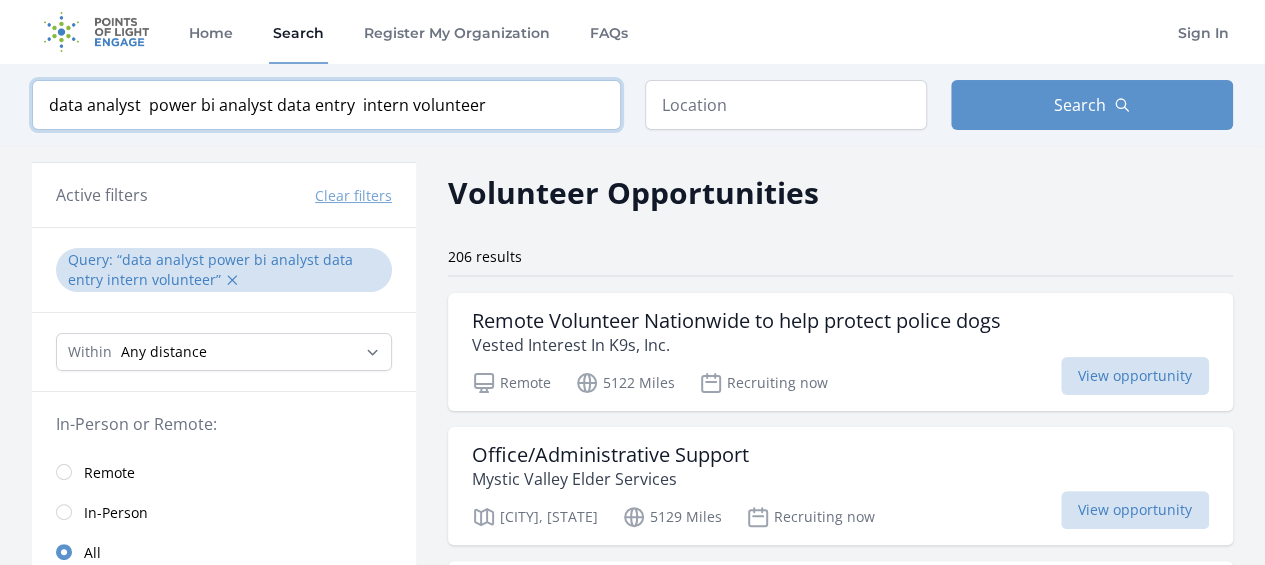 click on "data analyst  power bi analyst data entry  intern volunteer" at bounding box center [326, 105] 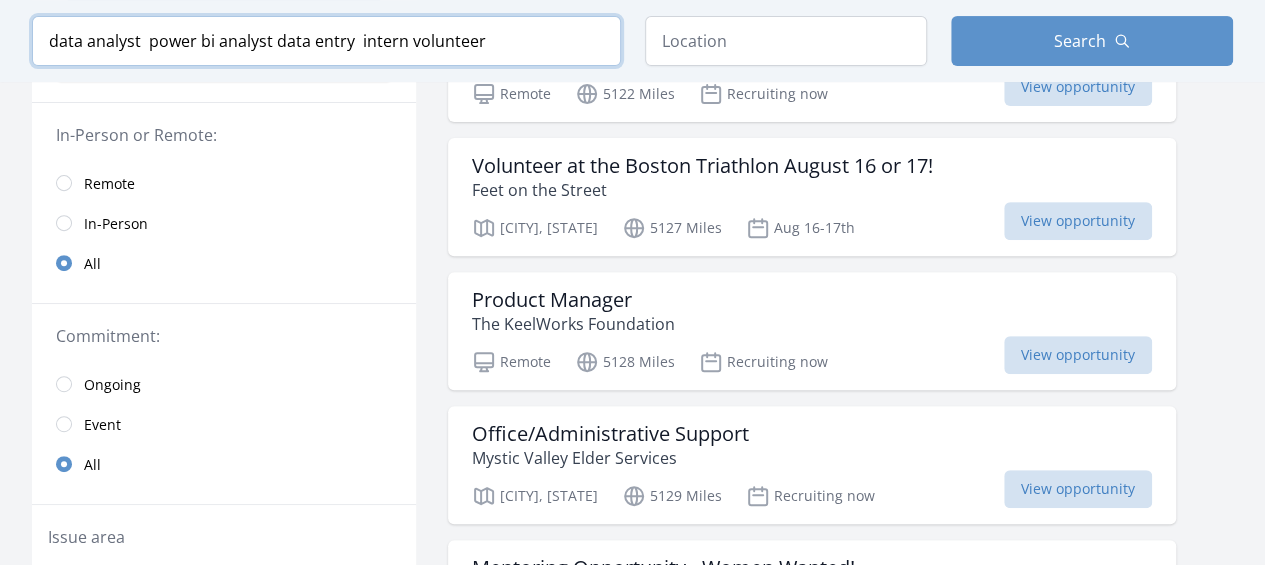 scroll, scrollTop: 0, scrollLeft: 0, axis: both 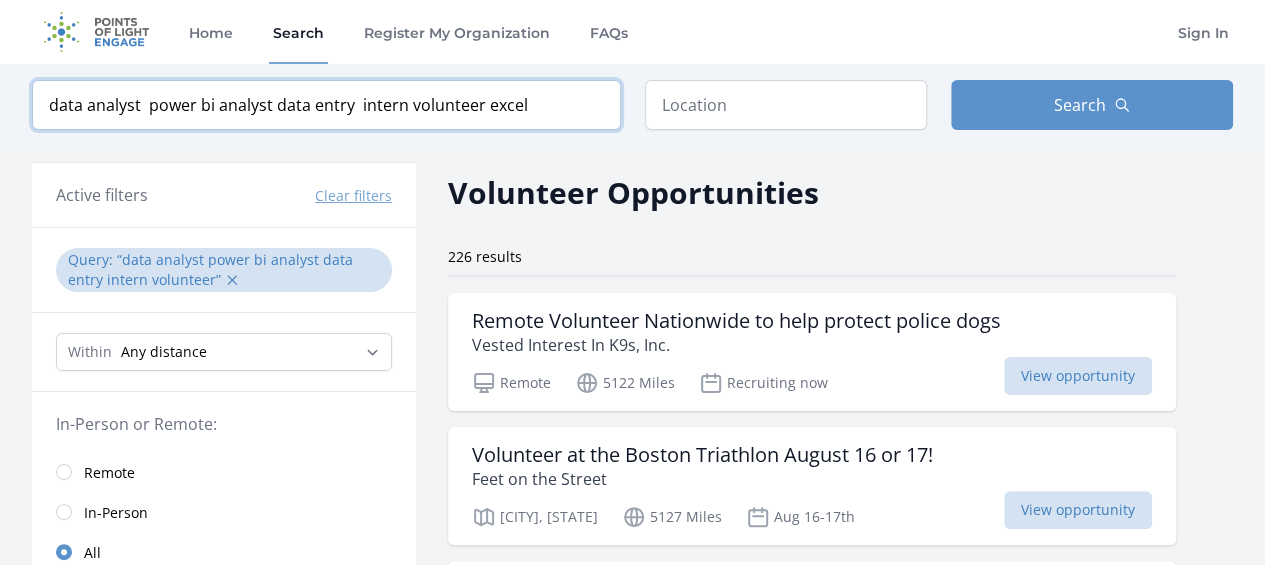 click at bounding box center [0, 0] 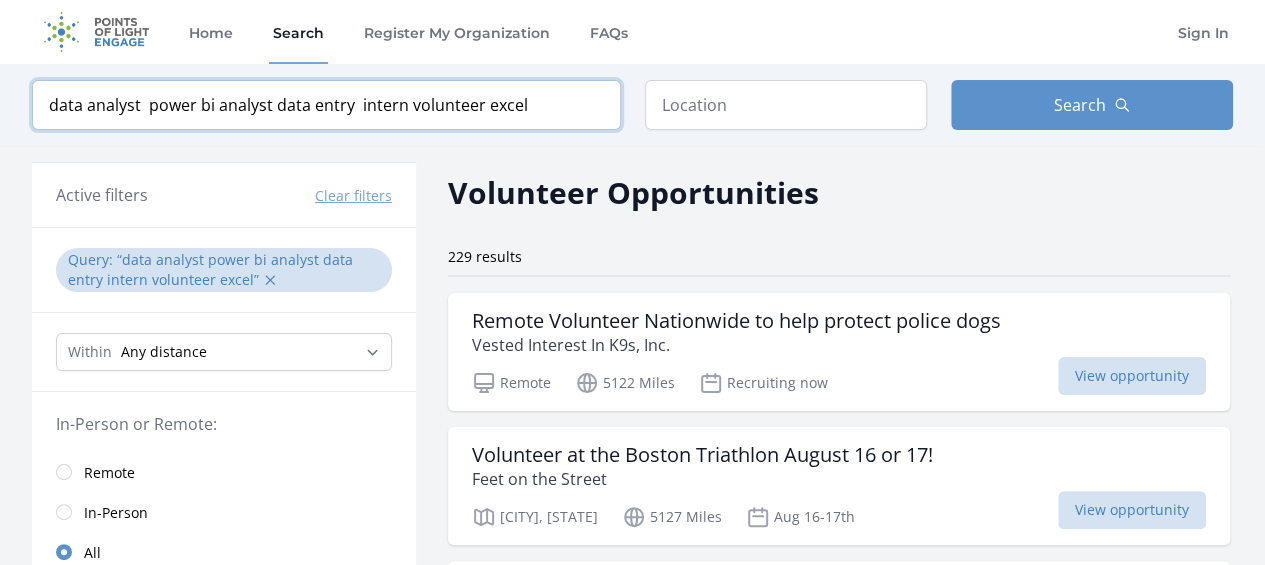 click on "data analyst  power bi analyst data entry  intern volunteer excel" at bounding box center [326, 105] 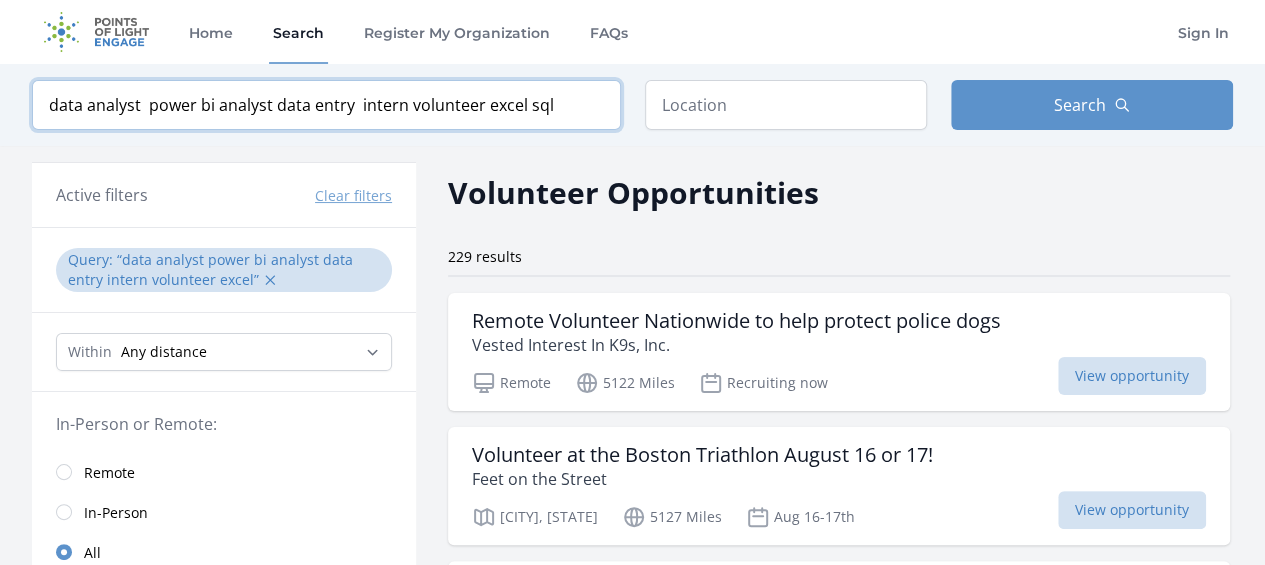 click at bounding box center [0, 0] 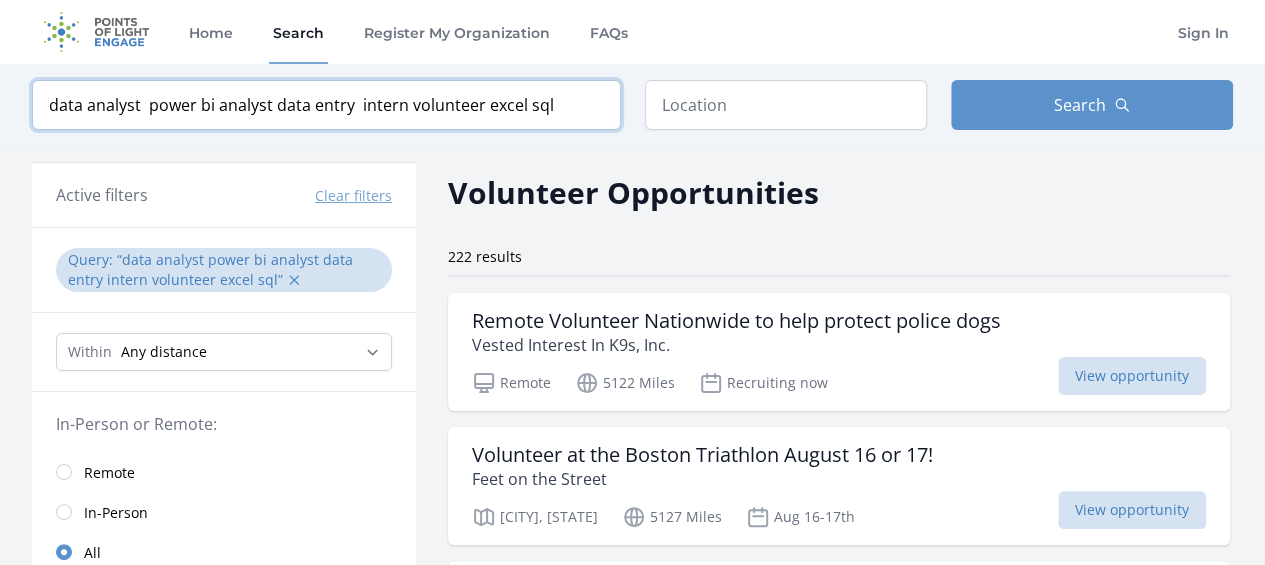 click on "data analyst  power bi analyst data entry  intern volunteer excel sql" at bounding box center (326, 105) 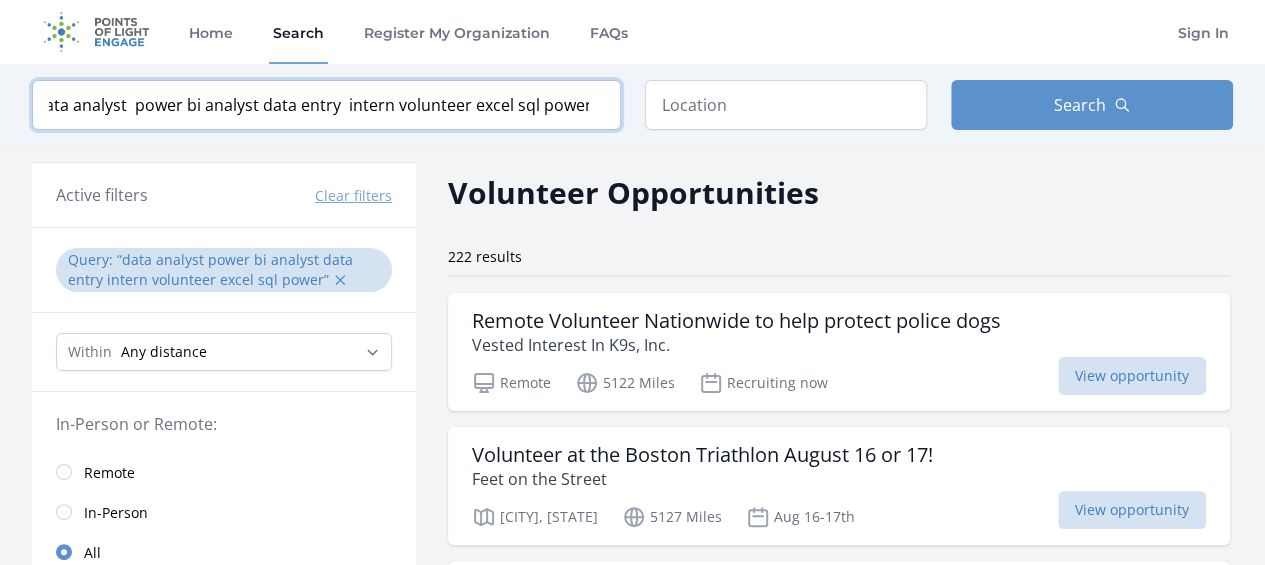 scroll, scrollTop: 0, scrollLeft: 28, axis: horizontal 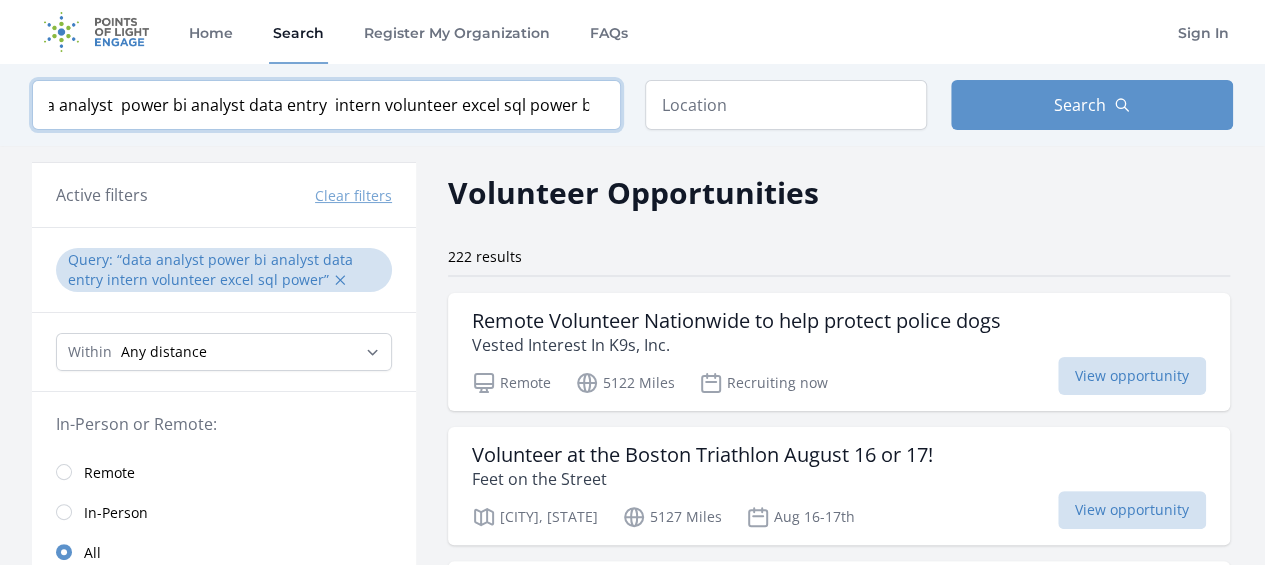 click at bounding box center [0, 0] 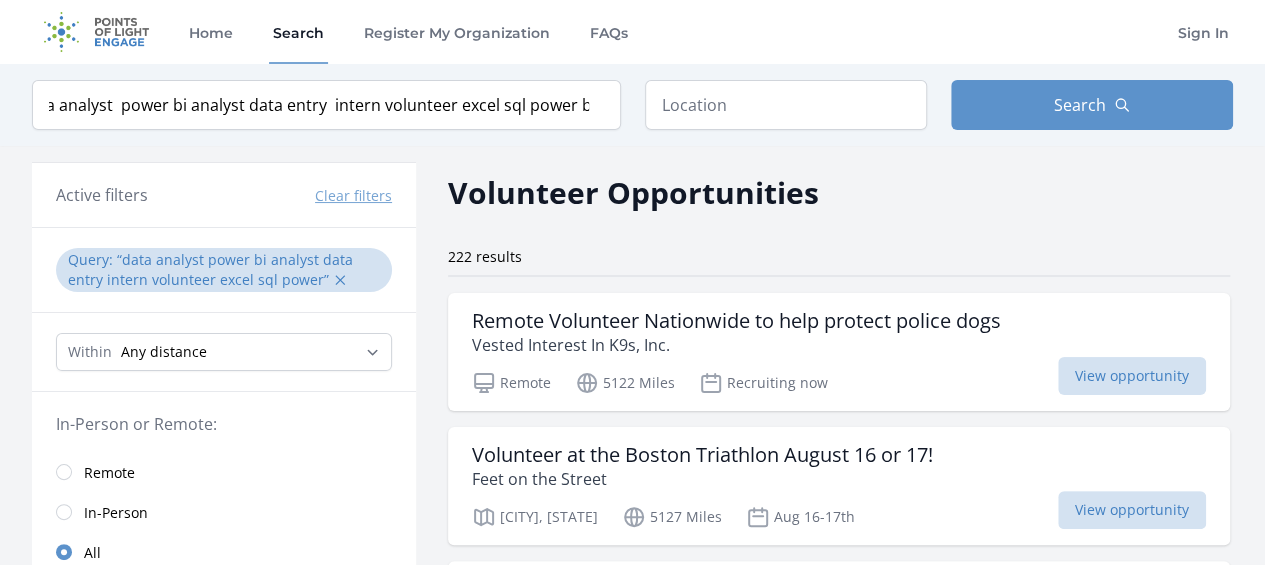 scroll, scrollTop: 0, scrollLeft: 0, axis: both 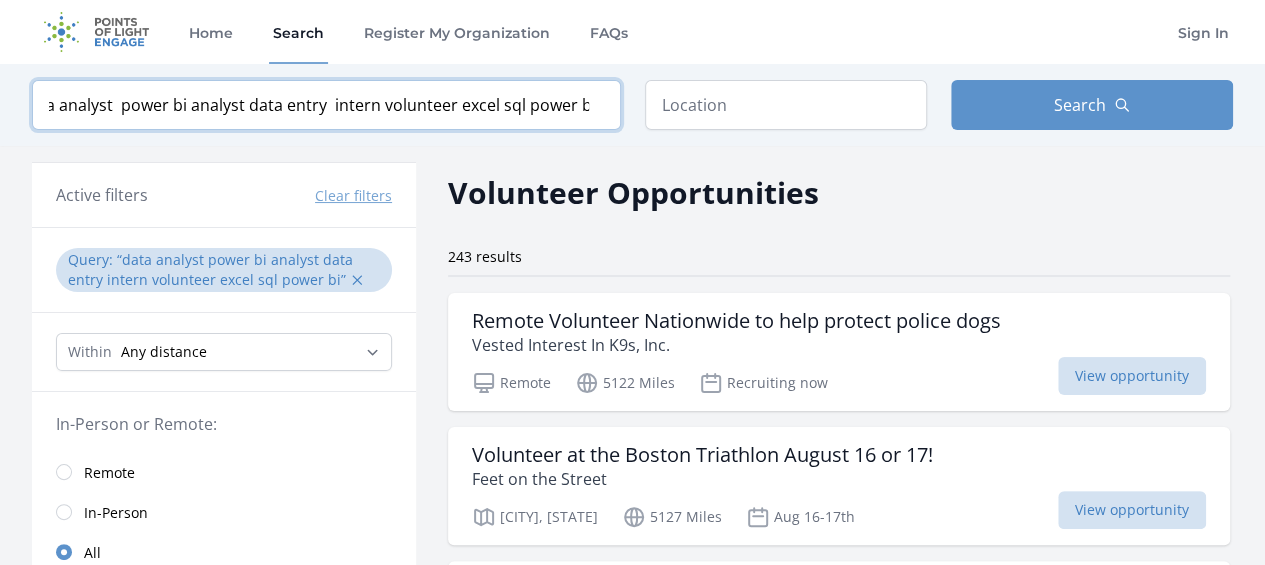 click on "data analyst  power bi analyst data entry  intern volunteer excel sql power bi" at bounding box center [326, 105] 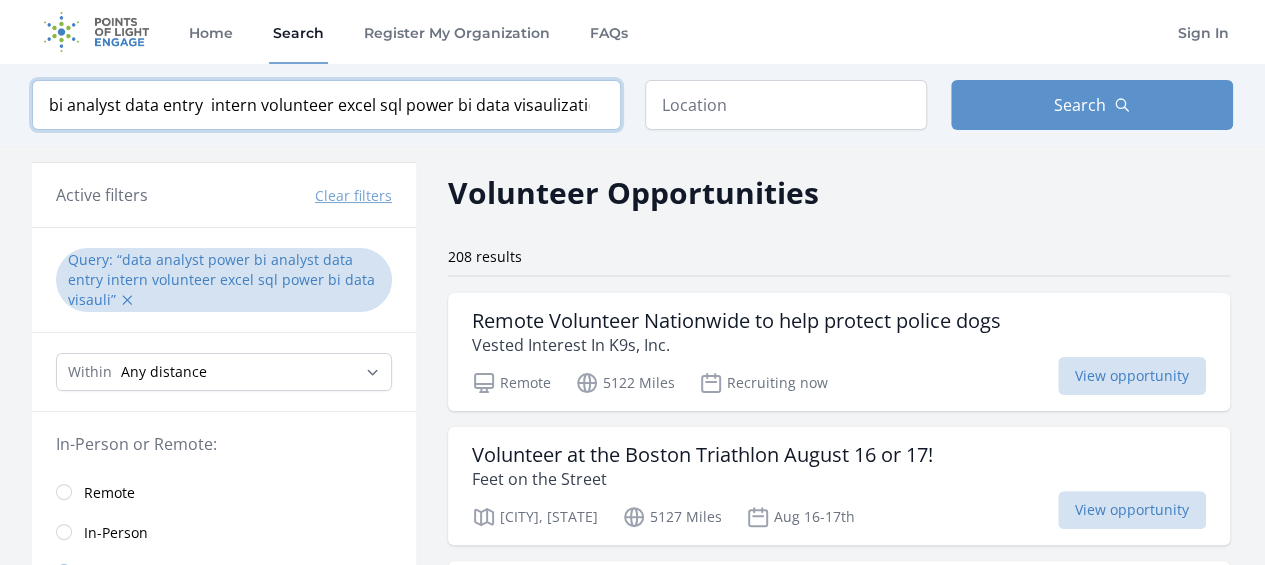 scroll, scrollTop: 0, scrollLeft: 161, axis: horizontal 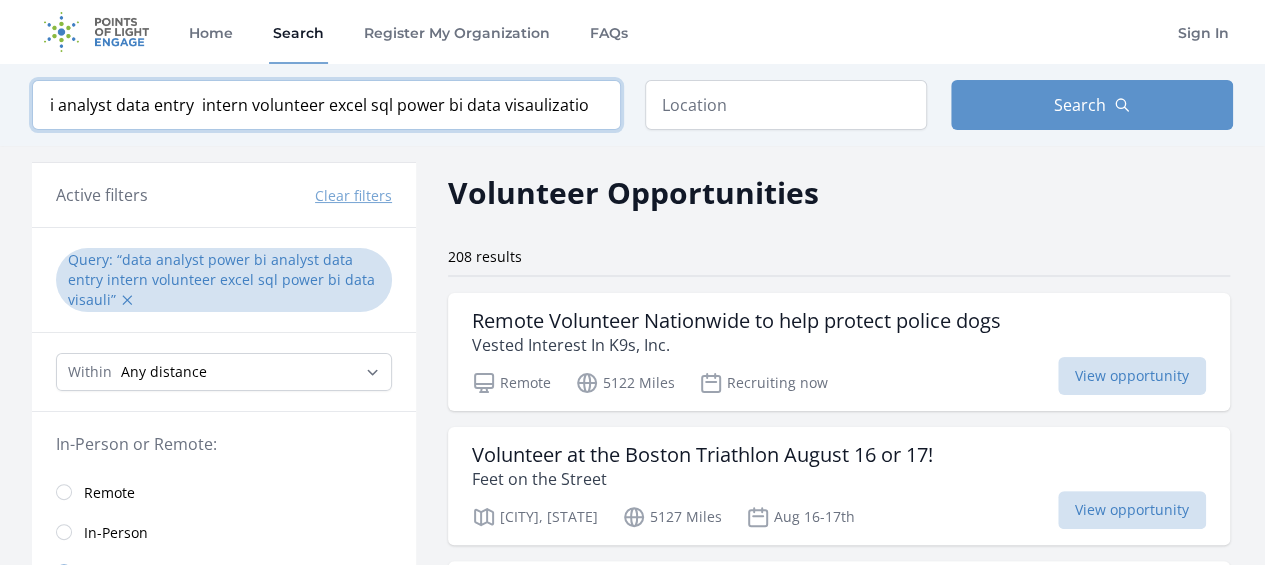 click at bounding box center (0, 0) 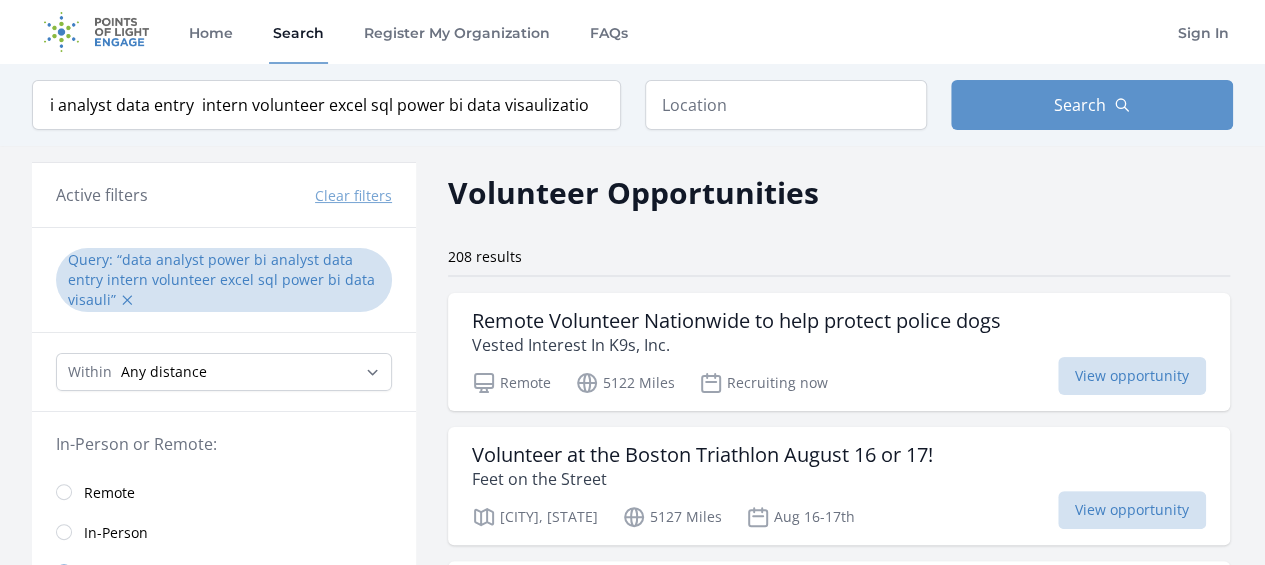 scroll, scrollTop: 0, scrollLeft: 0, axis: both 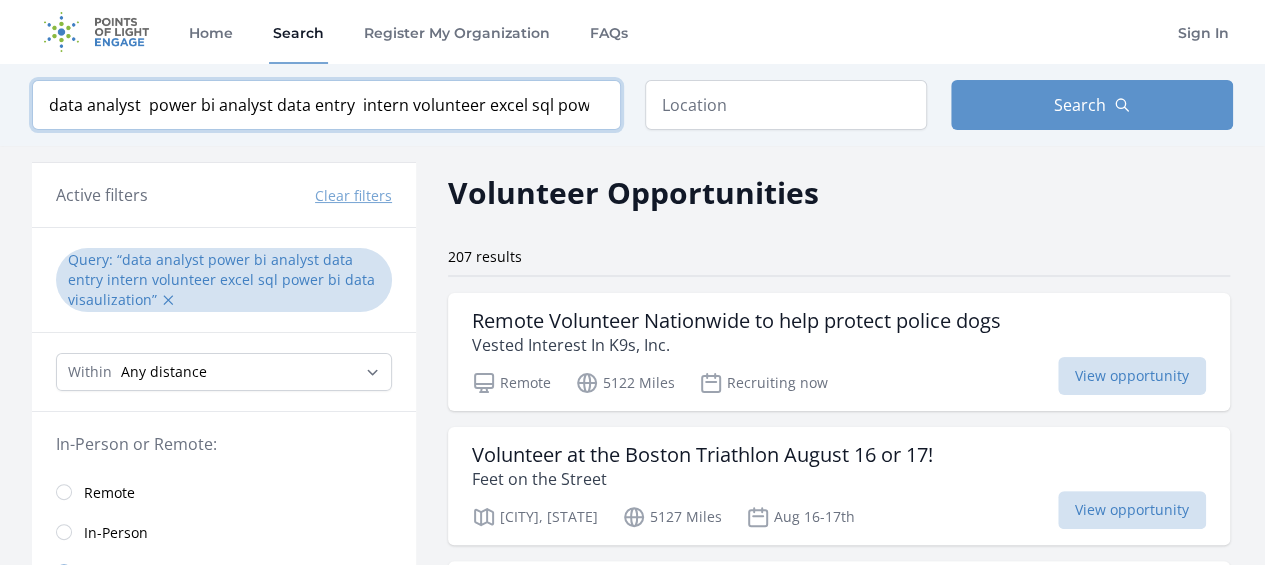 click on "data analyst  power bi analyst data entry  intern volunteer excel sql power bi data visaulization" at bounding box center [326, 105] 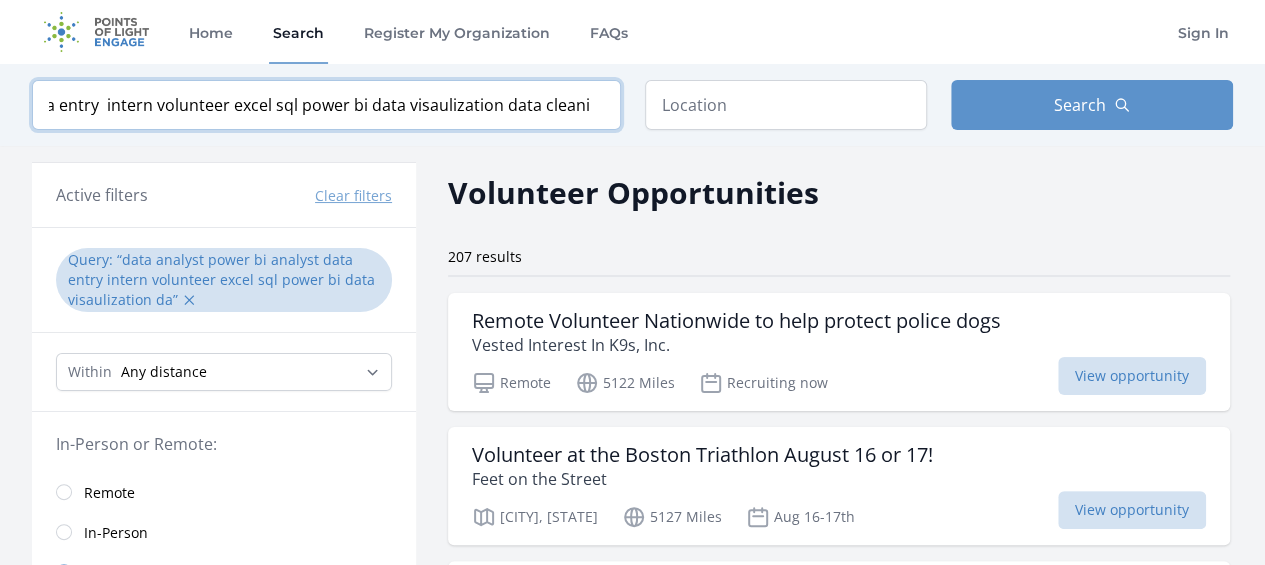 scroll, scrollTop: 0, scrollLeft: 265, axis: horizontal 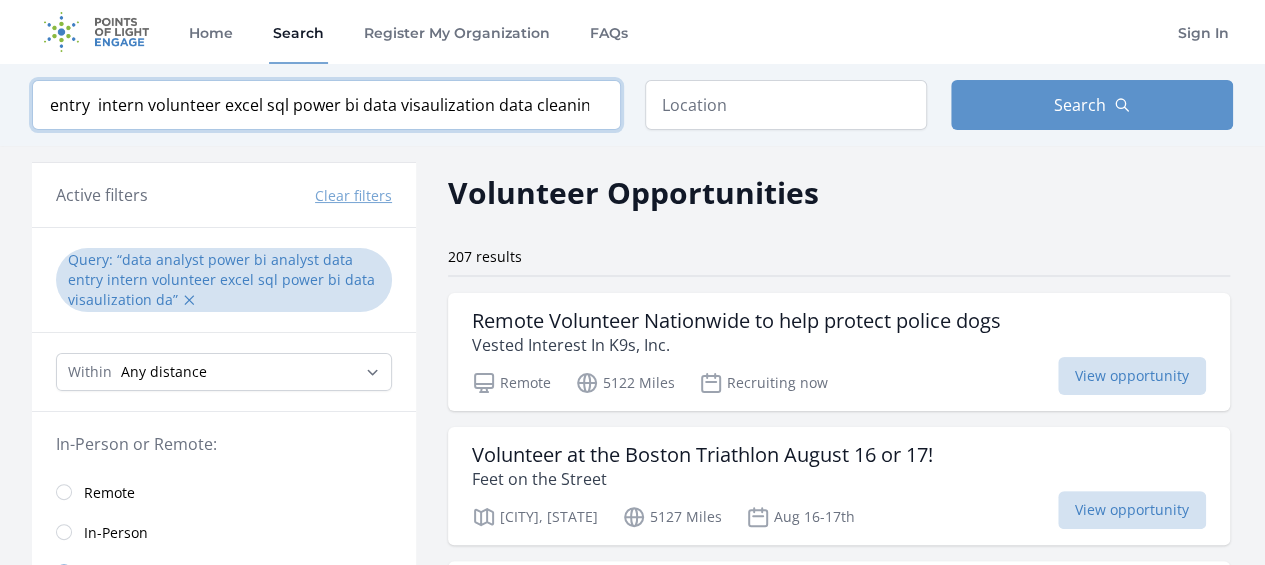 click at bounding box center (0, 0) 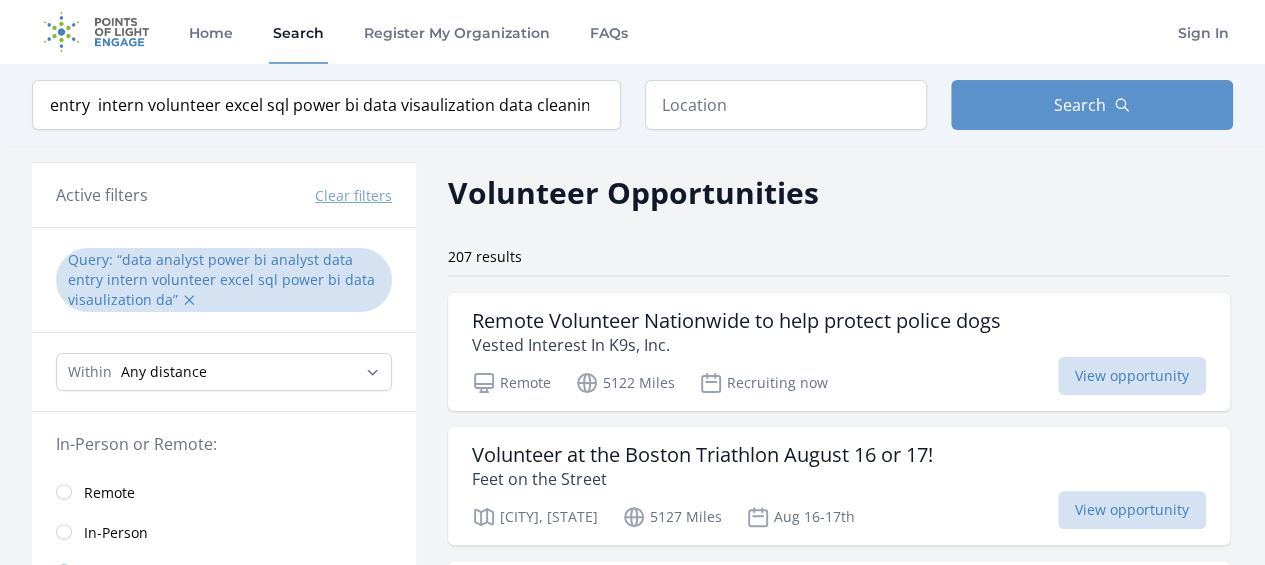 scroll, scrollTop: 0, scrollLeft: 0, axis: both 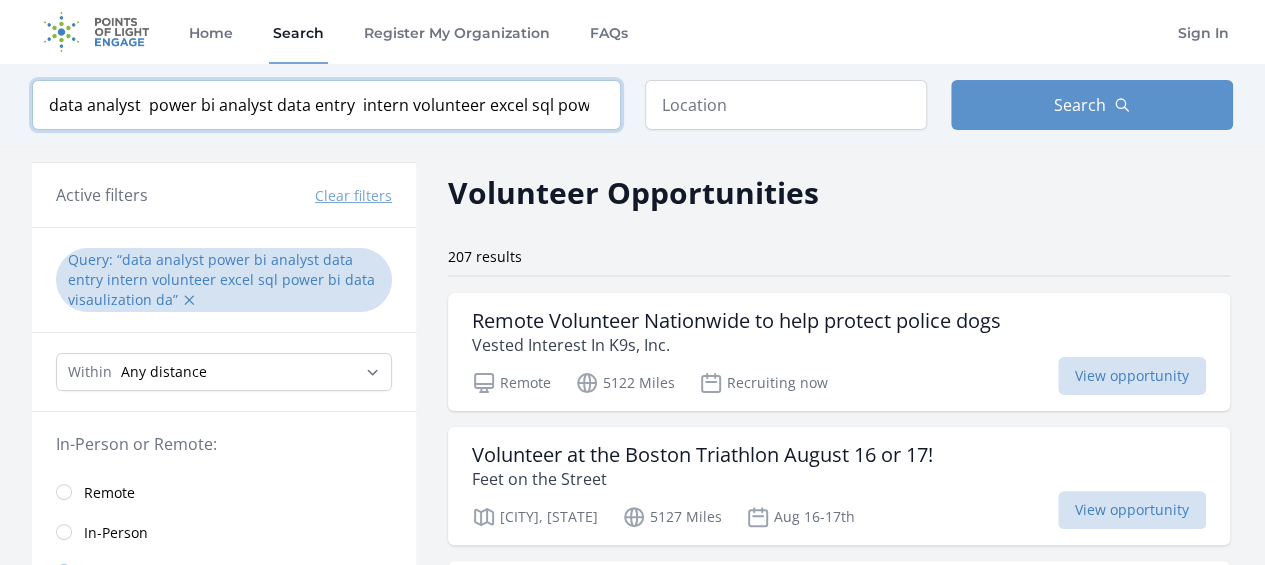 click on "data analyst  power bi analyst data entry  intern volunteer excel sql power bi data visaulization data cleaning" at bounding box center (326, 105) 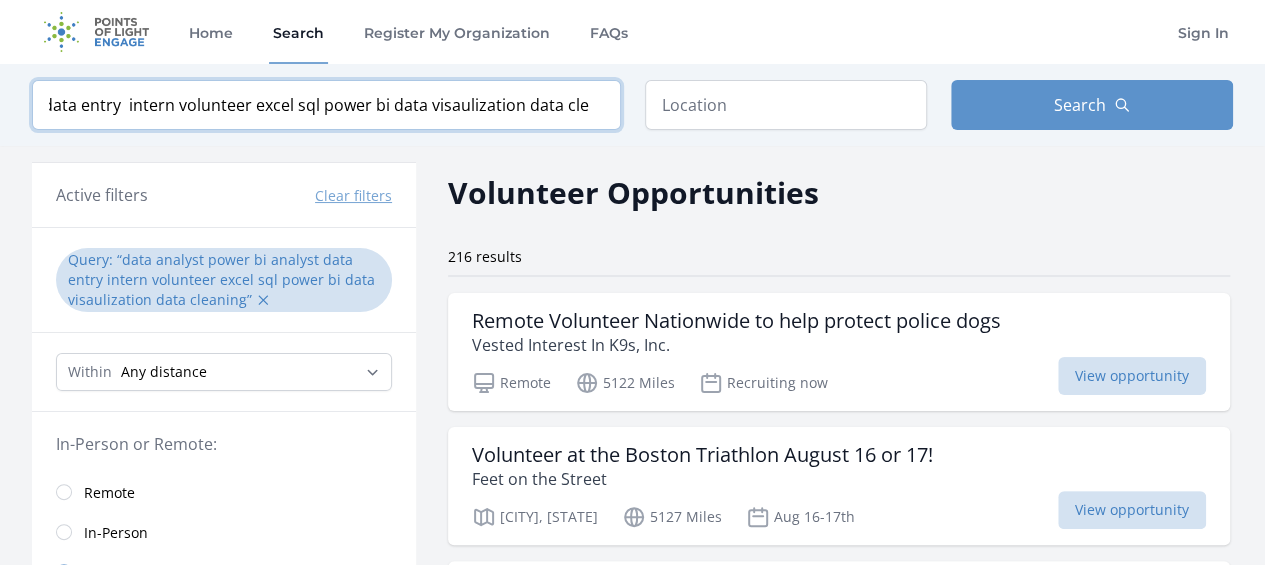 scroll, scrollTop: 0, scrollLeft: 265, axis: horizontal 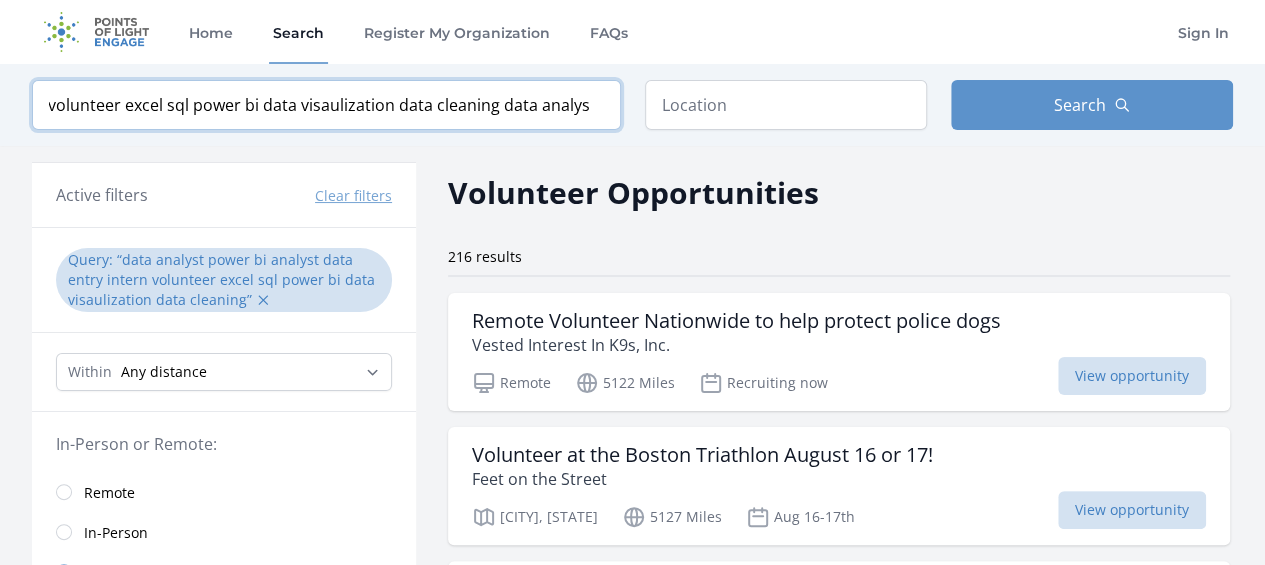 type on "data analyst  power bi analyst data entry  intern volunteer excel sql power bi data visaulization data cleaning data analysis" 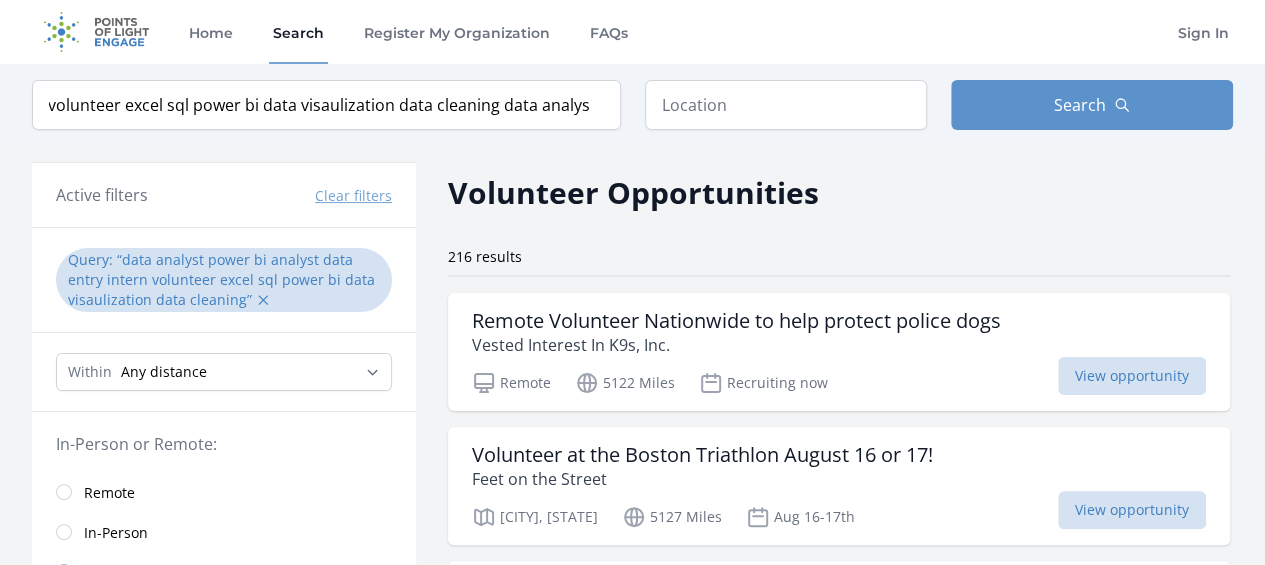 scroll, scrollTop: 0, scrollLeft: 0, axis: both 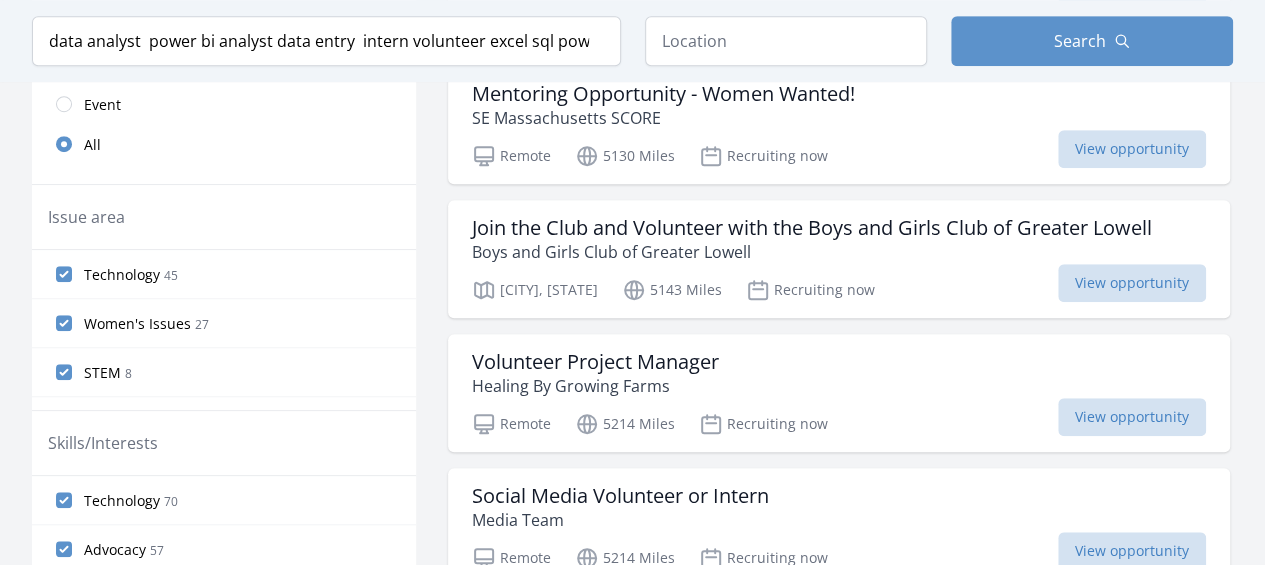 click on "Women's Issues   27" at bounding box center [64, 323] 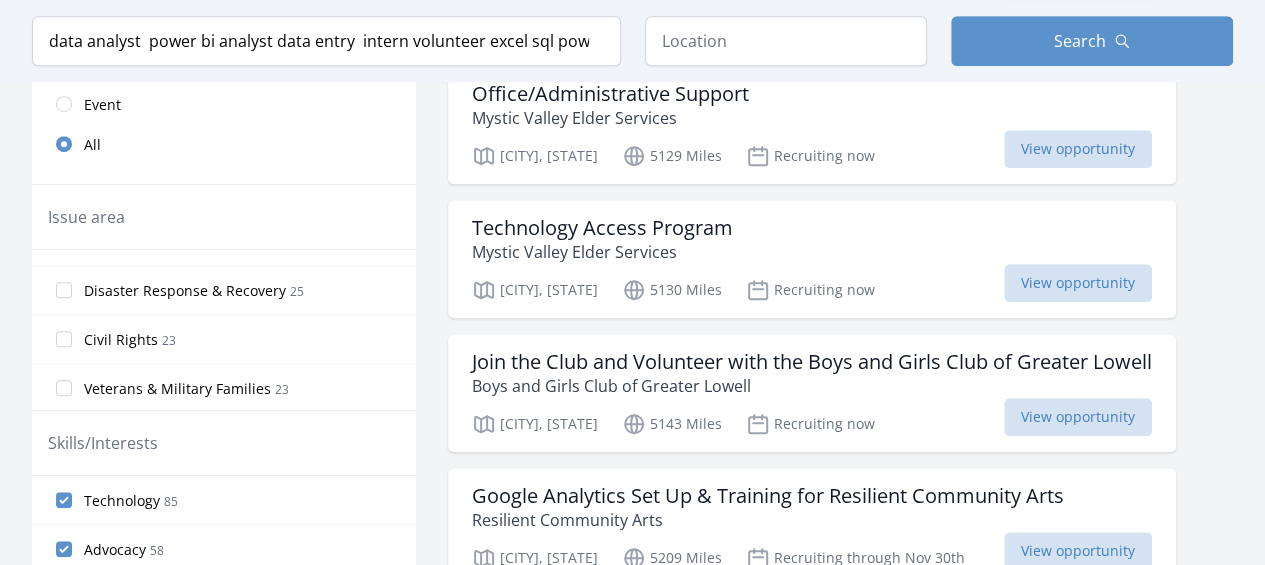 scroll, scrollTop: 720, scrollLeft: 0, axis: vertical 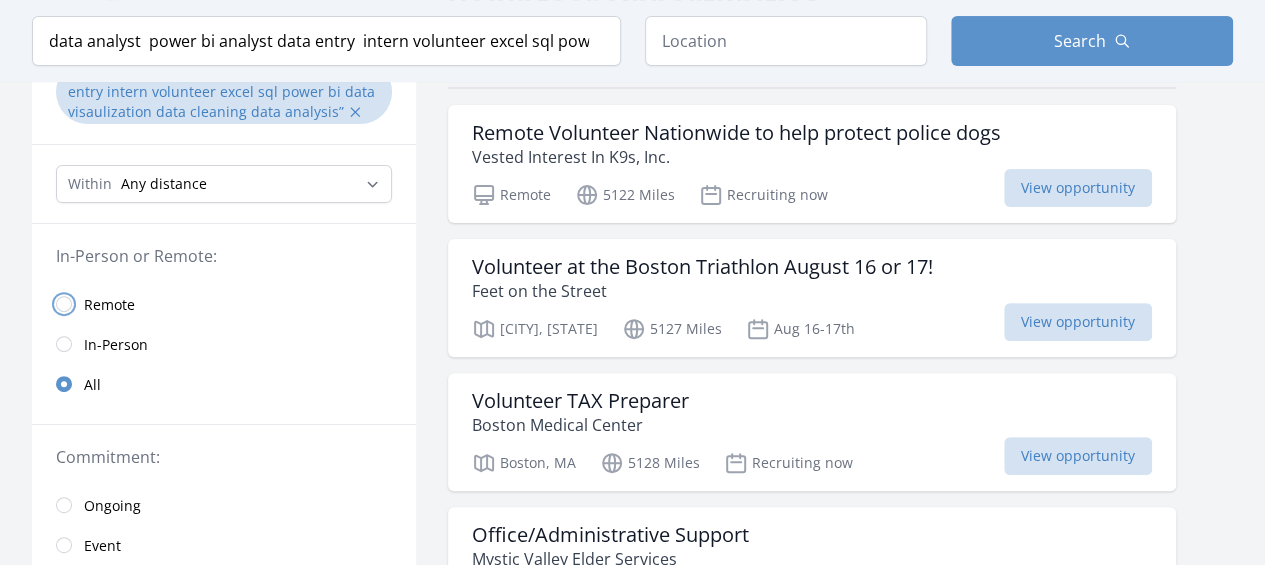 click at bounding box center (64, 304) 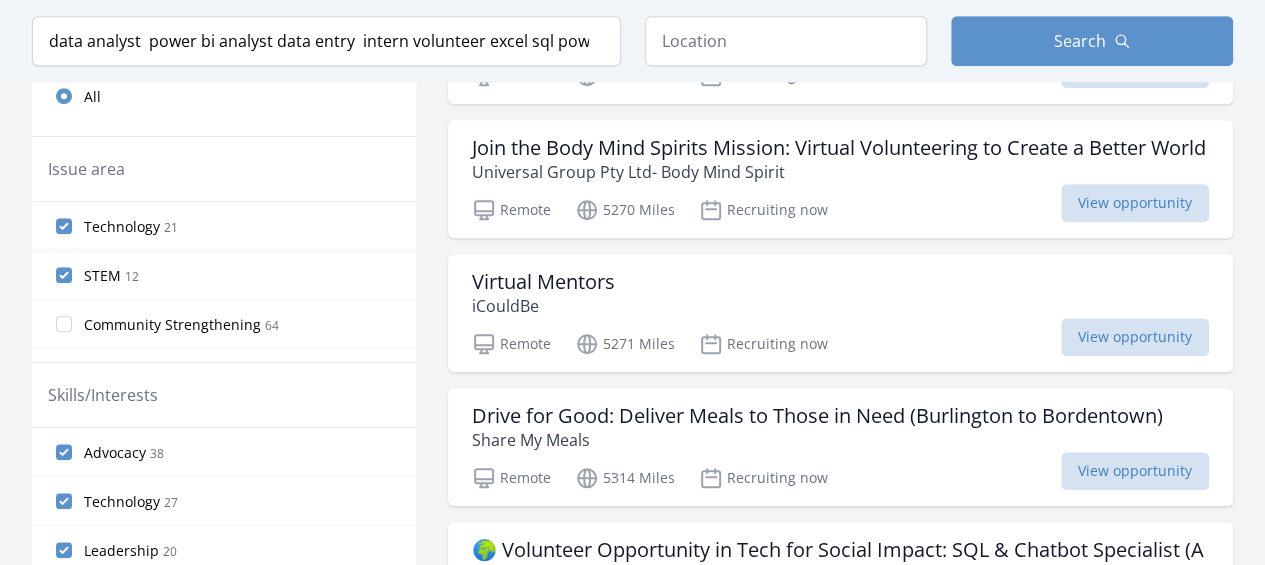 scroll, scrollTop: 710, scrollLeft: 0, axis: vertical 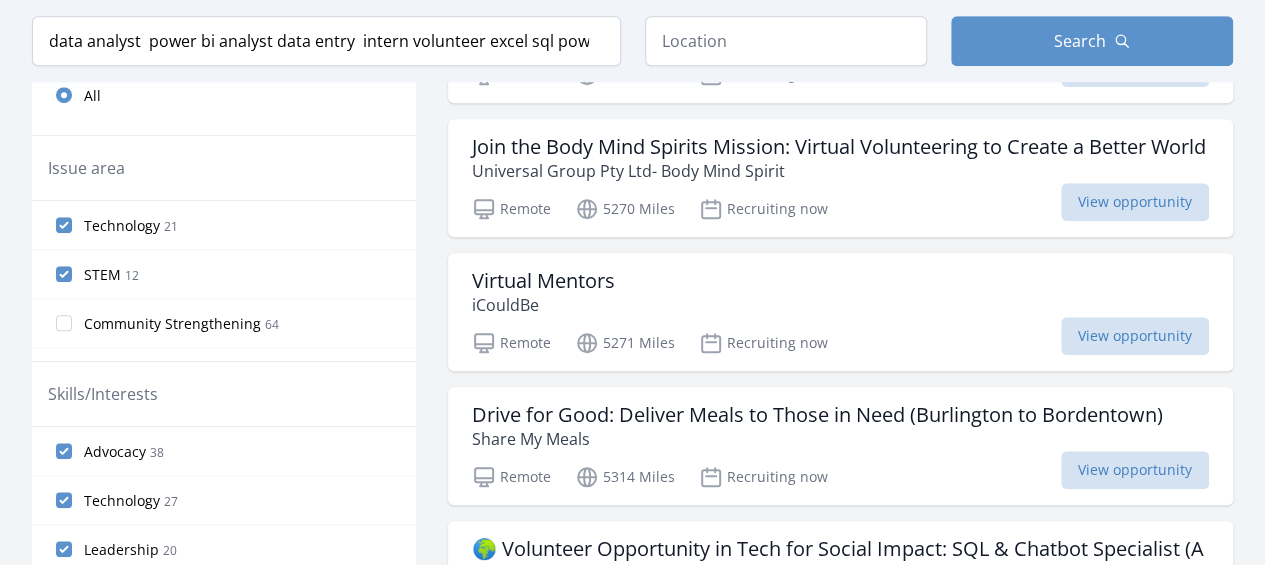 click on "Universal Group Pty Ltd- Body Mind Spirit" at bounding box center [839, 171] 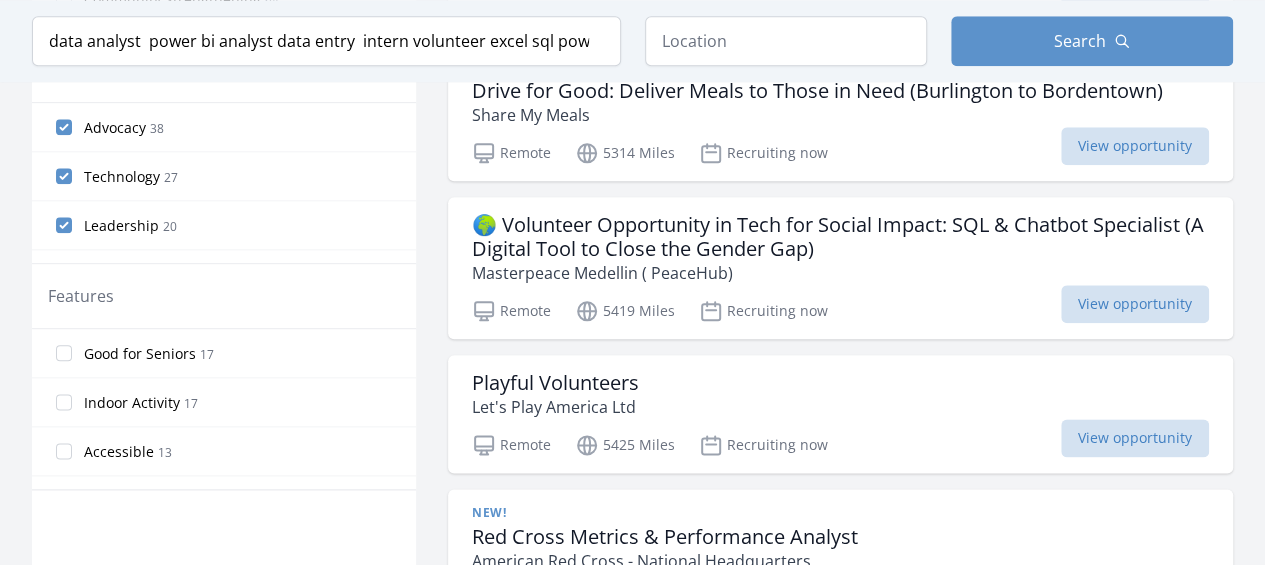 scroll, scrollTop: 1041, scrollLeft: 0, axis: vertical 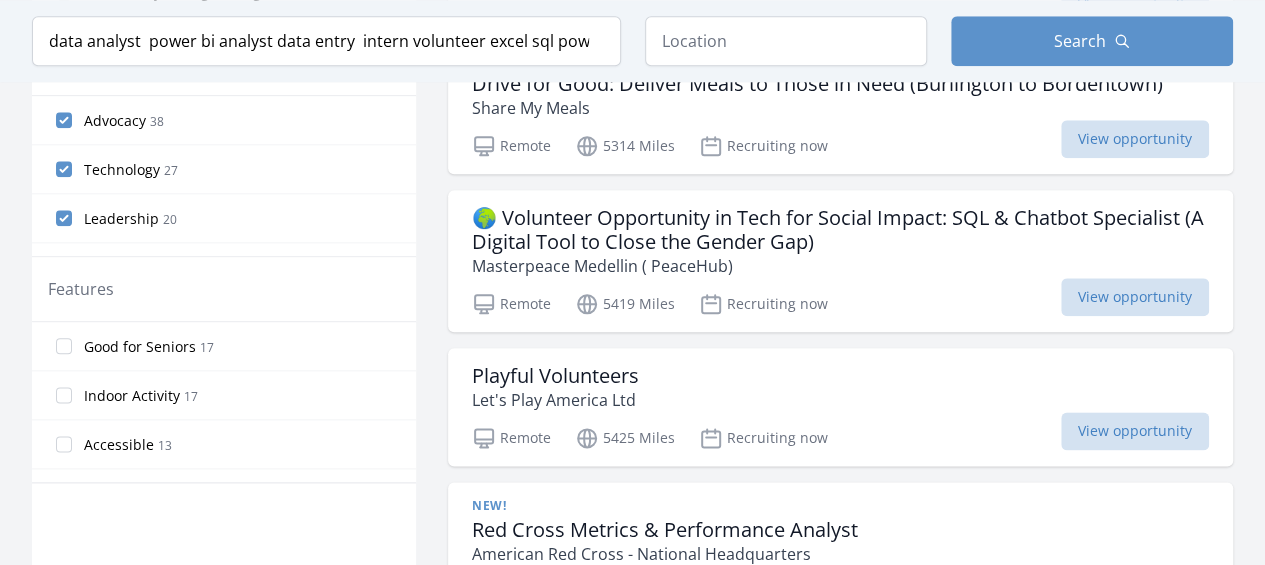 click on "Share My Meals" at bounding box center (817, 108) 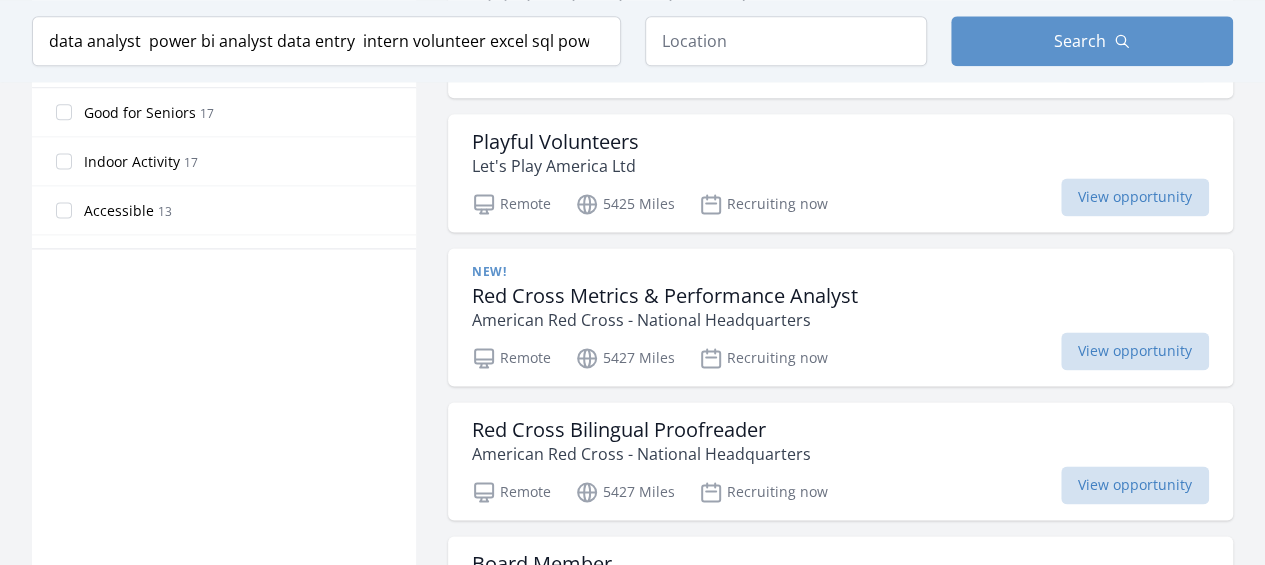 scroll, scrollTop: 1276, scrollLeft: 0, axis: vertical 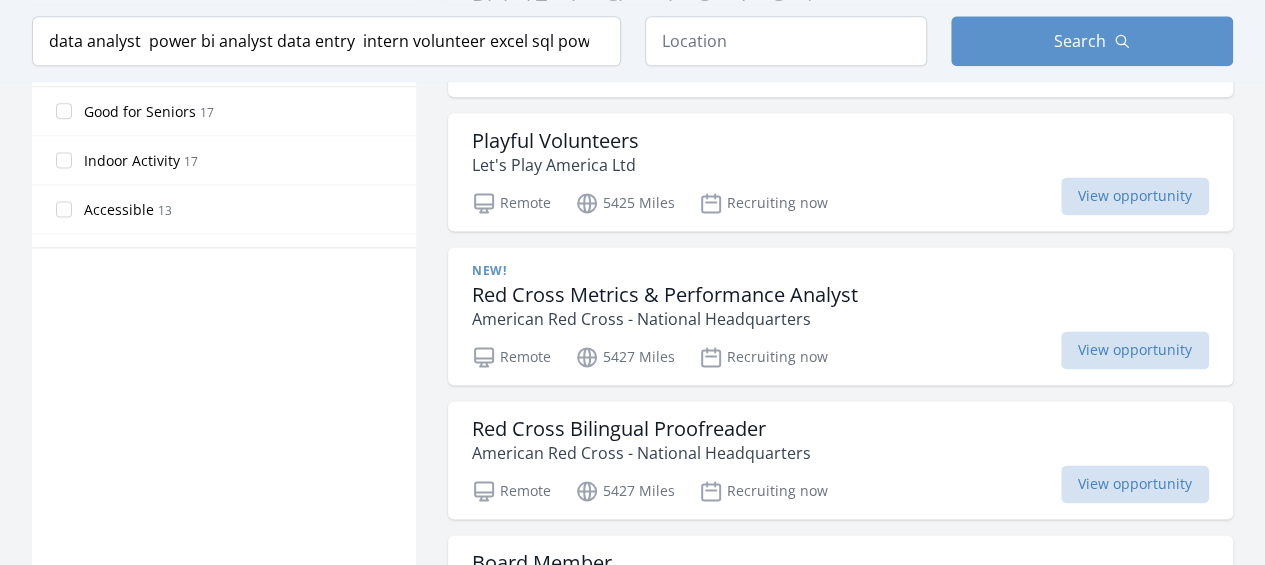 click on "Playful Volunteers" at bounding box center [555, 141] 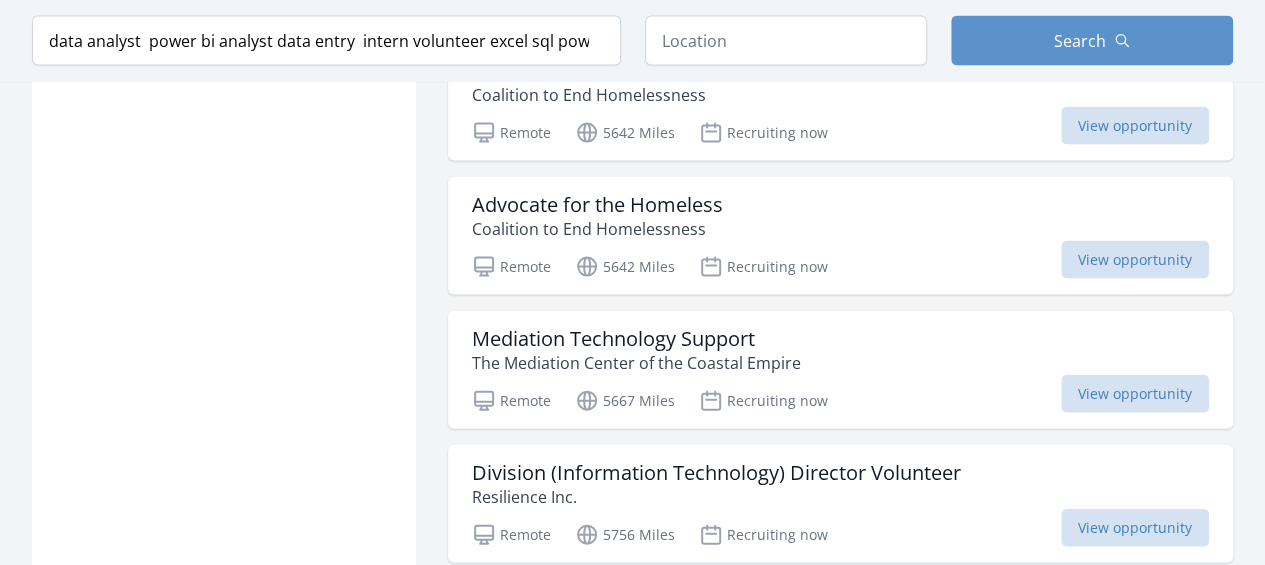 scroll, scrollTop: 2086, scrollLeft: 0, axis: vertical 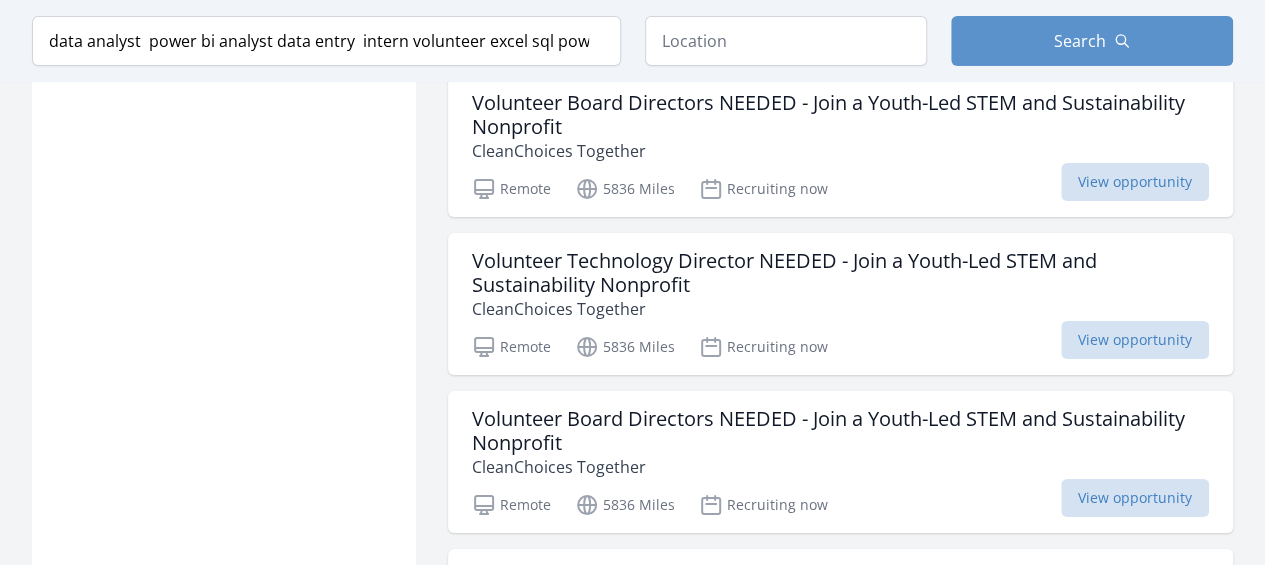 click on "Volunteer Board Directors NEEDED - Join a Youth-Led STEM and Sustainability Nonprofit" at bounding box center (840, 115) 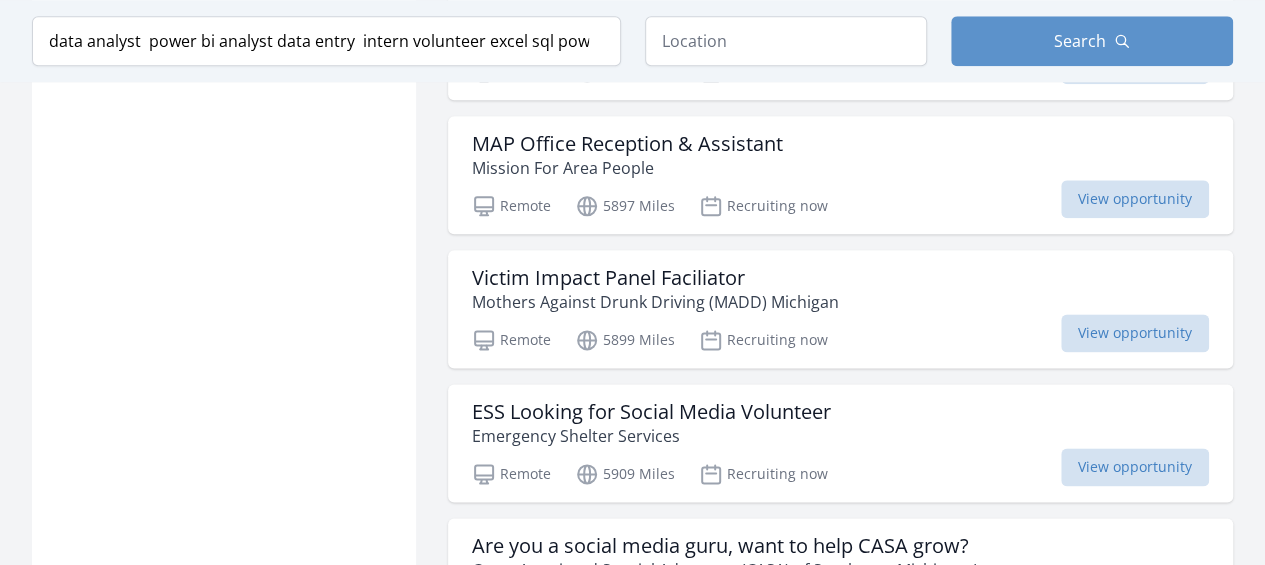 scroll, scrollTop: 4938, scrollLeft: 0, axis: vertical 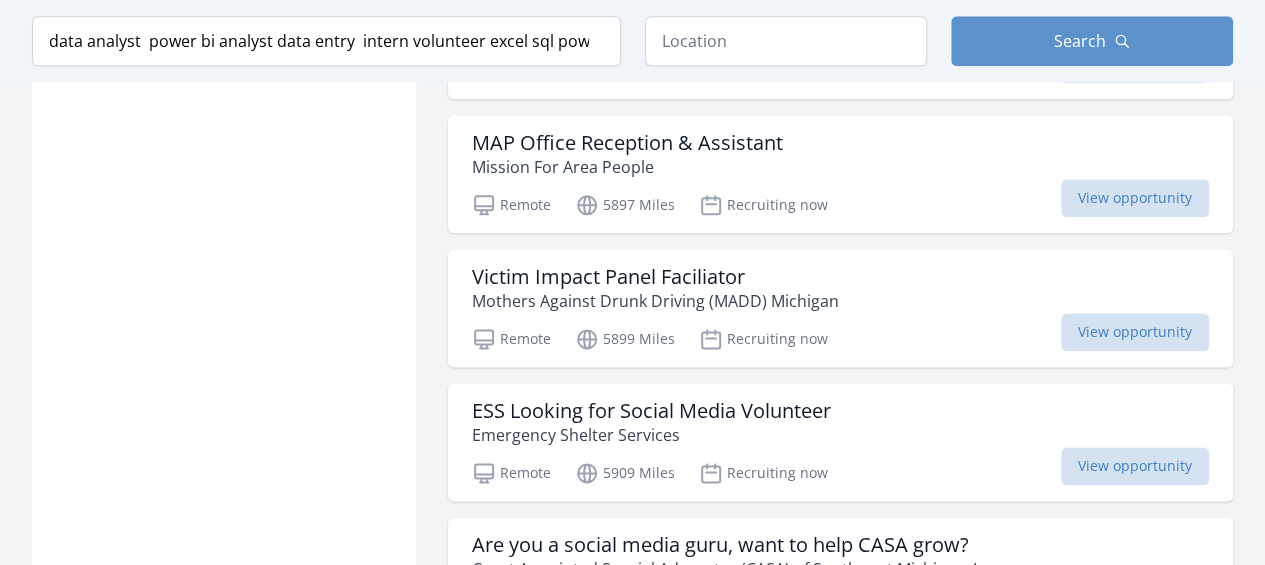 click on "MAP Office Reception & Assistant" at bounding box center (627, 143) 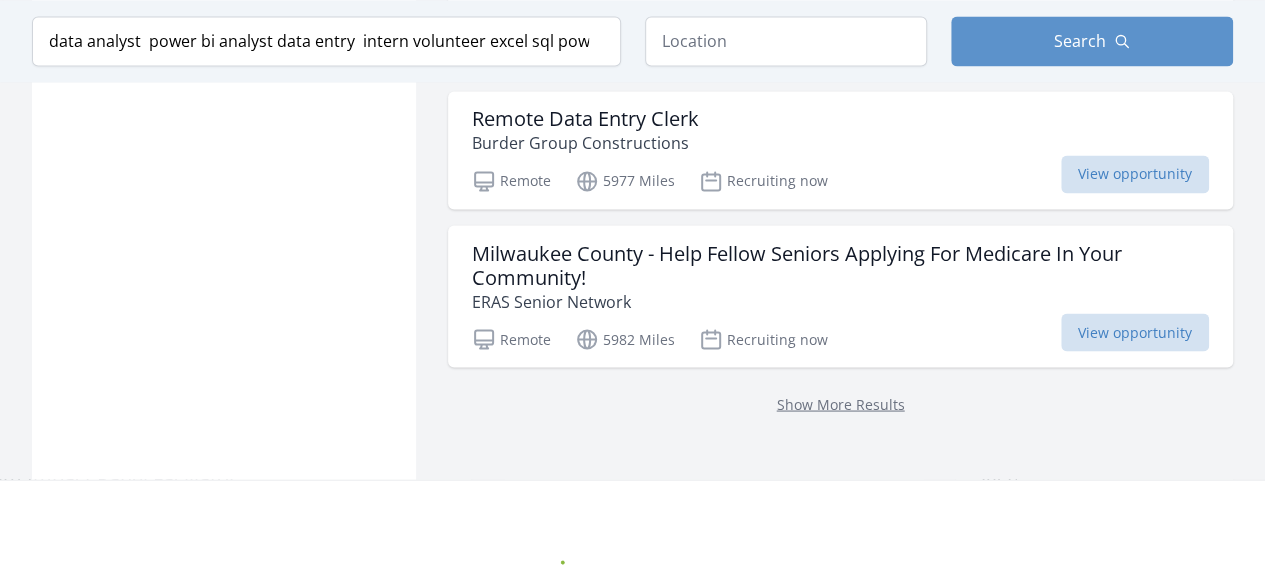scroll, scrollTop: 5502, scrollLeft: 0, axis: vertical 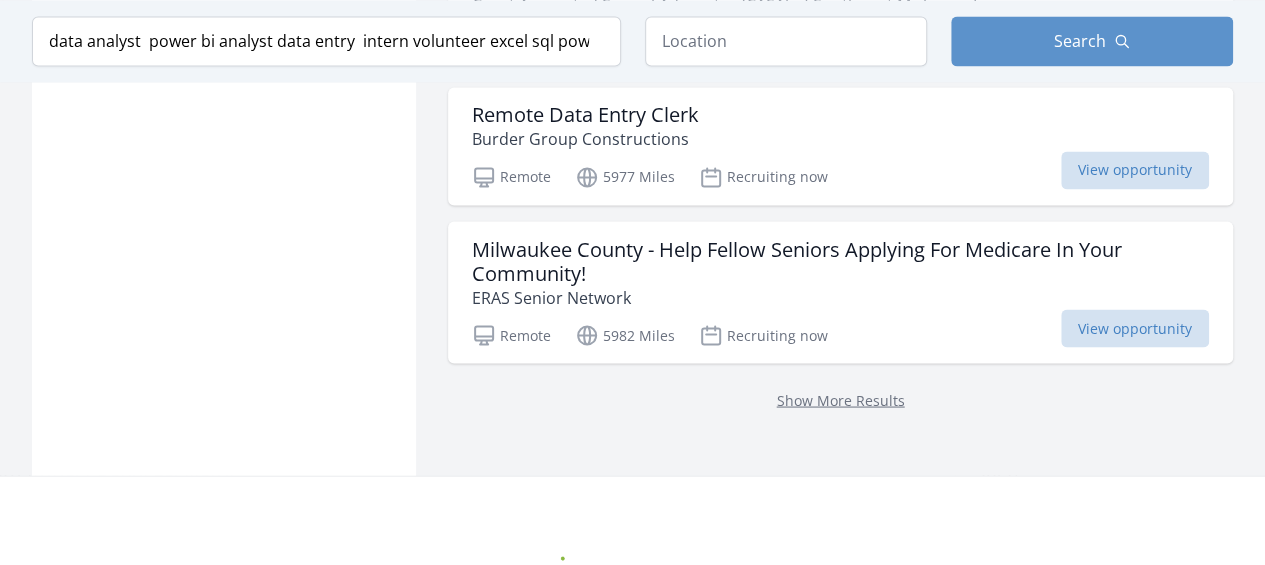 click on "Show More Results" at bounding box center [841, 399] 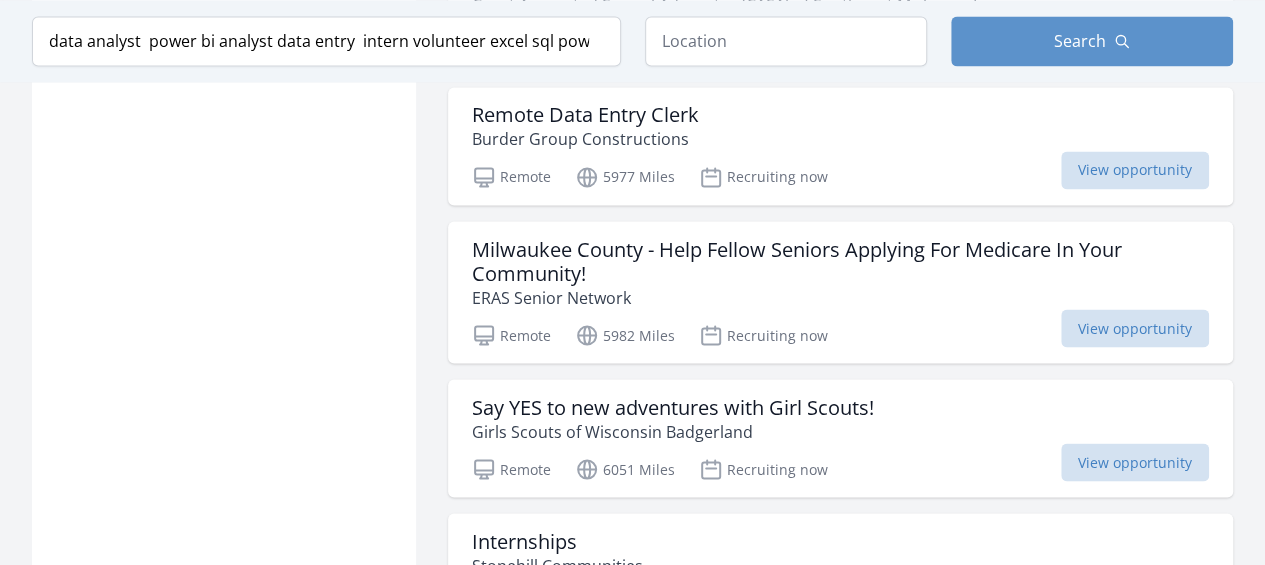 scroll, scrollTop: 5370, scrollLeft: 0, axis: vertical 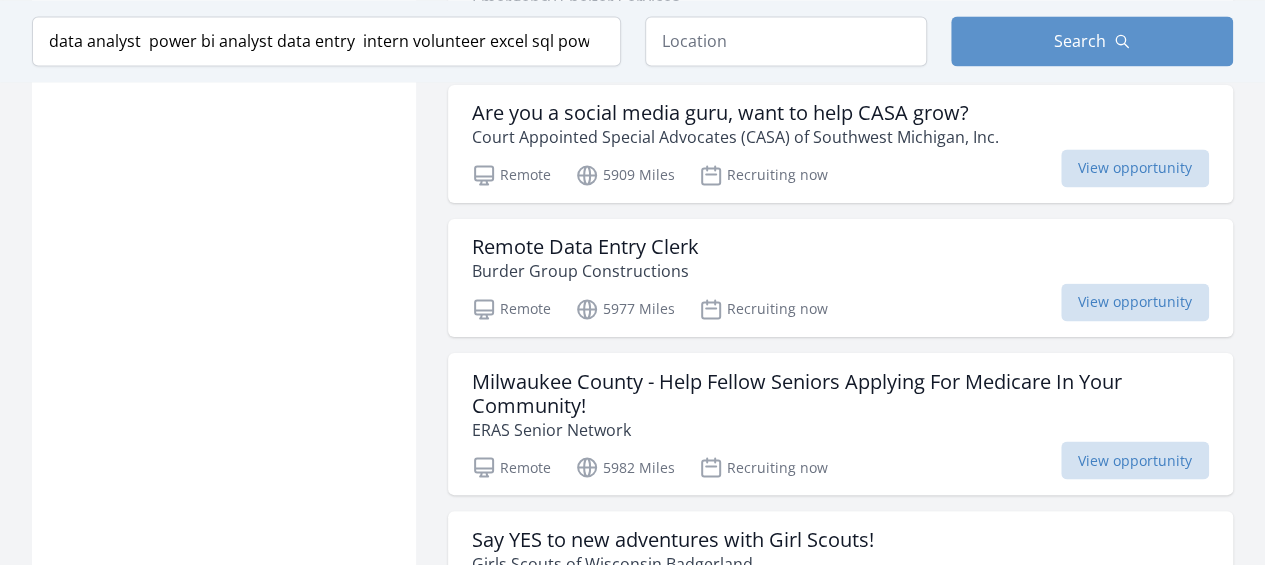 click on "Are you a social media guru, want to help CASA grow?
Court Appointed Special Advocates (CASA) of Southwest Michigan, Inc.
Remote
5909 Miles
Recruiting now
View opportunity" at bounding box center [840, 144] 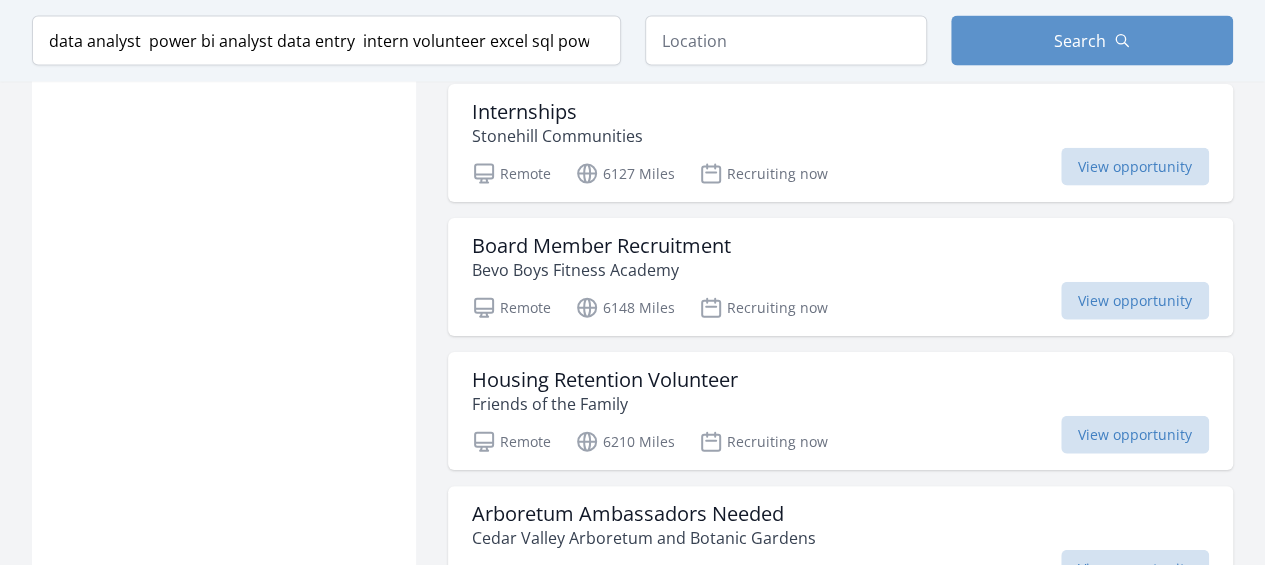 scroll, scrollTop: 5932, scrollLeft: 0, axis: vertical 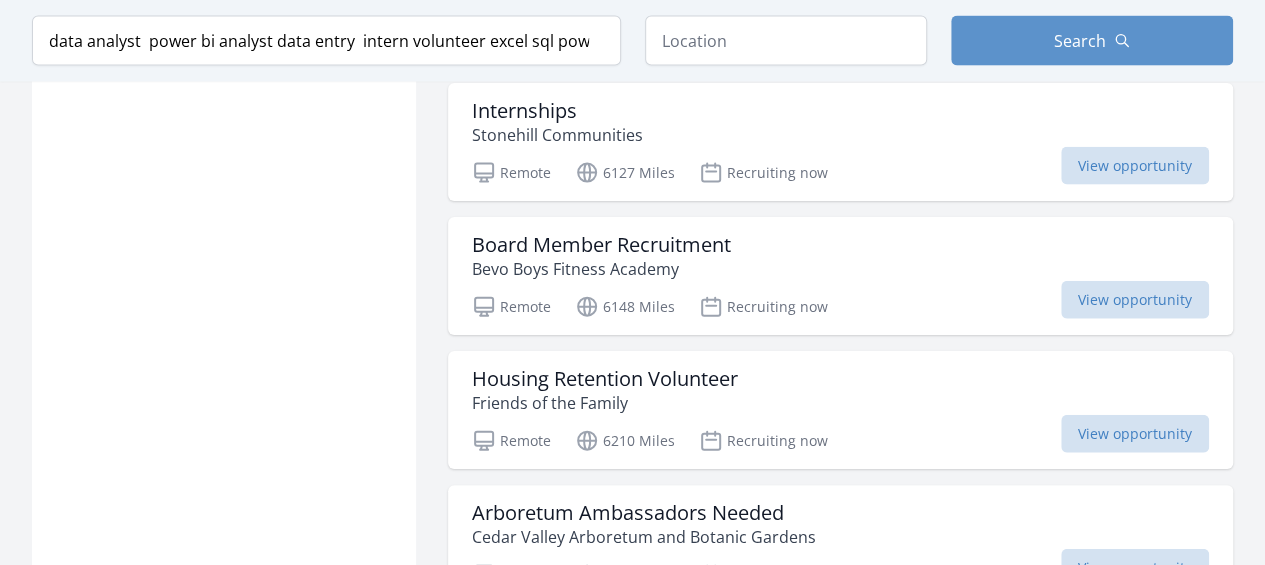 click on "Internships
Stonehill Communities" at bounding box center (840, 123) 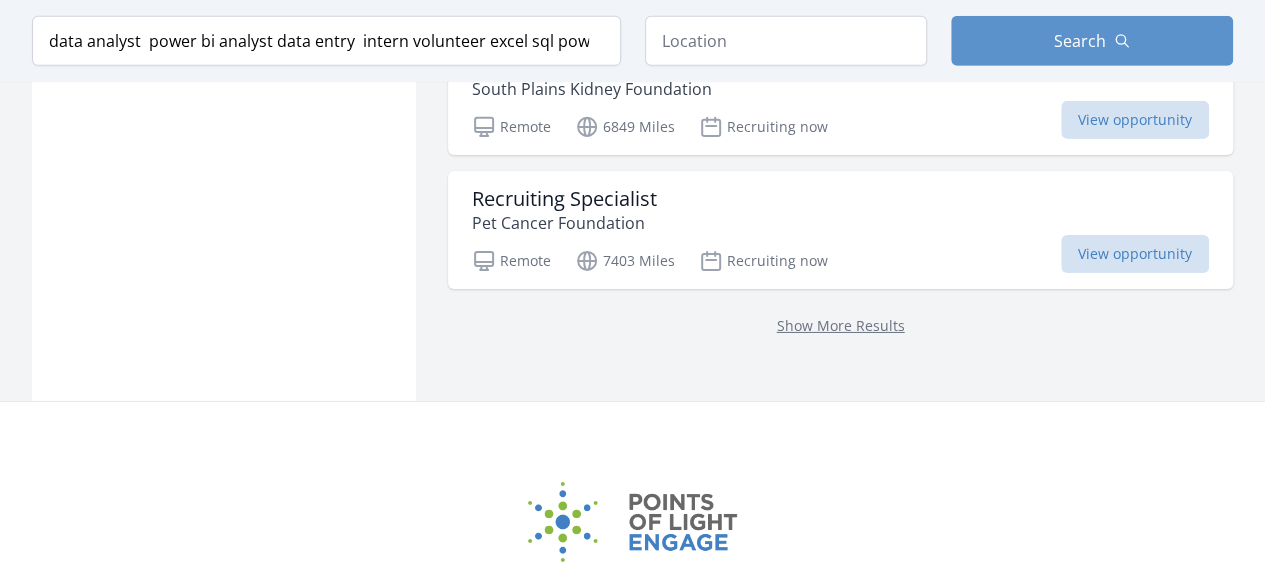 scroll, scrollTop: 10782, scrollLeft: 0, axis: vertical 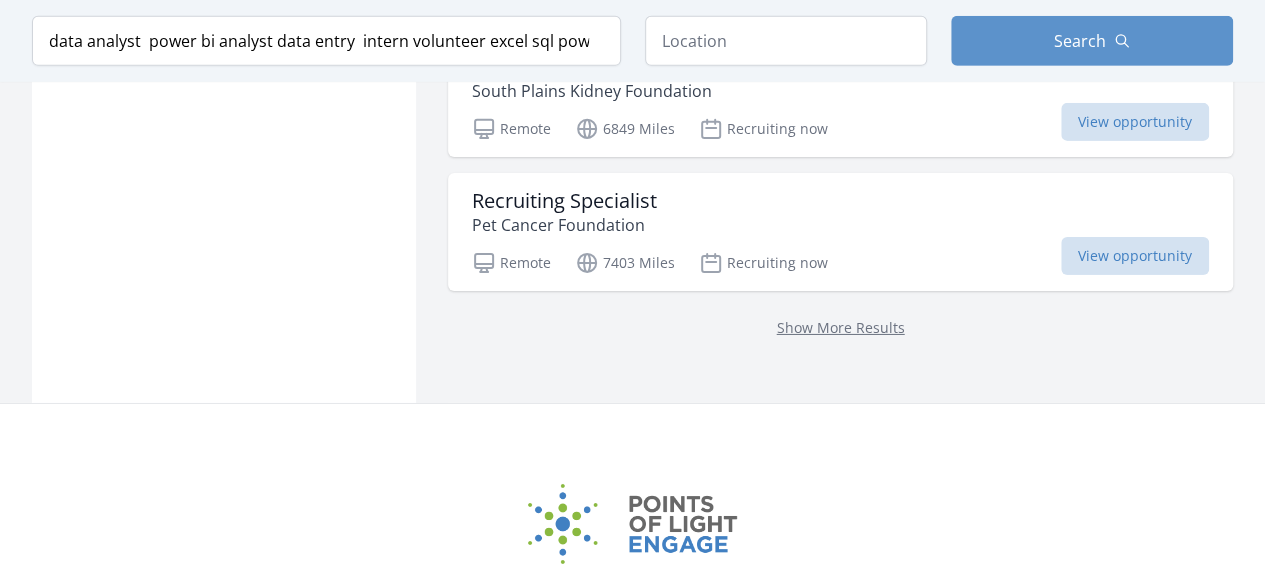 click on "Show More Results" at bounding box center (841, 327) 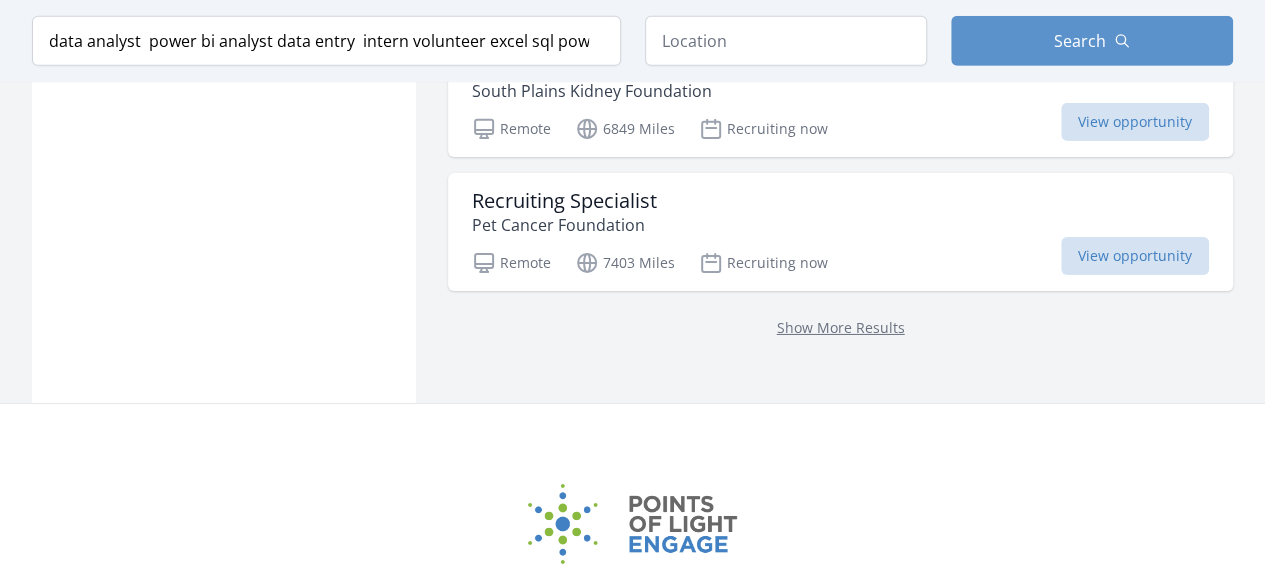 click on "Show More Results" at bounding box center (841, 327) 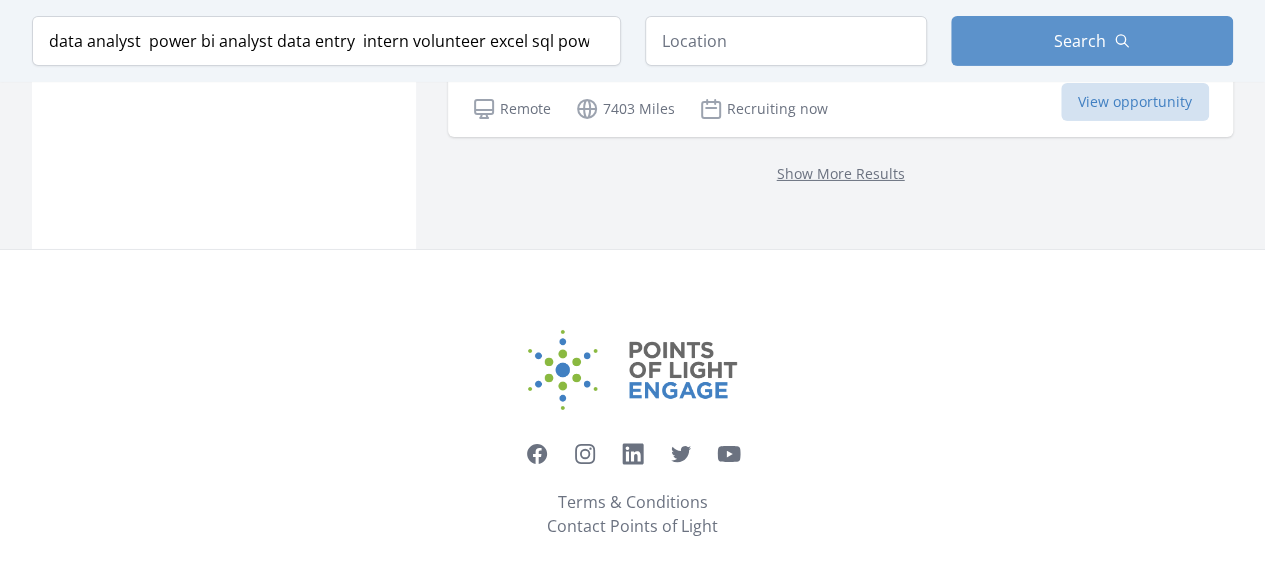 click on "Show More Results" at bounding box center [841, 173] 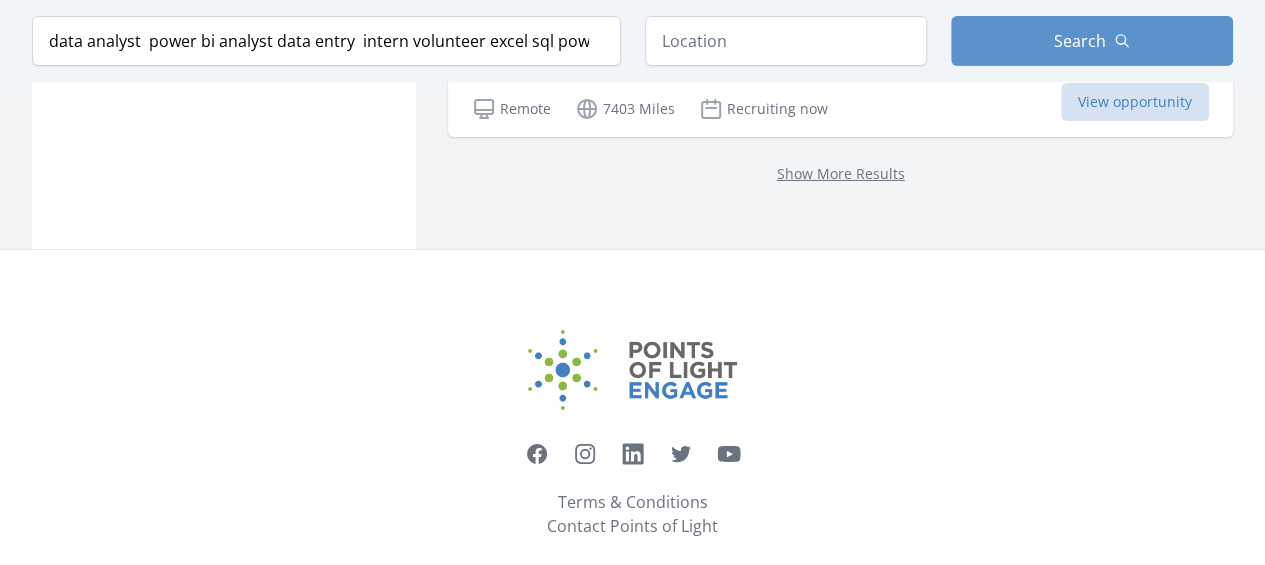 click on "Show More Results" at bounding box center (841, 173) 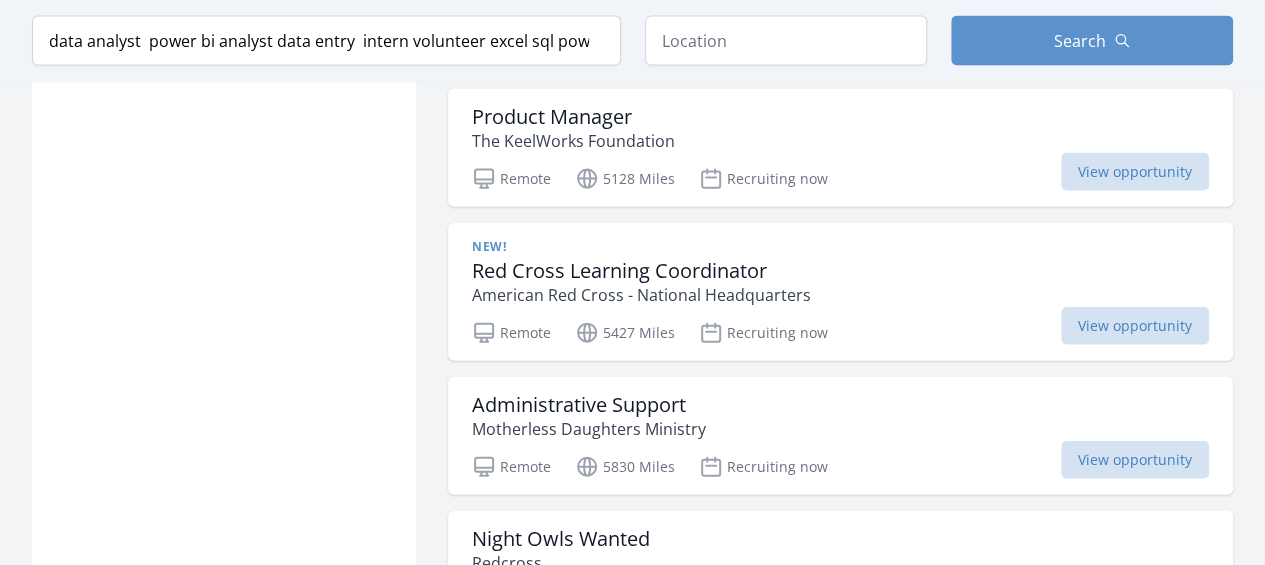scroll, scrollTop: 9483, scrollLeft: 0, axis: vertical 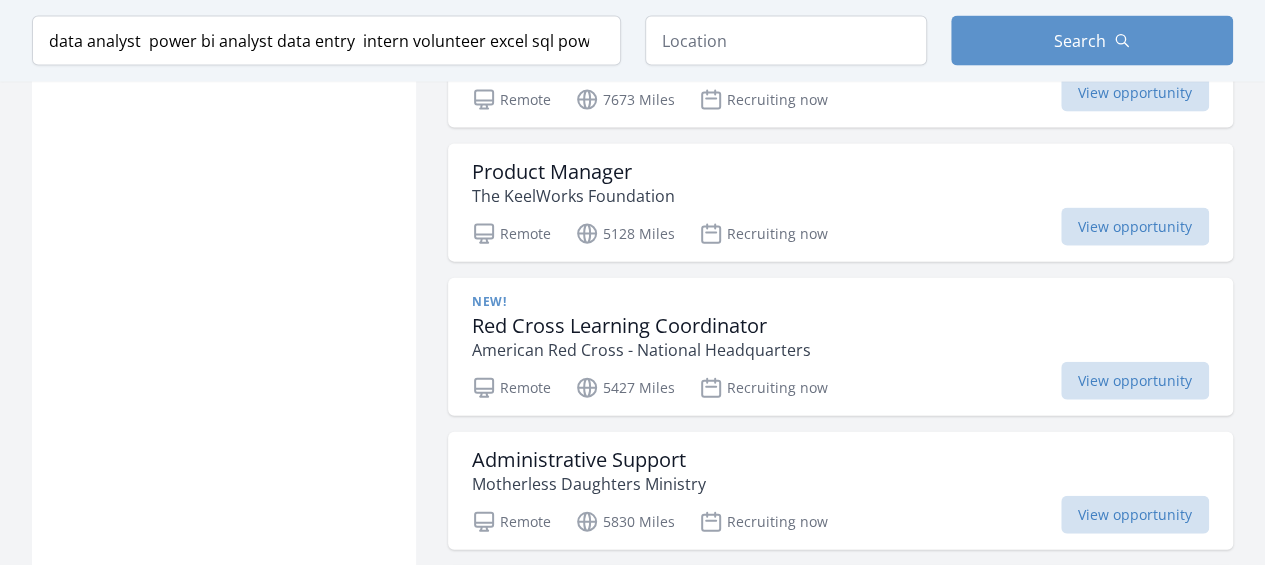 click on "Product Manager
The KeelWorks Foundation
Remote
5128 Miles
Recruiting now
View opportunity" at bounding box center [840, 203] 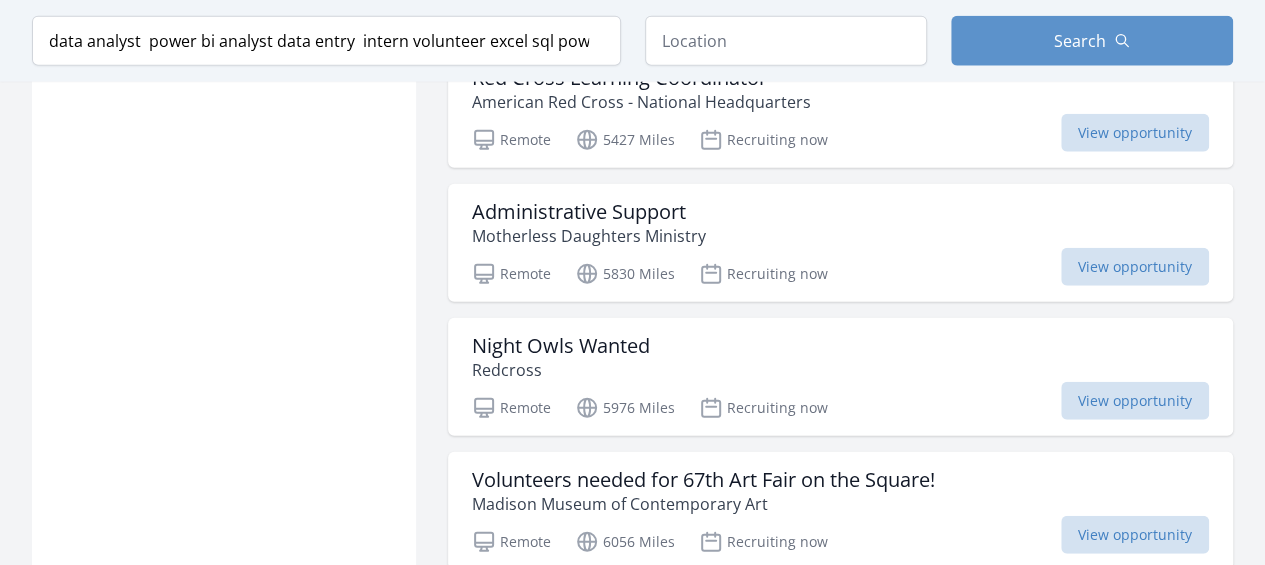 scroll, scrollTop: 9984, scrollLeft: 0, axis: vertical 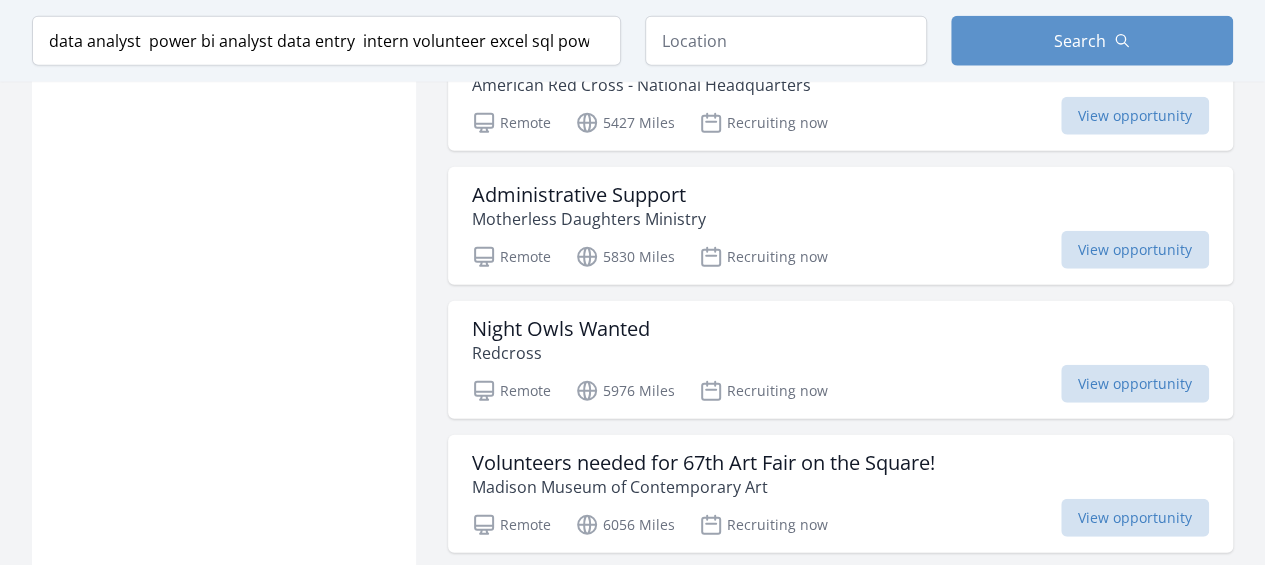 click on "Administrative Support
Motherless Daughters Ministry" at bounding box center [840, 207] 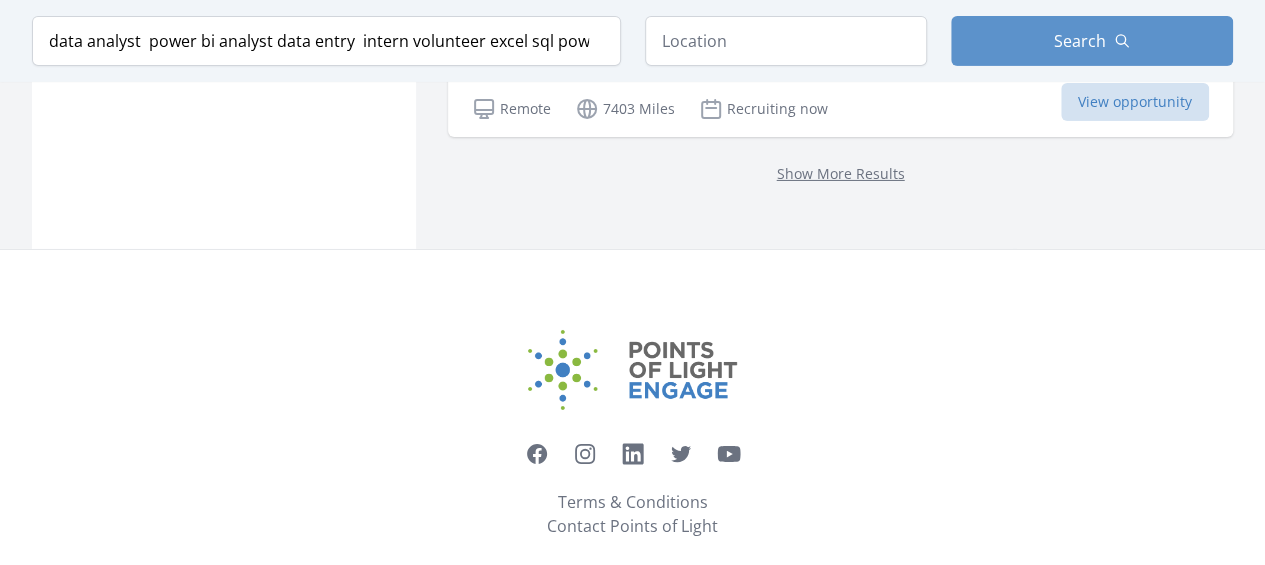 scroll, scrollTop: 10657, scrollLeft: 0, axis: vertical 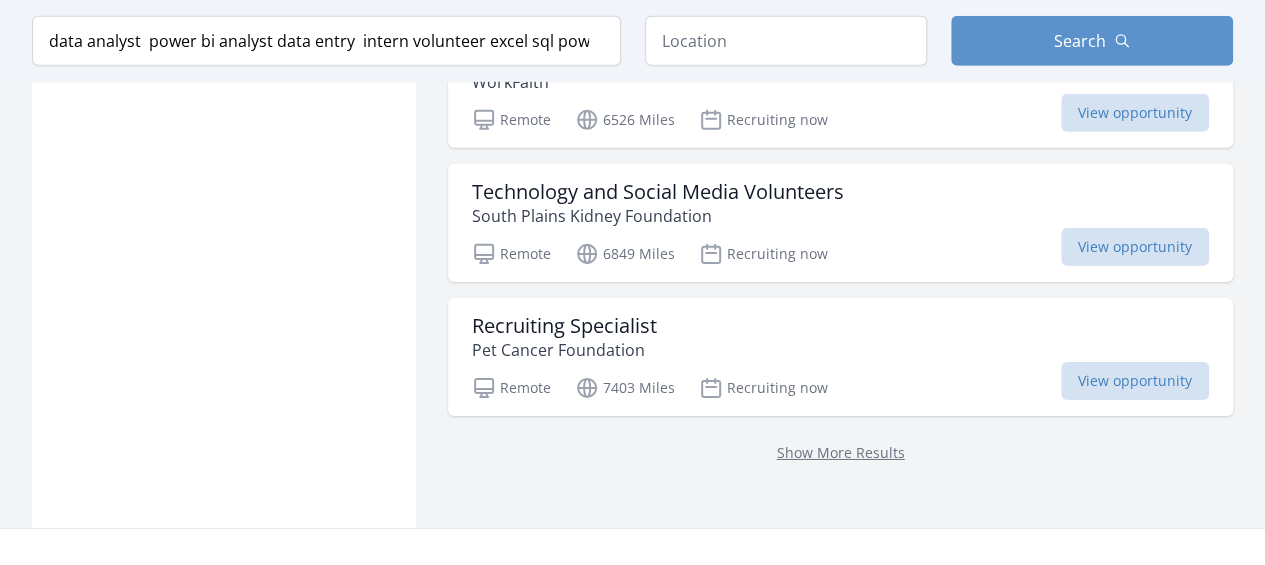 click on "Show More Results" at bounding box center [841, 452] 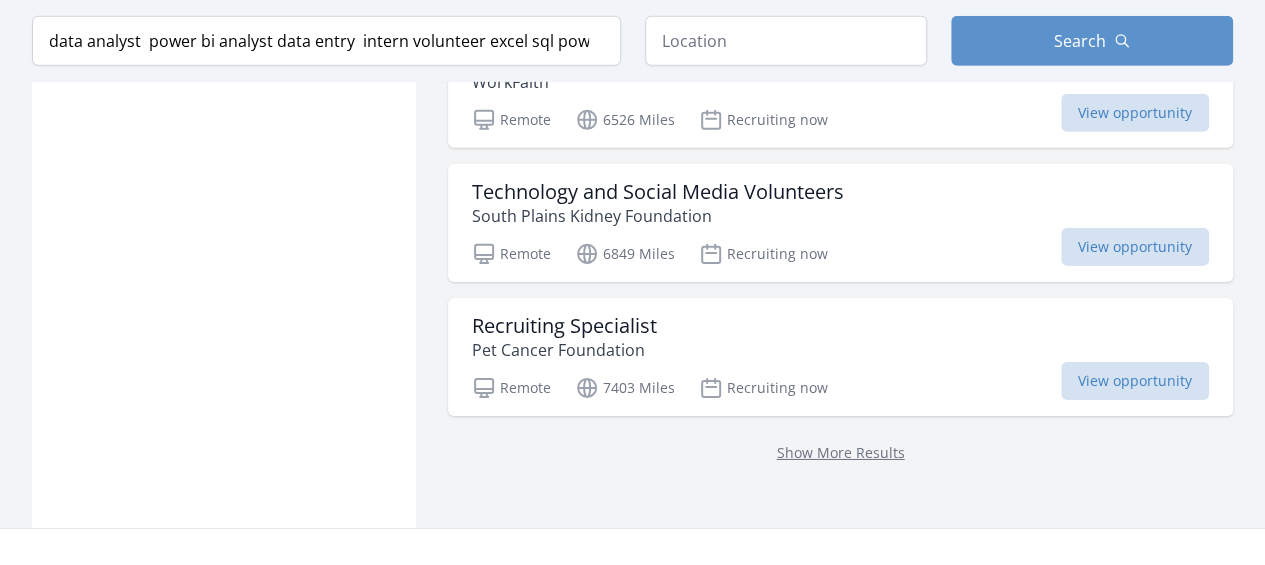 click on "Show More Results" at bounding box center [841, 452] 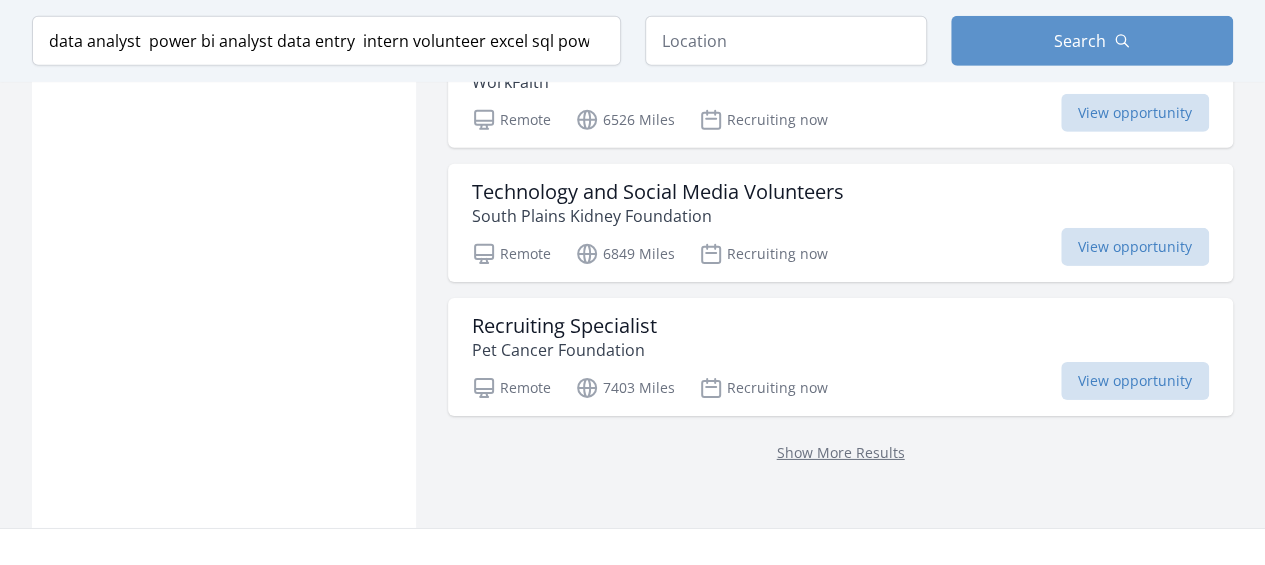 click on "Show More Results" at bounding box center [841, 452] 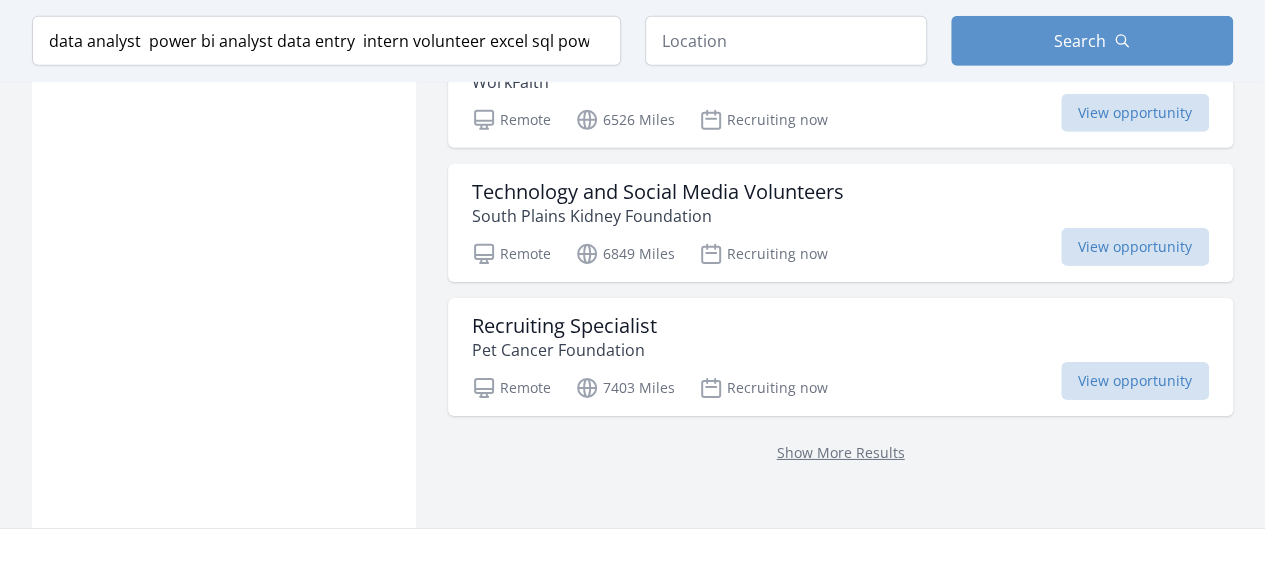 click on "Show More Results" at bounding box center [841, 452] 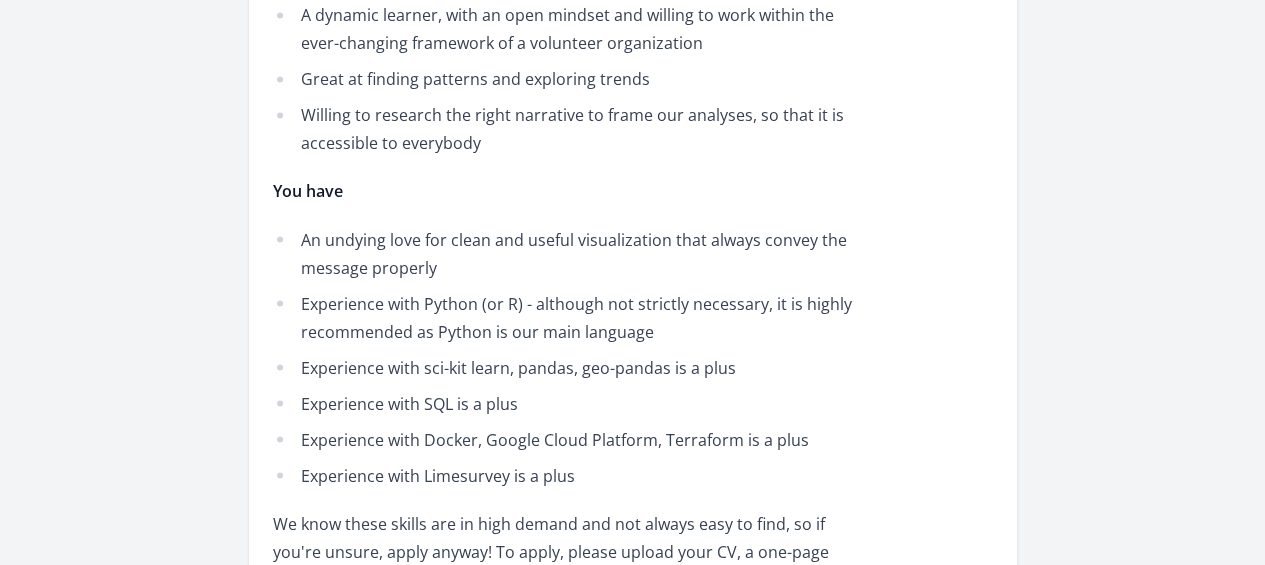 scroll, scrollTop: 2103, scrollLeft: 0, axis: vertical 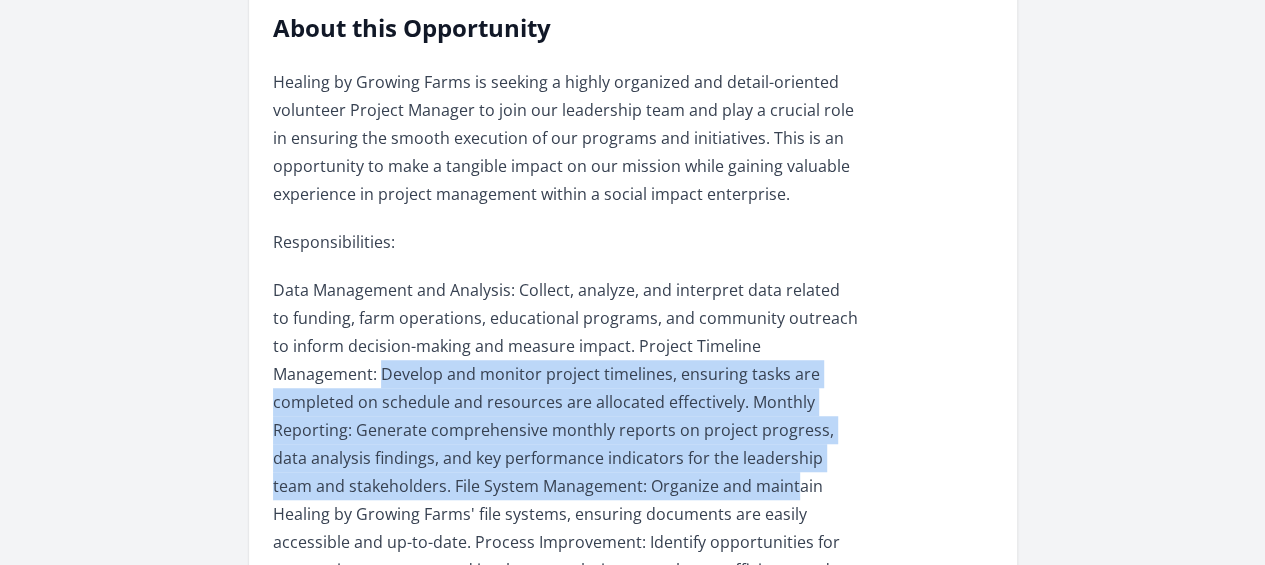 drag, startPoint x: 390, startPoint y: 183, endPoint x: 707, endPoint y: 297, distance: 336.87534 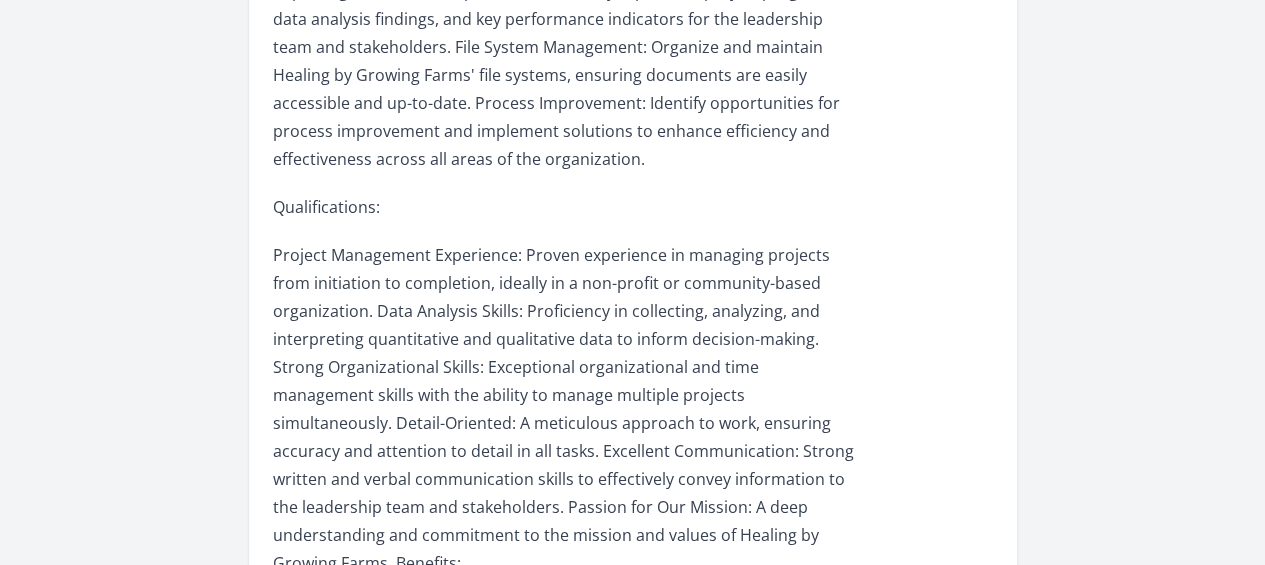 scroll, scrollTop: 995, scrollLeft: 0, axis: vertical 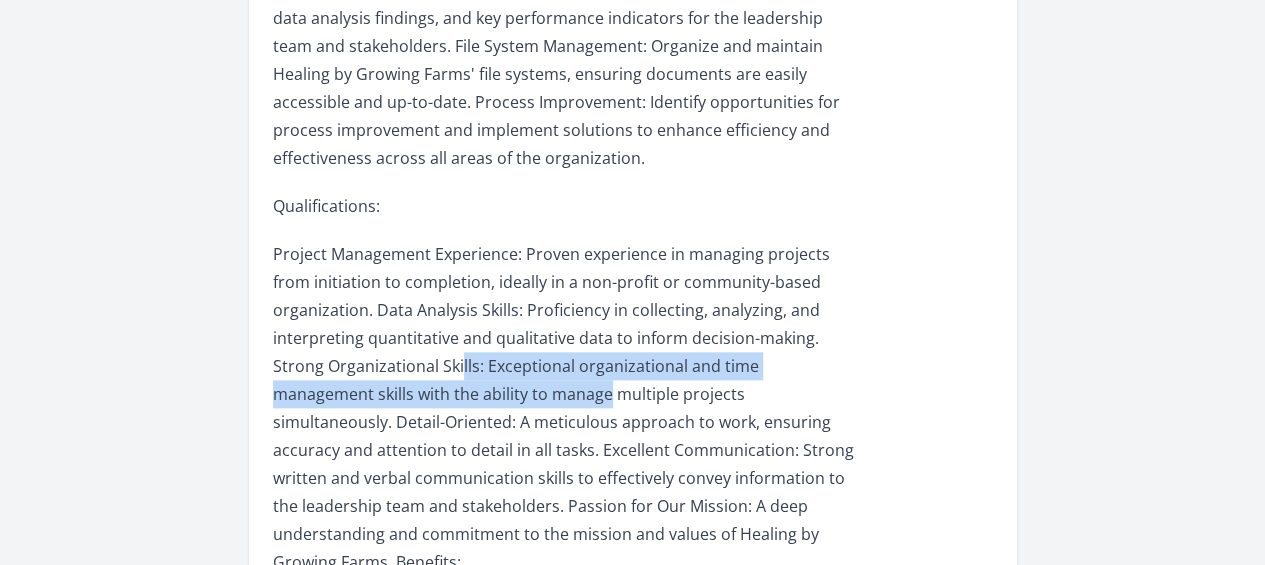 drag, startPoint x: 528, startPoint y: 167, endPoint x: 607, endPoint y: 219, distance: 94.57801 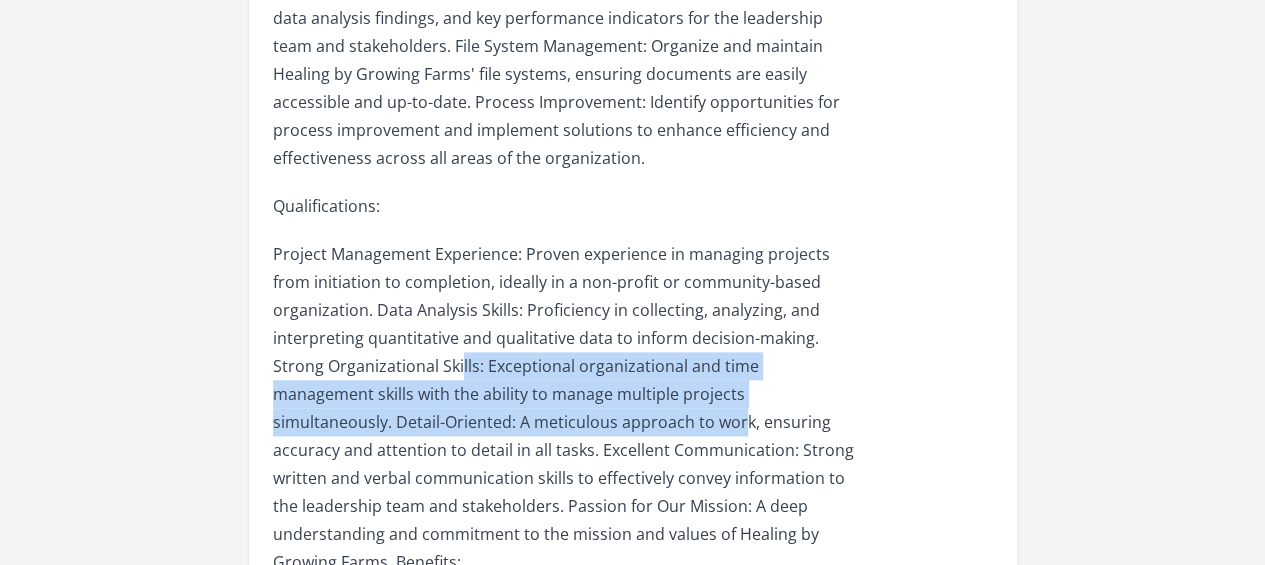 click on "Project Management Experience: Proven experience in managing projects from initiation to completion, ideally in a non-profit or community-based organization.
Data Analysis Skills: Proficiency in collecting, analyzing, and interpreting quantitative and qualitative data to inform decision-making.
Strong Organizational Skills: Exceptional organizational and time management skills with the ability to manage multiple projects simultaneously.
Detail-Oriented: A meticulous approach to work, ensuring accuracy and attention to detail in all tasks.
Excellent Communication: Strong written and verbal communication skills to effectively convey information to the leadership team and stakeholders.
Passion for Our Mission: A deep understanding and commitment to the mission and values of Healing by Growing Farms.
Benefits:" at bounding box center (565, 408) 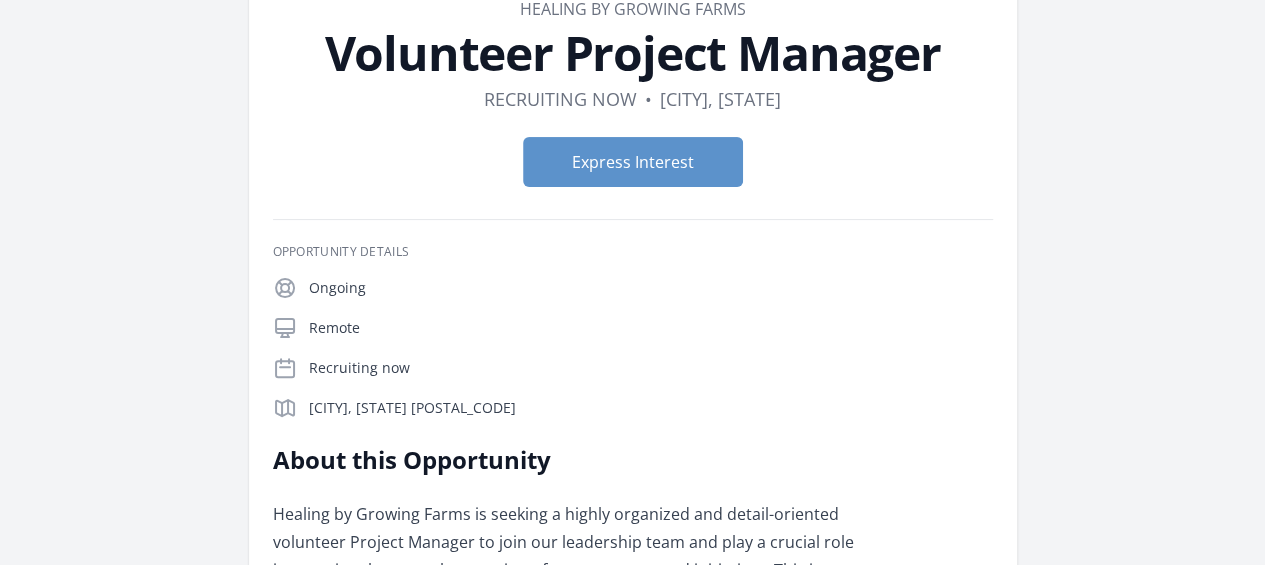 scroll, scrollTop: 122, scrollLeft: 0, axis: vertical 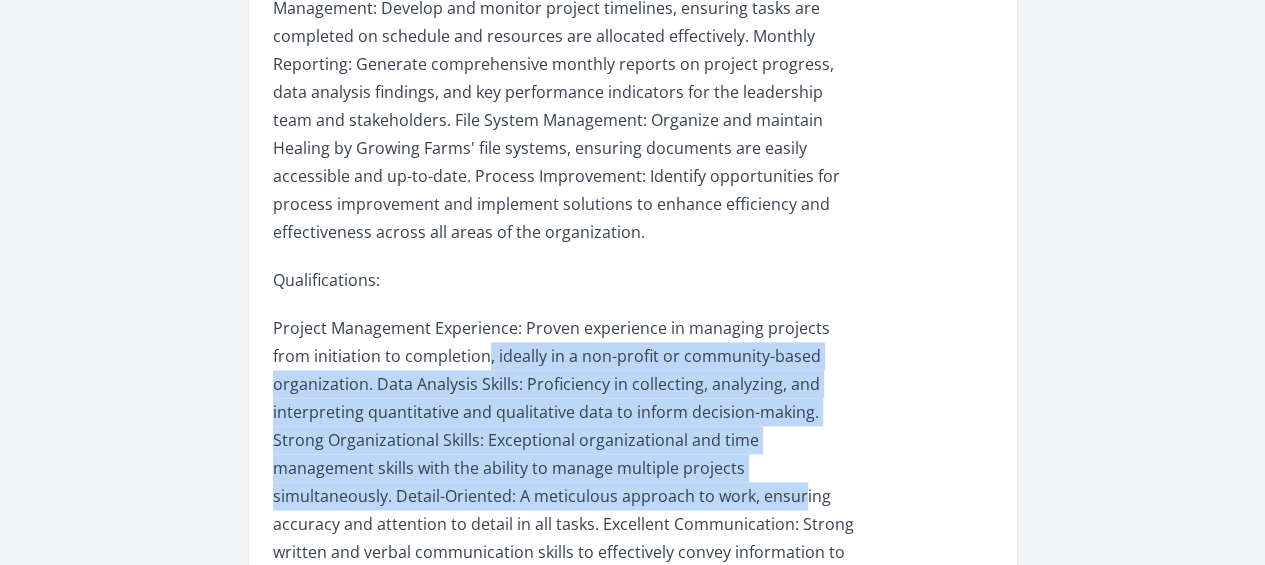 drag, startPoint x: 570, startPoint y: 143, endPoint x: 666, endPoint y: 284, distance: 170.57843 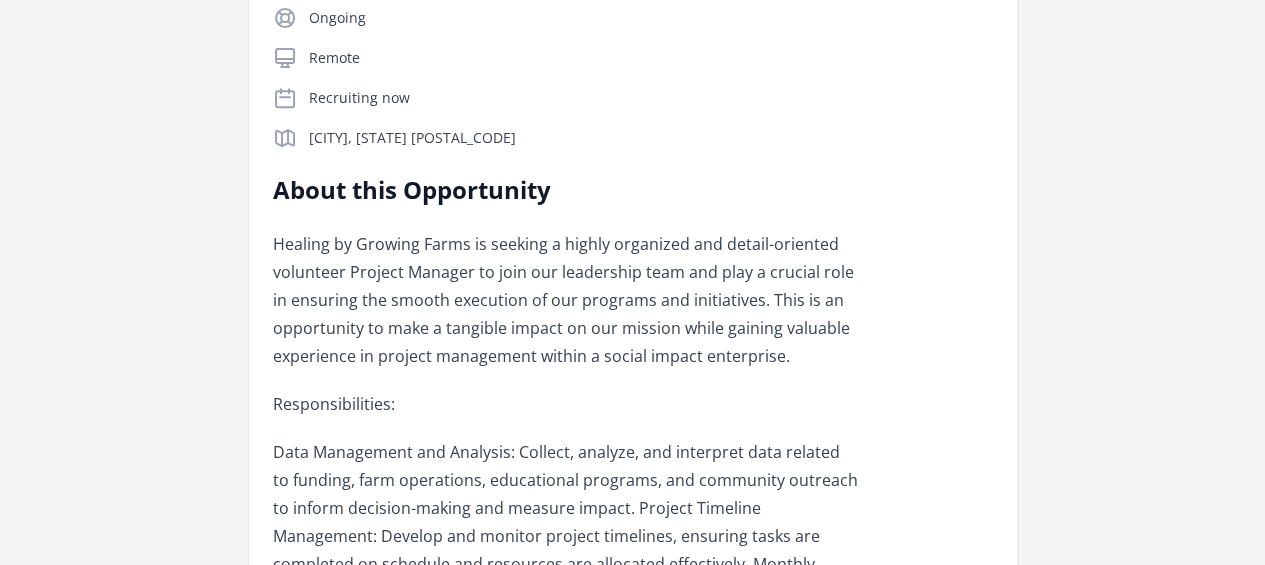 scroll, scrollTop: 0, scrollLeft: 0, axis: both 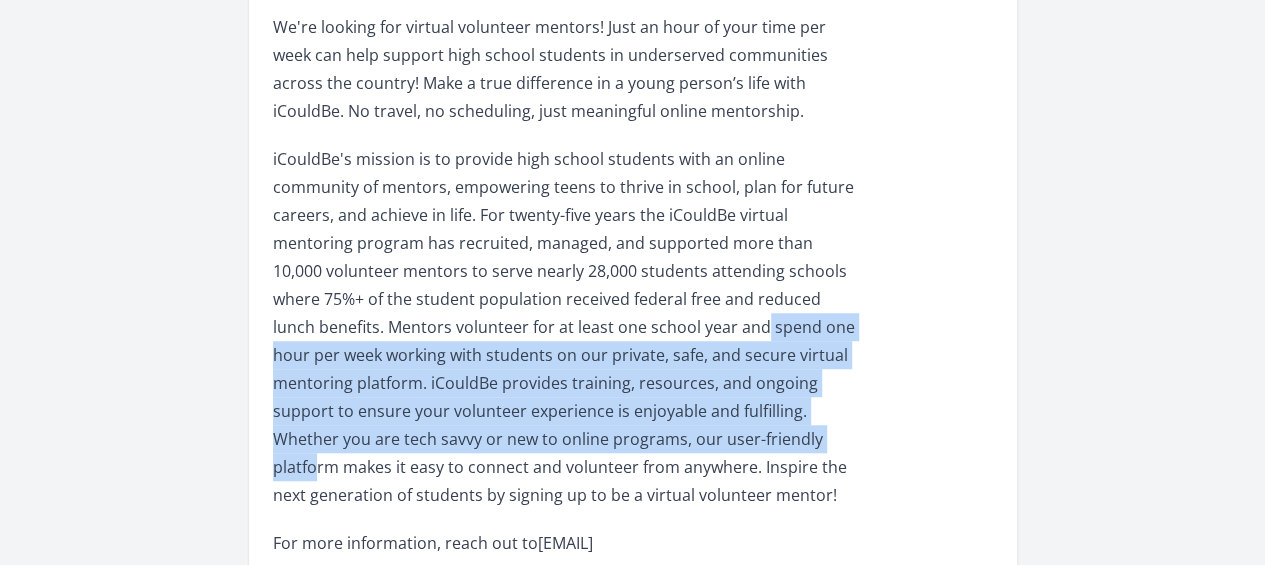 drag, startPoint x: 632, startPoint y: 127, endPoint x: 697, endPoint y: 241, distance: 131.2288 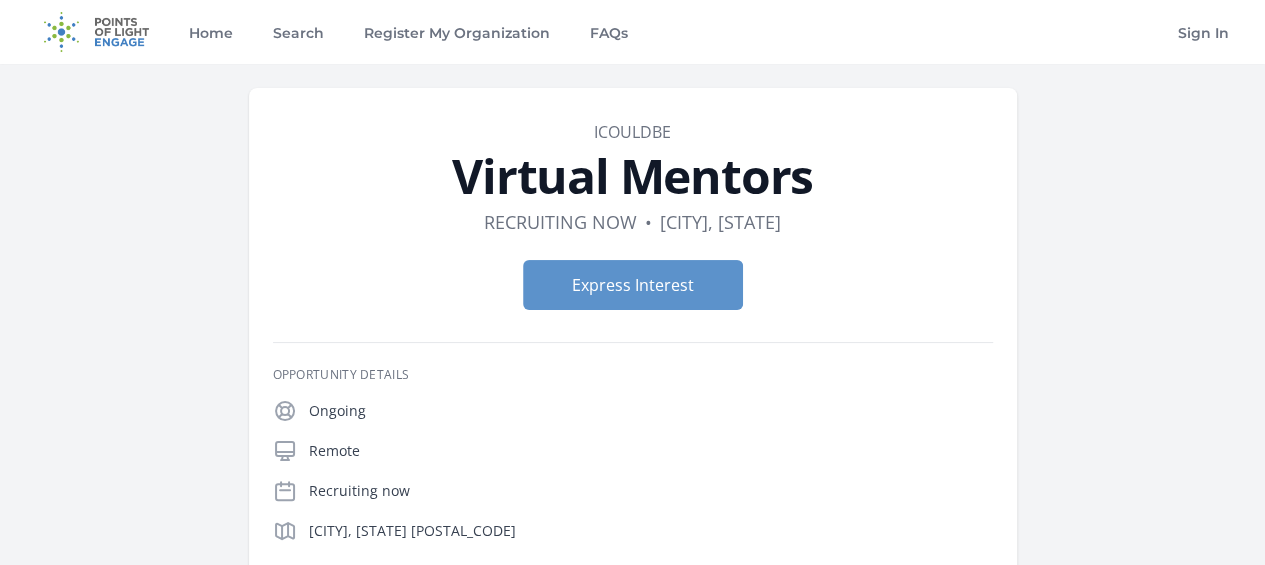 scroll, scrollTop: 584, scrollLeft: 0, axis: vertical 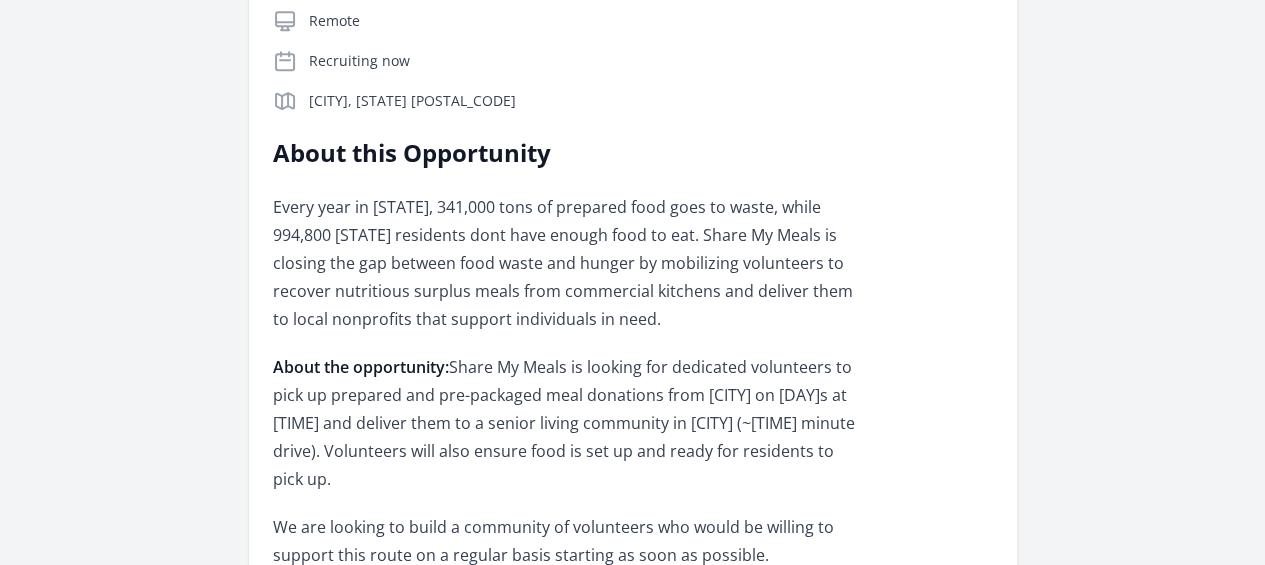 drag, startPoint x: 396, startPoint y: 155, endPoint x: 557, endPoint y: 229, distance: 177.19199 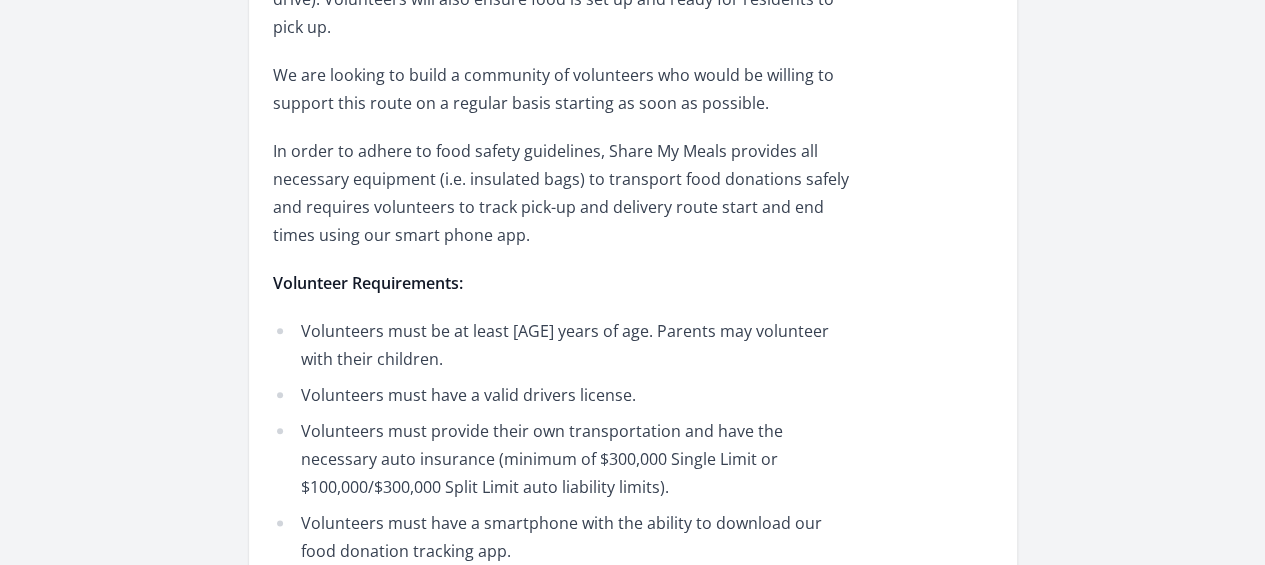 scroll, scrollTop: 977, scrollLeft: 0, axis: vertical 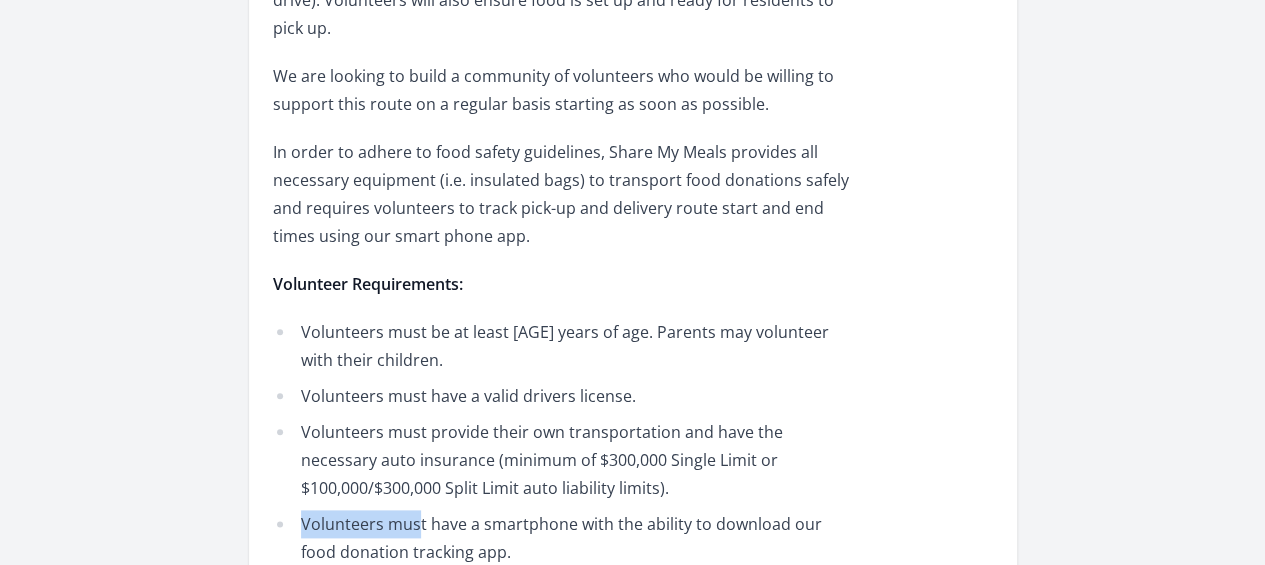 drag, startPoint x: 414, startPoint y: 277, endPoint x: 546, endPoint y: 293, distance: 132.96616 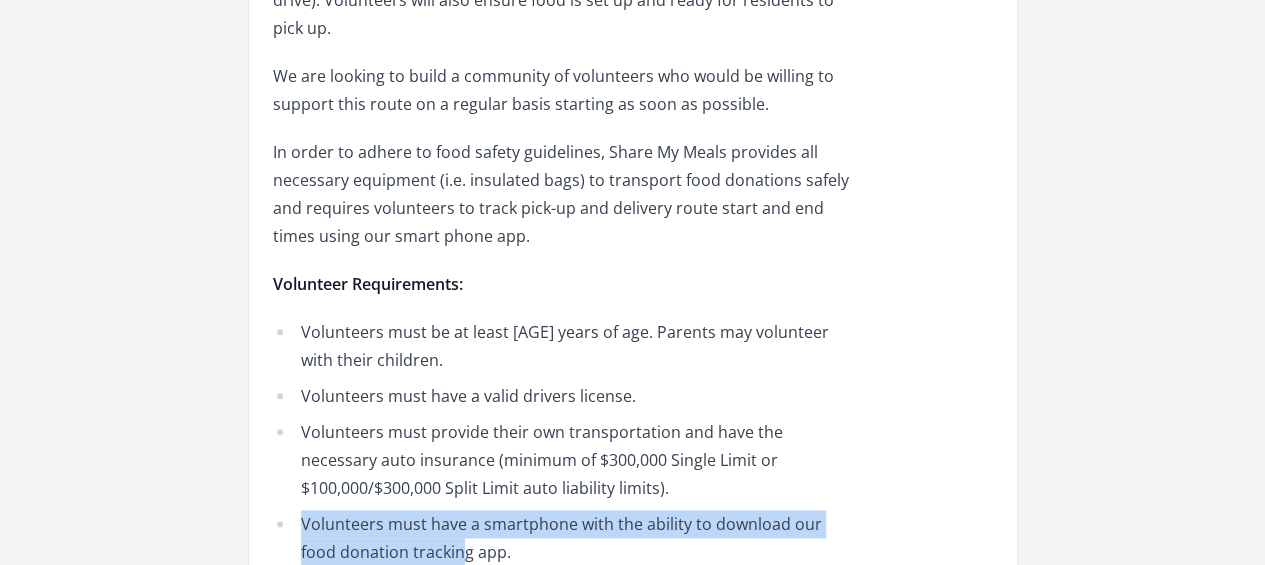 click on "Volunteers must have a smartphone with the ability to download our food donation tracking app." at bounding box center (565, 538) 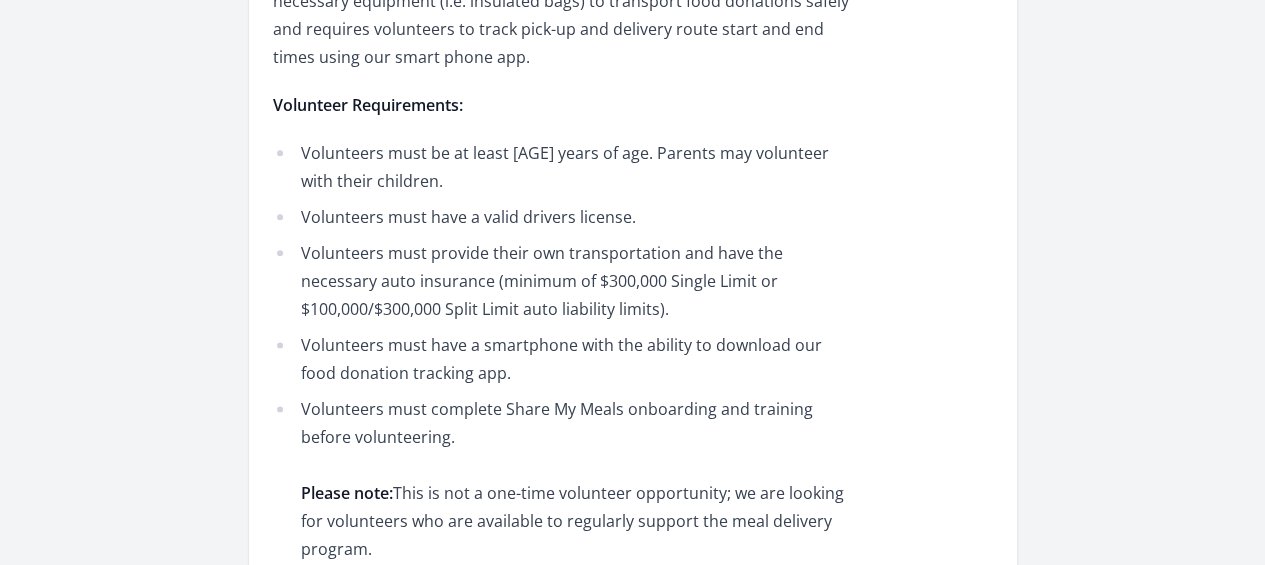 scroll, scrollTop: 1157, scrollLeft: 0, axis: vertical 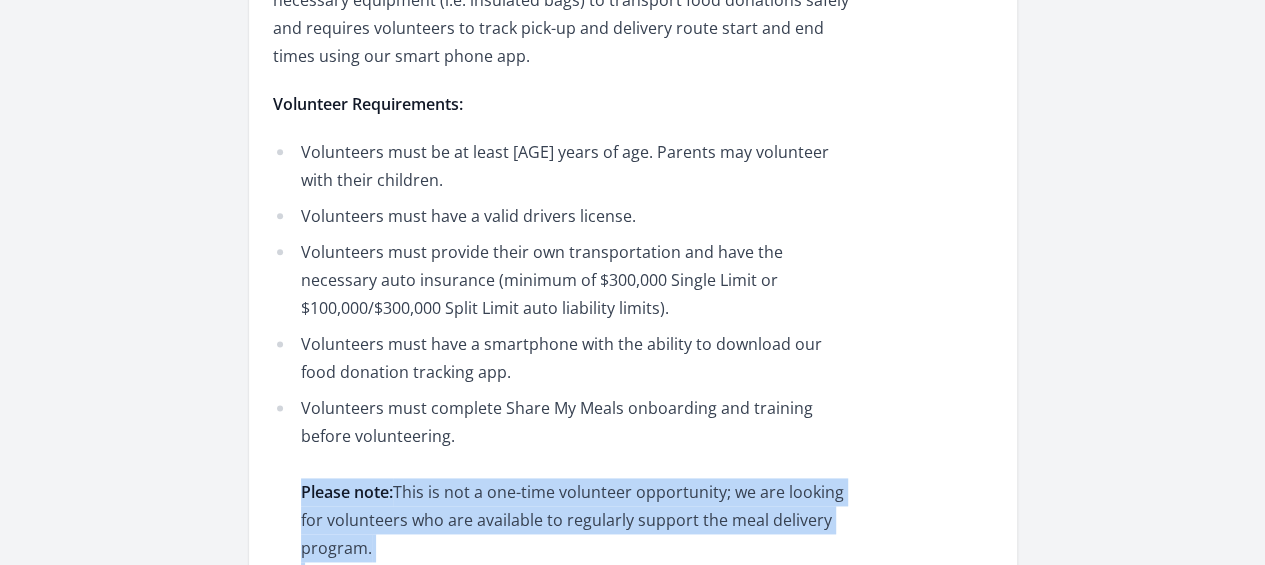drag, startPoint x: 408, startPoint y: 255, endPoint x: 630, endPoint y: 420, distance: 276.6026 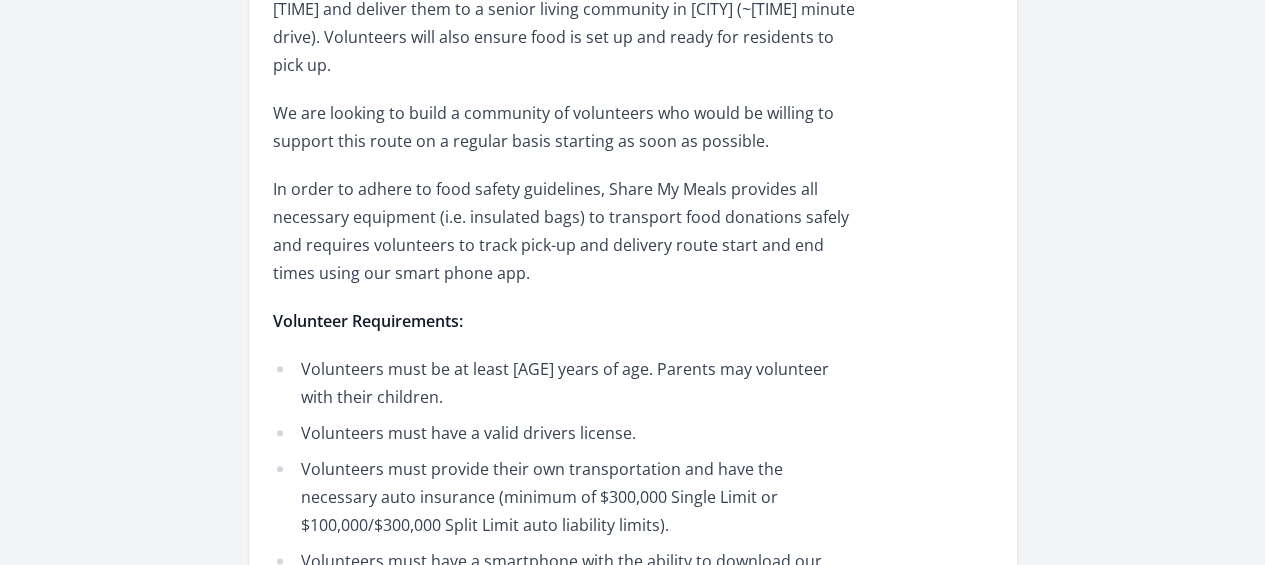 scroll, scrollTop: 938, scrollLeft: 0, axis: vertical 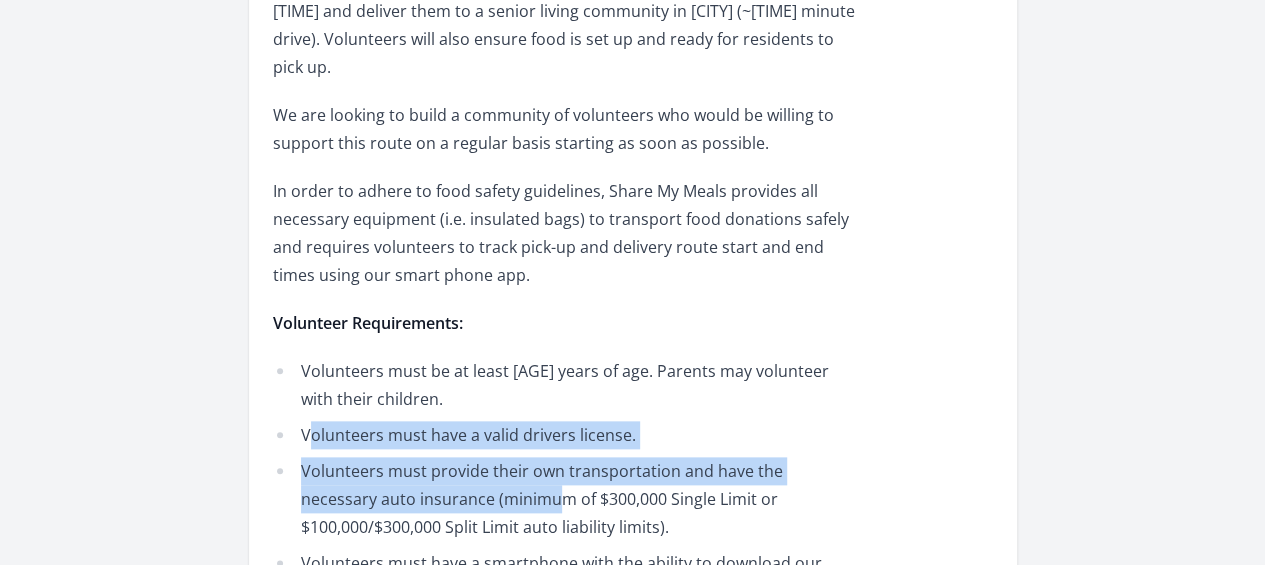 drag, startPoint x: 430, startPoint y: 191, endPoint x: 597, endPoint y: 263, distance: 181.85983 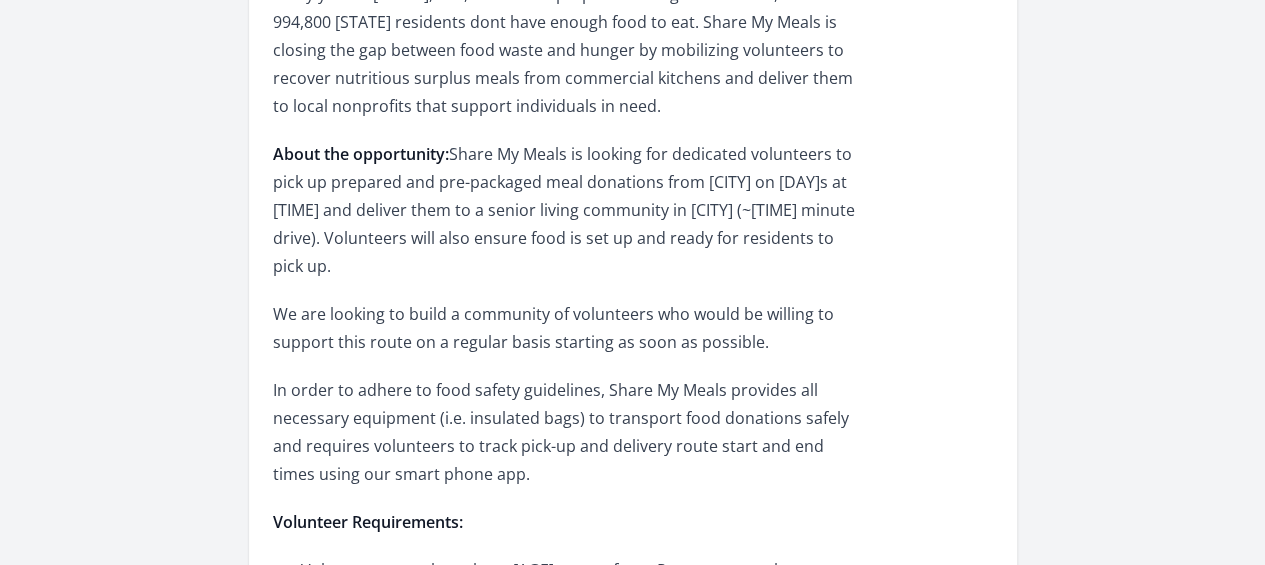 scroll, scrollTop: 738, scrollLeft: 0, axis: vertical 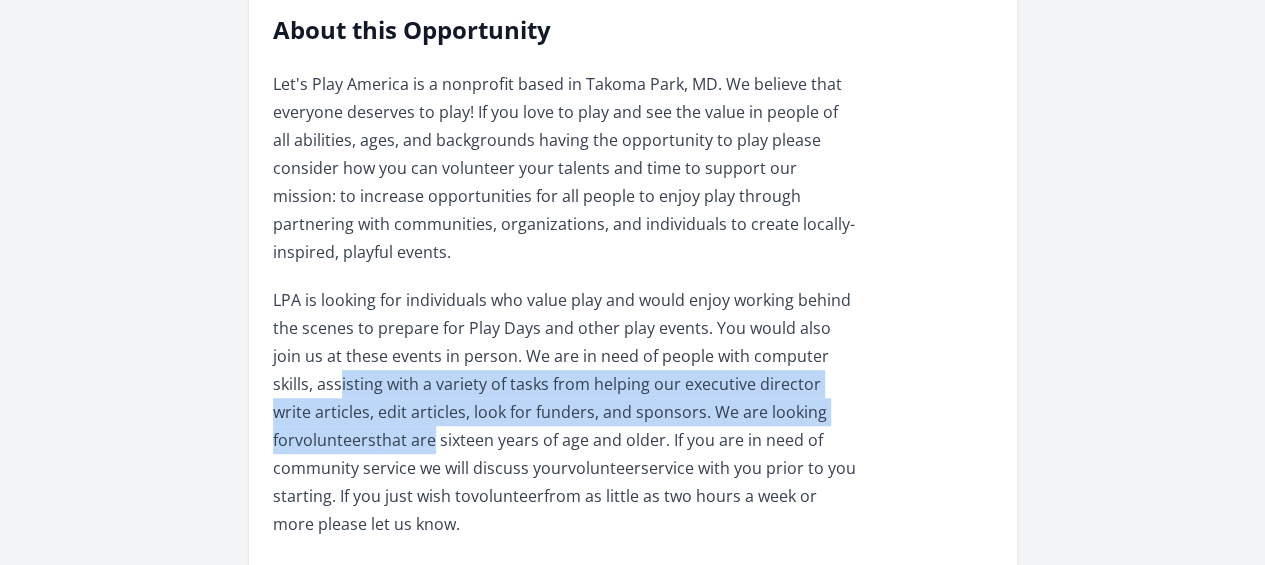 drag, startPoint x: 417, startPoint y: 180, endPoint x: 564, endPoint y: 279, distance: 177.22867 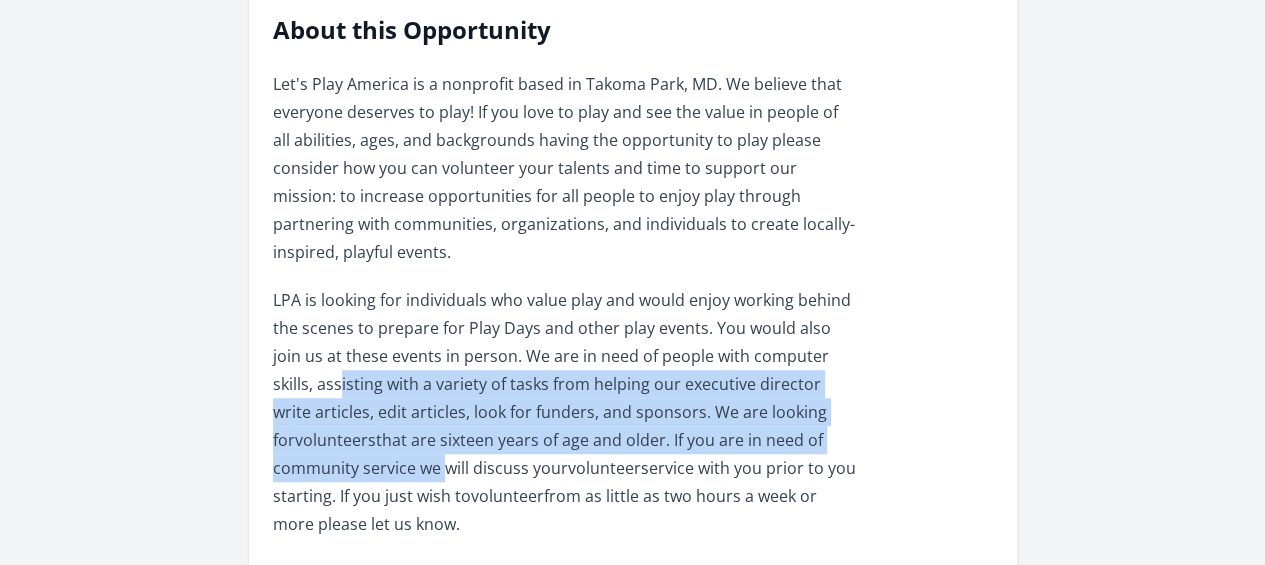 click on "LPA is looking for individuals who value play and would enjoy working behind the scenes to prepare for Play Days and other play events. You would also join us at these events in person. We are in need of people with computer skills, assisting with a variety of tasks from helping our executive director write articles, edit articles, look for funders, and sponsors. We are looking for volunteers that are sixteen years of age and older. If you are in need of community service we will discuss your volunteer service with you prior to you starting. If you just wish to volunteer from as little as two hours a week or more please let us know." at bounding box center (565, 412) 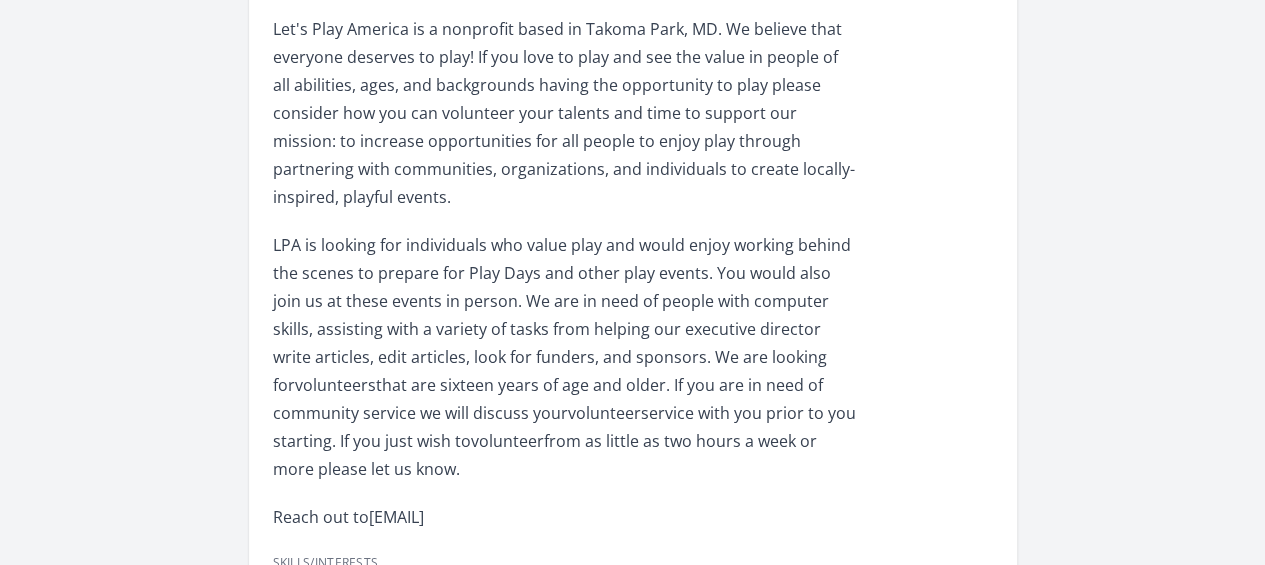scroll, scrollTop: 609, scrollLeft: 0, axis: vertical 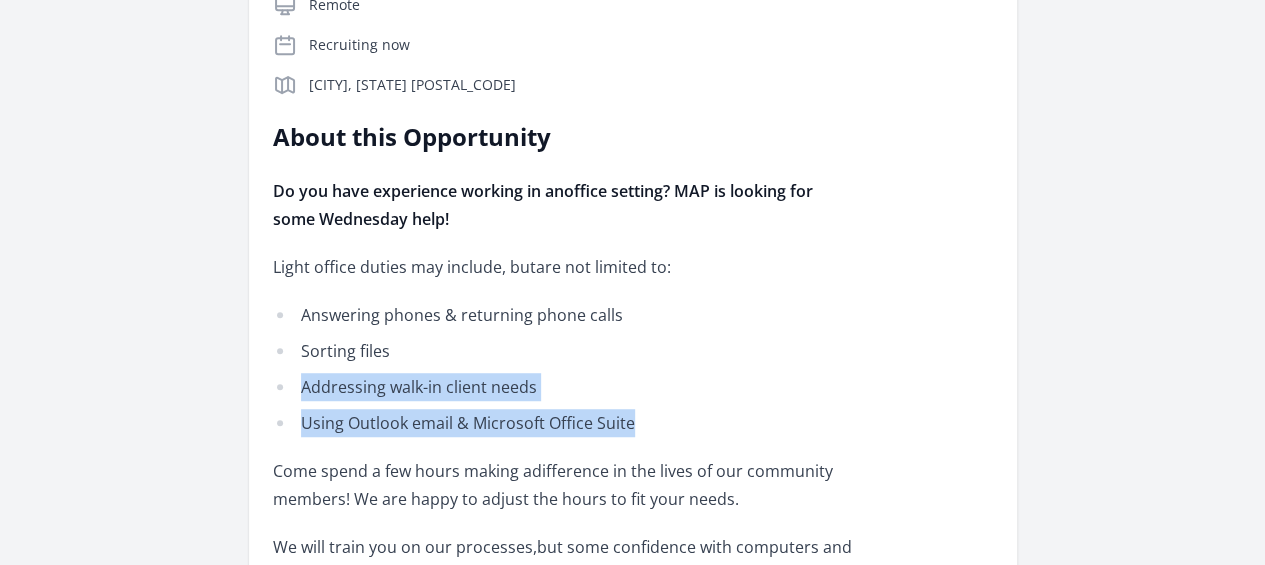 drag, startPoint x: 409, startPoint y: 139, endPoint x: 792, endPoint y: 172, distance: 384.41904 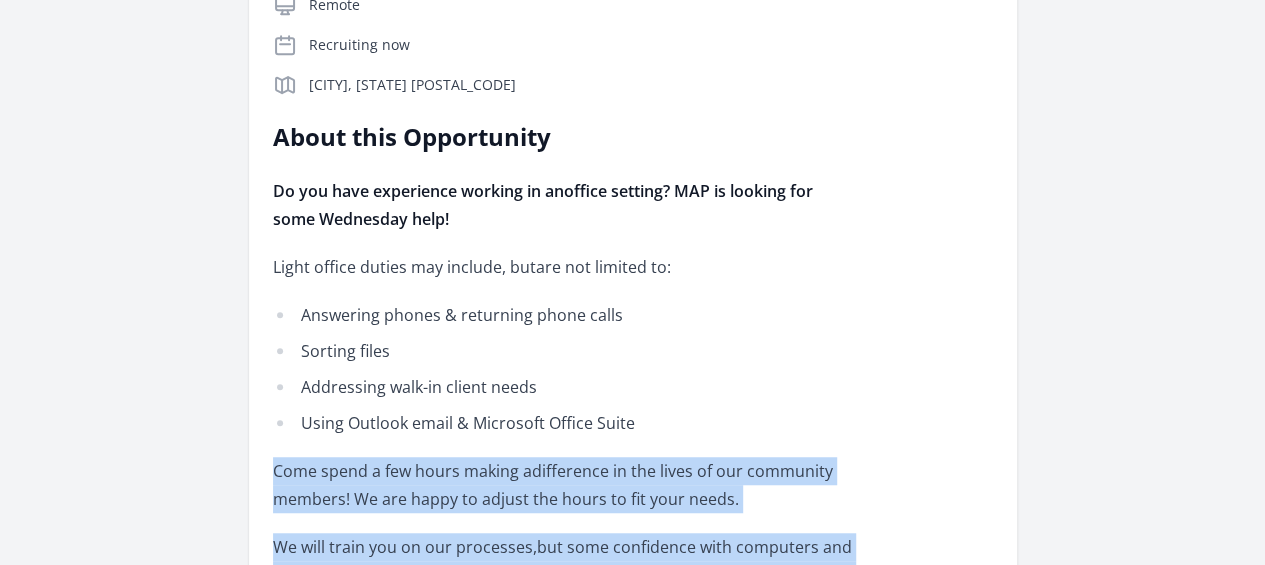 drag, startPoint x: 385, startPoint y: 231, endPoint x: 796, endPoint y: 392, distance: 441.40912 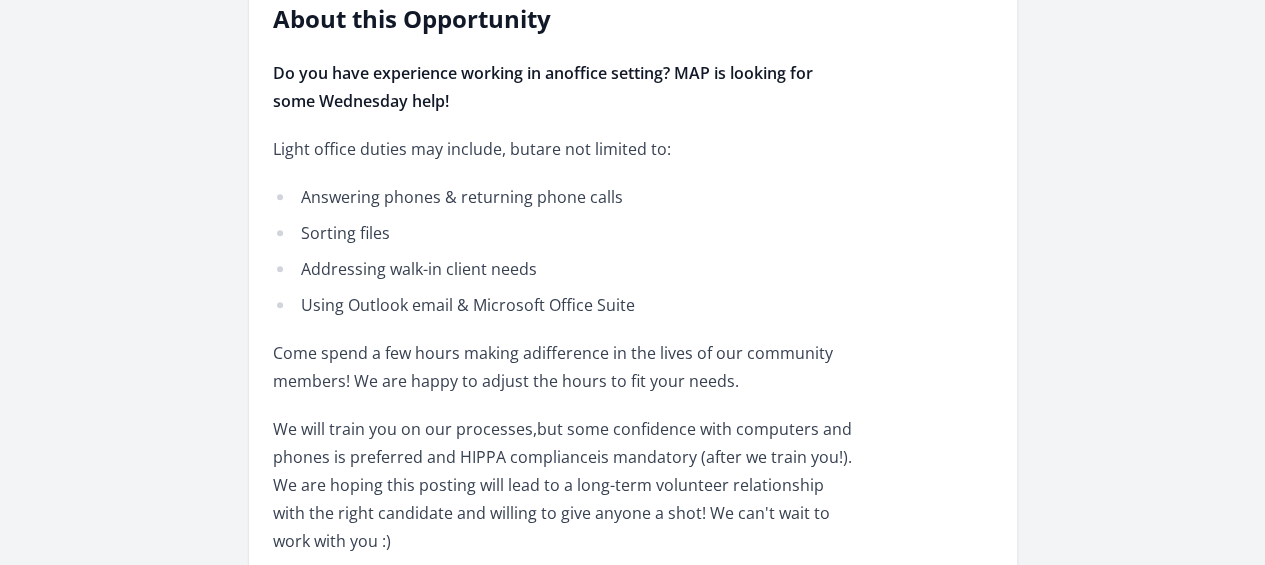 scroll, scrollTop: 634, scrollLeft: 0, axis: vertical 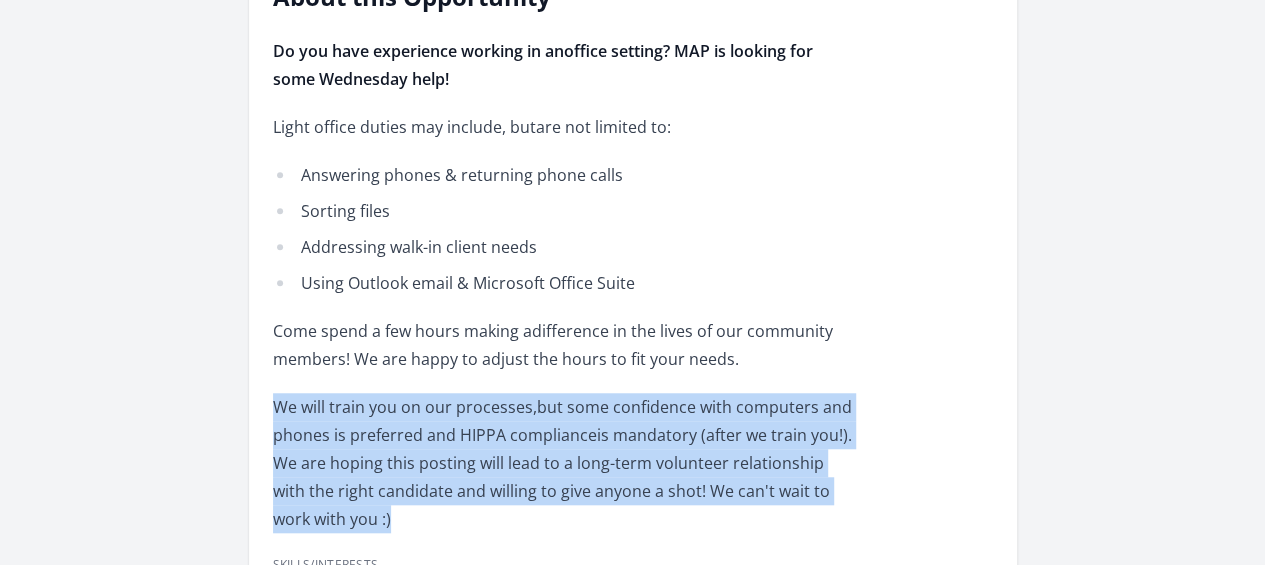 drag, startPoint x: 390, startPoint y: 171, endPoint x: 557, endPoint y: 266, distance: 192.13016 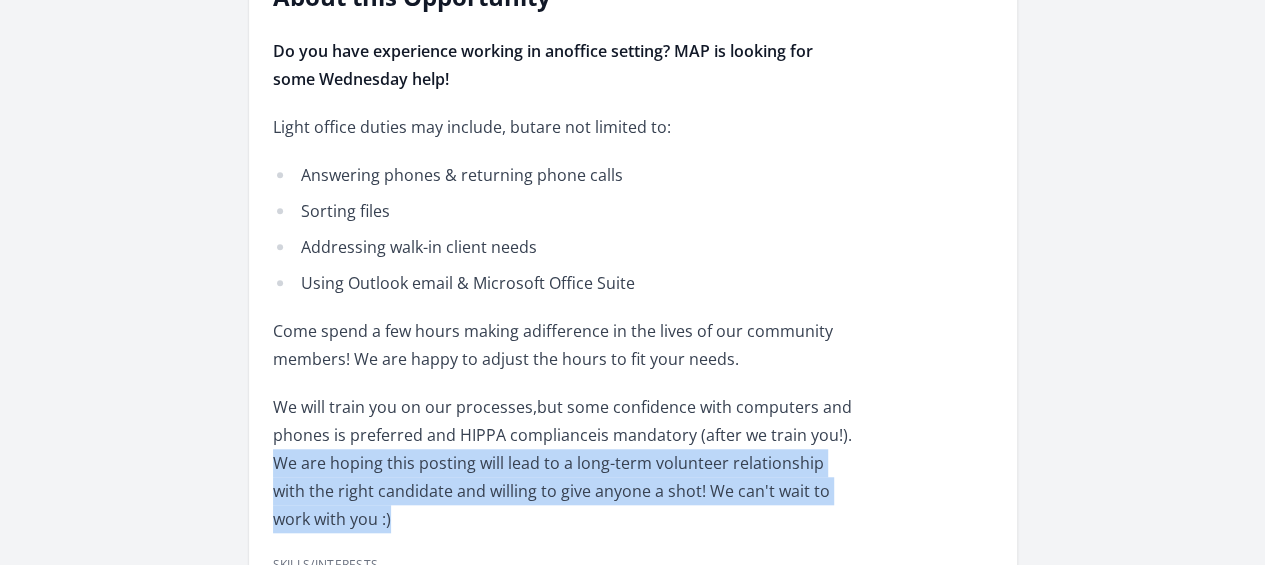 drag, startPoint x: 385, startPoint y: 212, endPoint x: 469, endPoint y: 273, distance: 103.81233 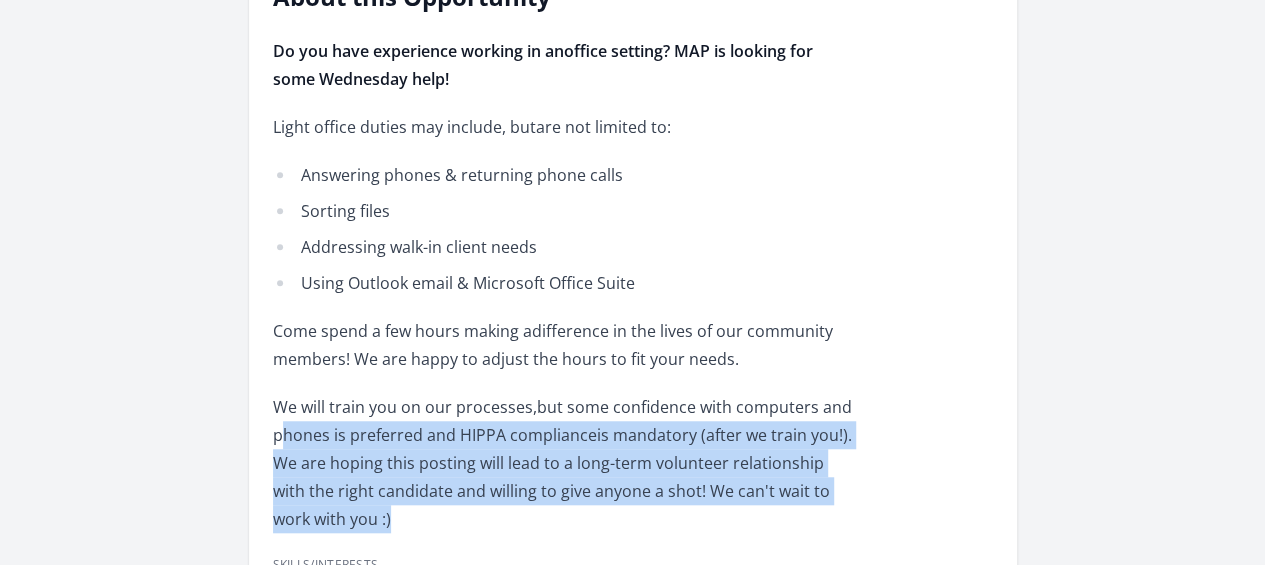 drag, startPoint x: 403, startPoint y: 188, endPoint x: 513, endPoint y: 269, distance: 136.60527 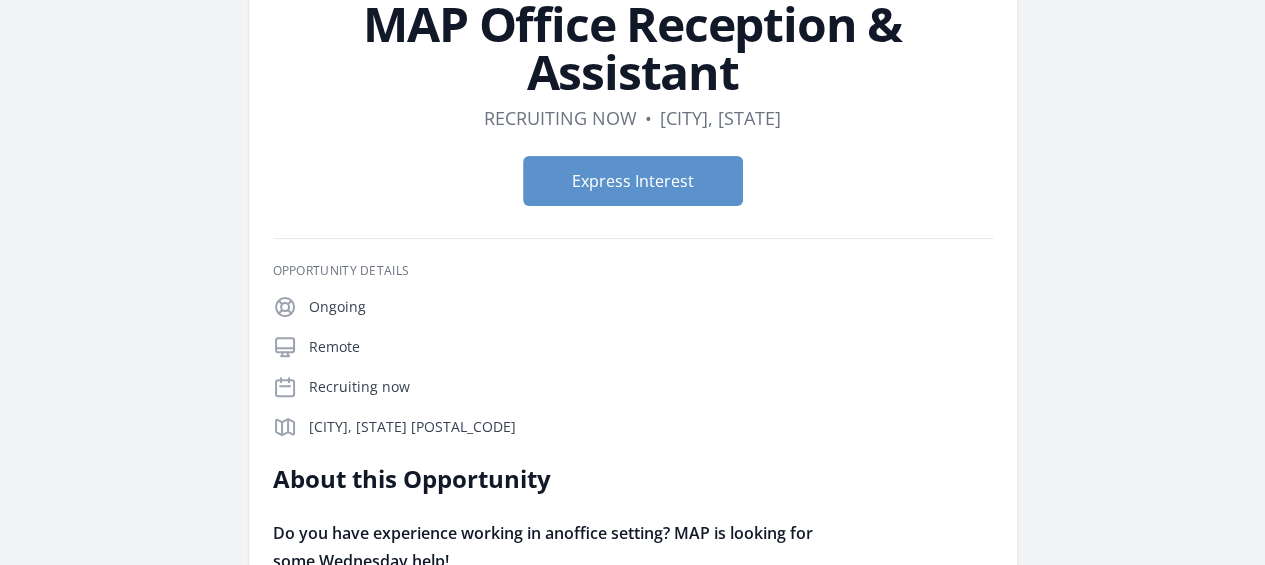 scroll, scrollTop: 153, scrollLeft: 0, axis: vertical 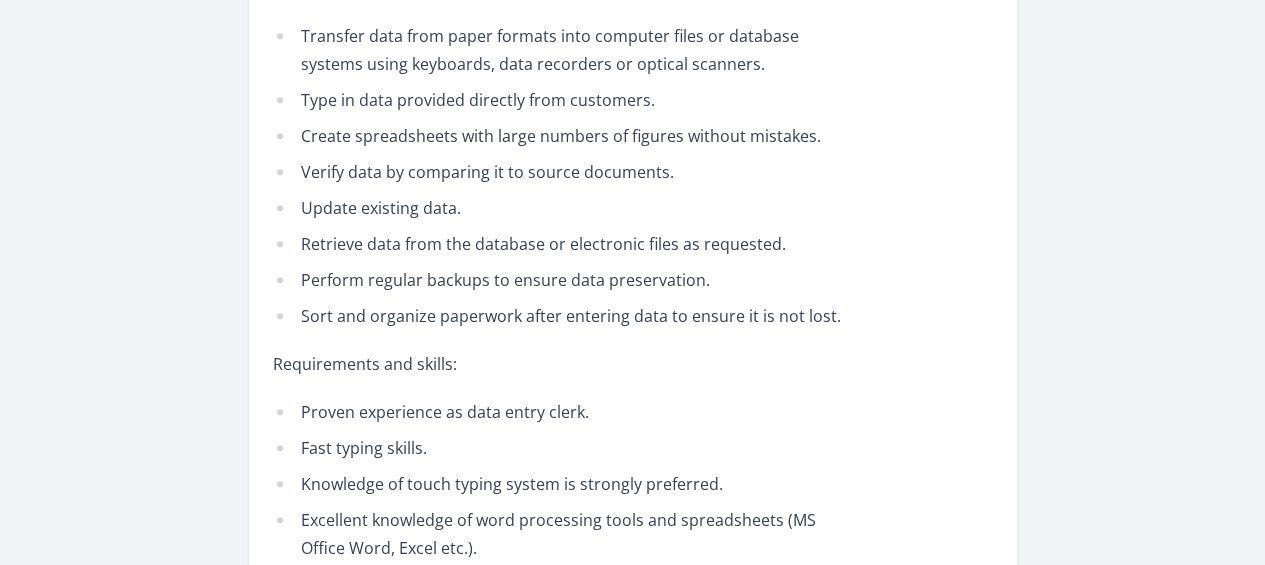 click on "Knowledge of touch typing system is strongly preferred." at bounding box center (565, 484) 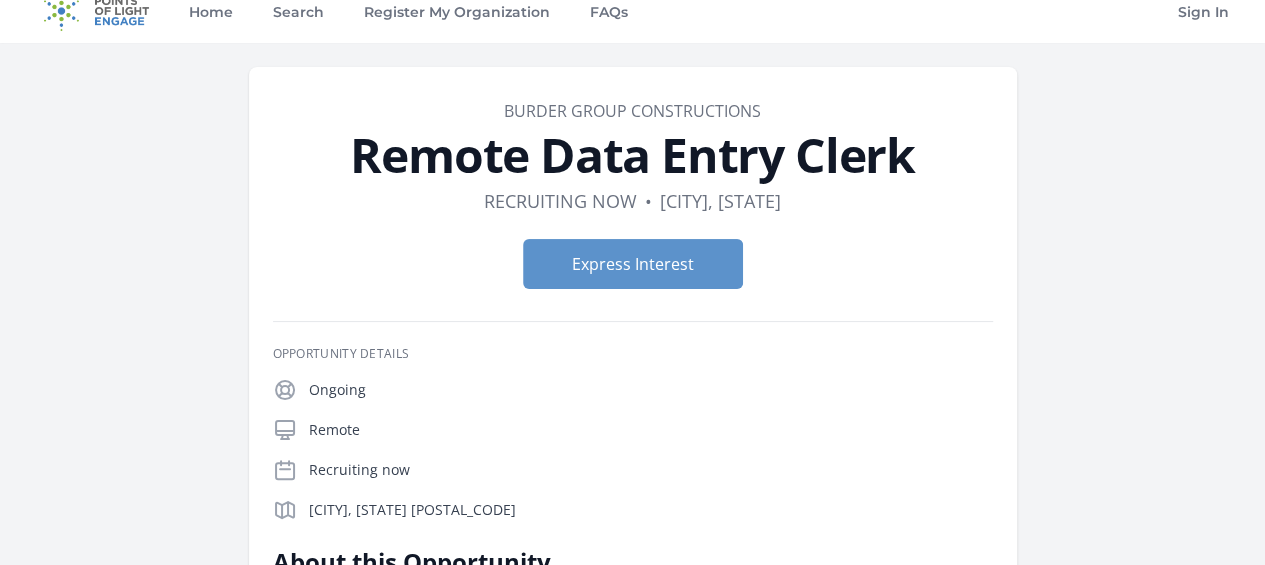 scroll, scrollTop: 0, scrollLeft: 0, axis: both 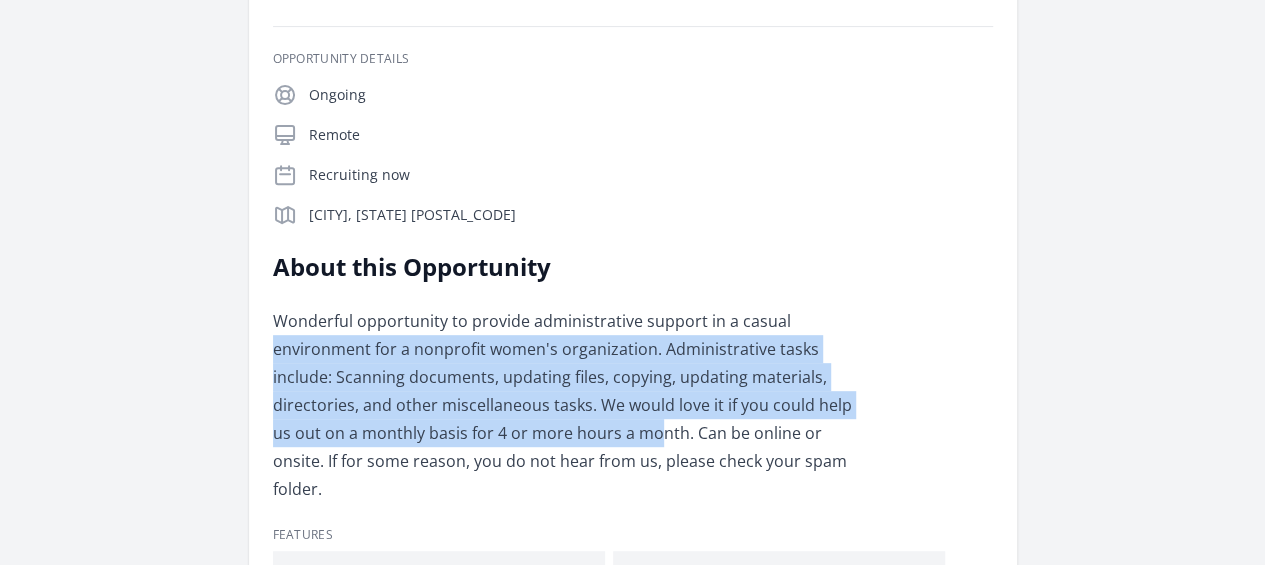 drag, startPoint x: 391, startPoint y: 144, endPoint x: 757, endPoint y: 244, distance: 379.41534 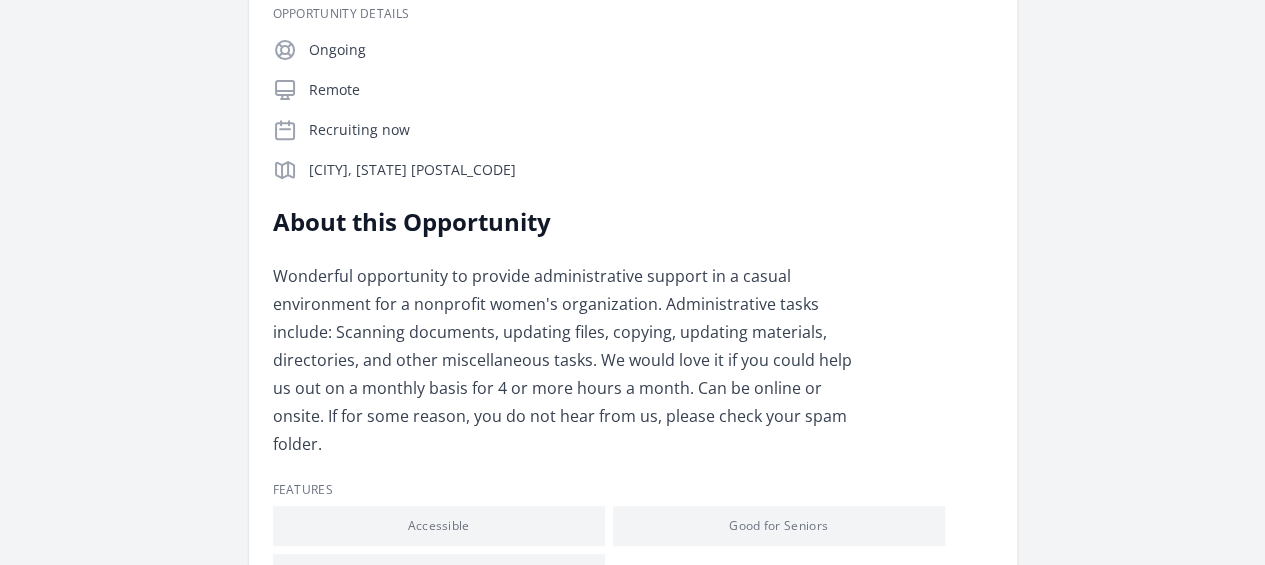 scroll, scrollTop: 362, scrollLeft: 0, axis: vertical 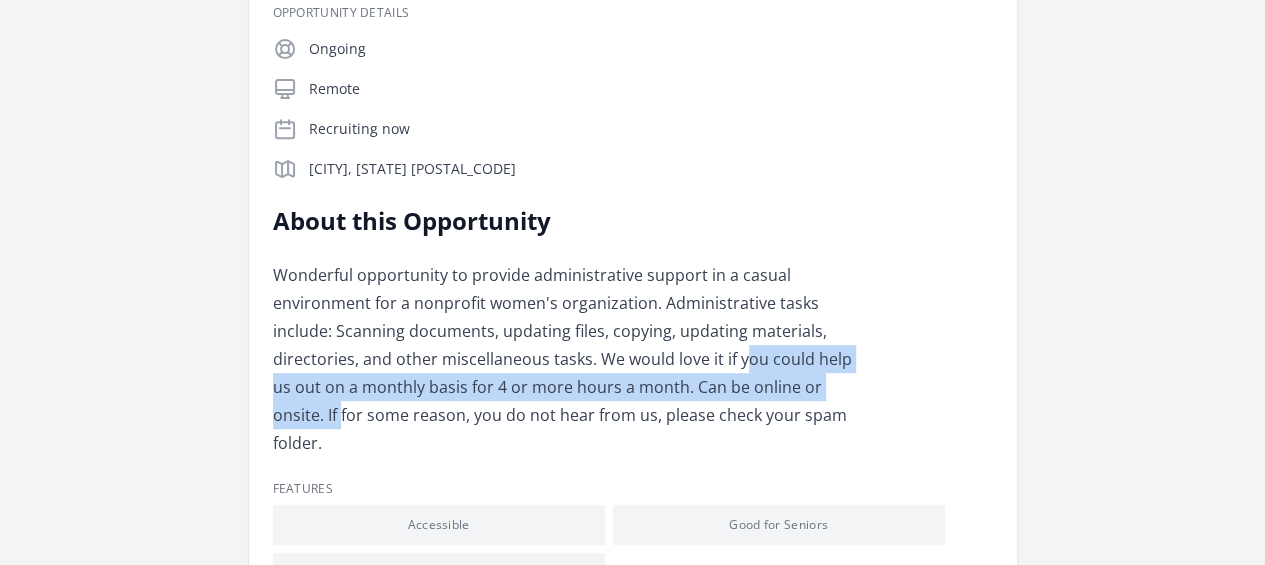 drag, startPoint x: 396, startPoint y: 204, endPoint x: 866, endPoint y: 162, distance: 471.87286 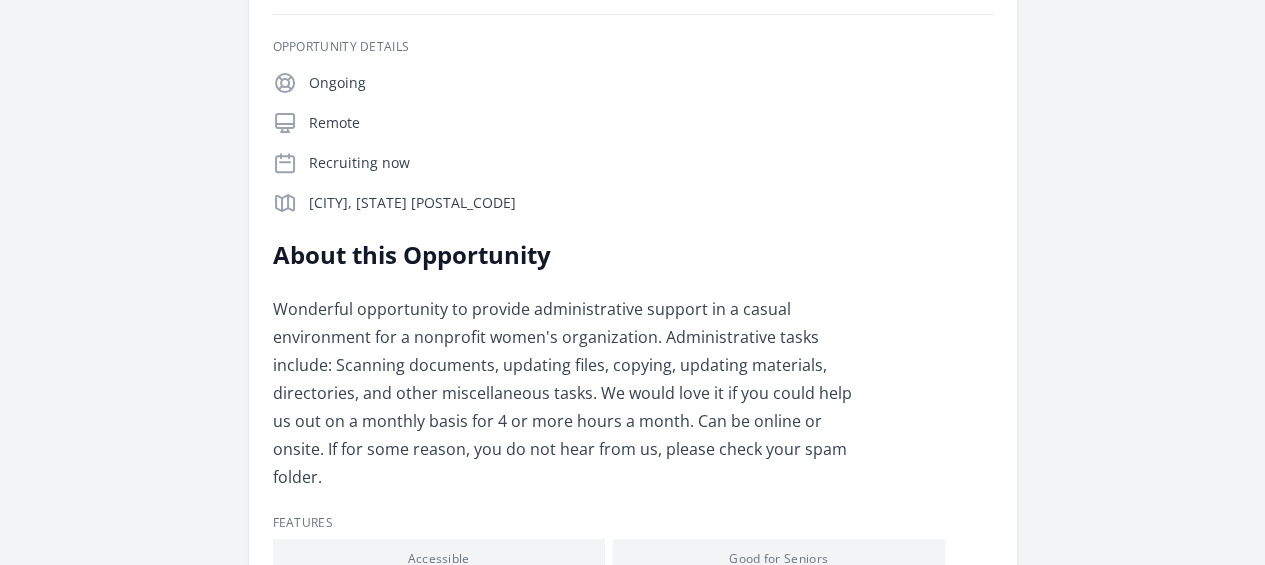 scroll, scrollTop: 324, scrollLeft: 0, axis: vertical 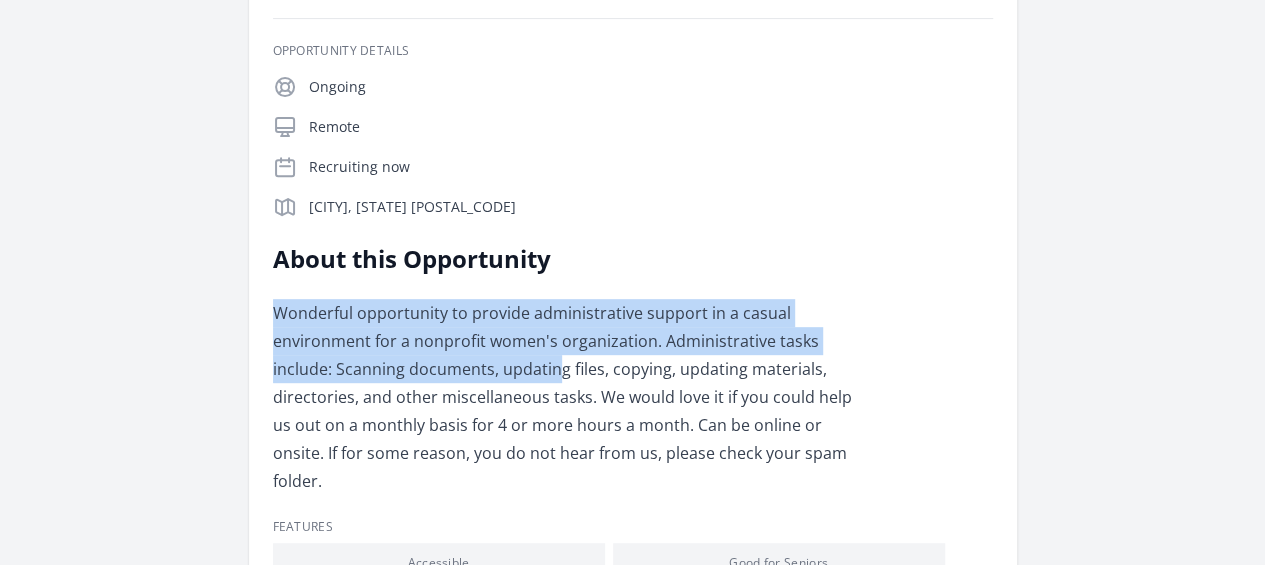 drag, startPoint x: 396, startPoint y: 93, endPoint x: 684, endPoint y: 174, distance: 299.17386 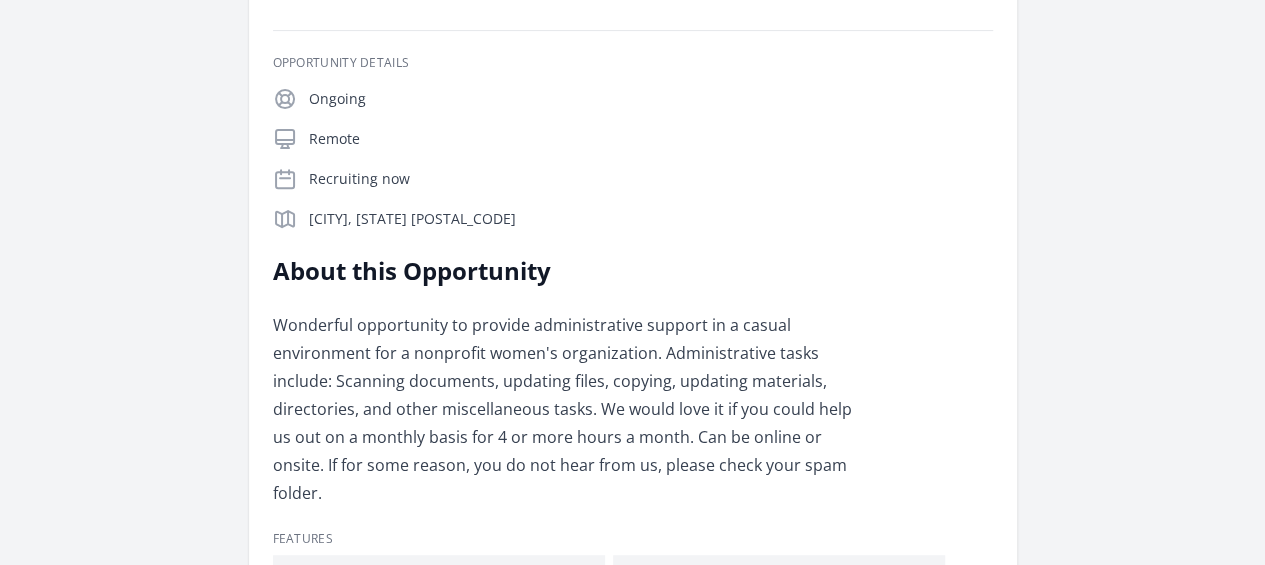 scroll, scrollTop: 319, scrollLeft: 0, axis: vertical 